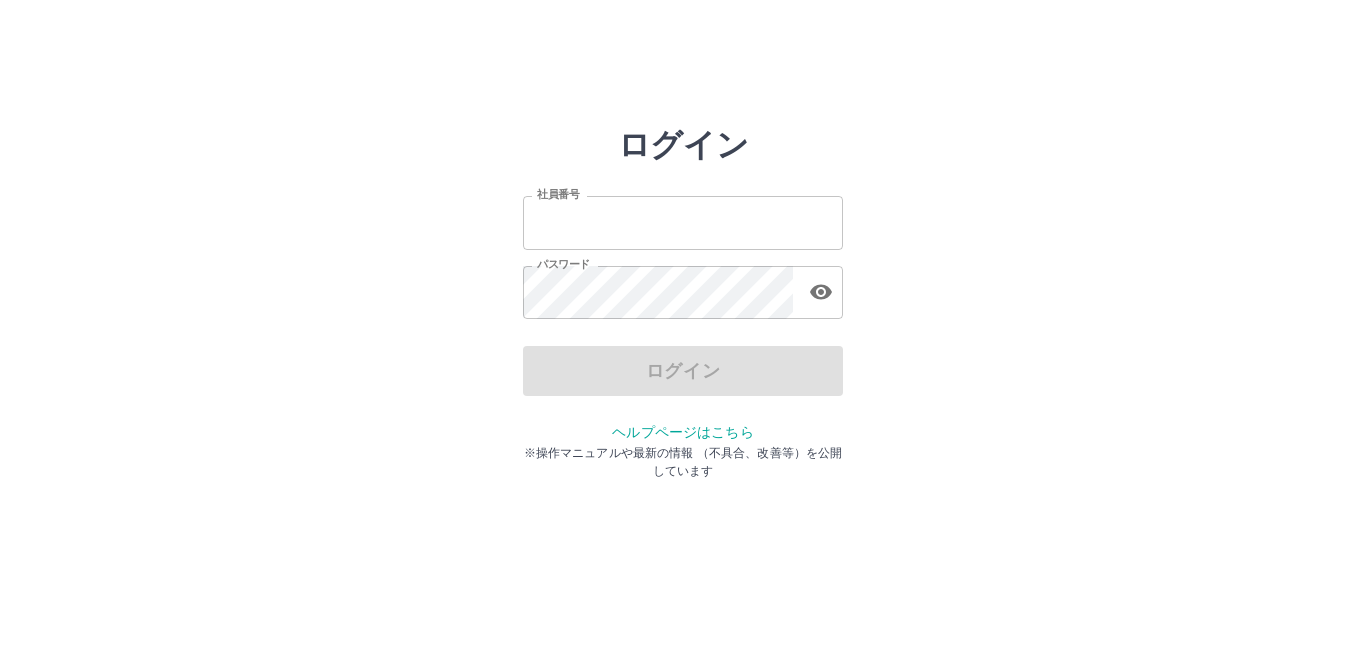 scroll, scrollTop: 0, scrollLeft: 0, axis: both 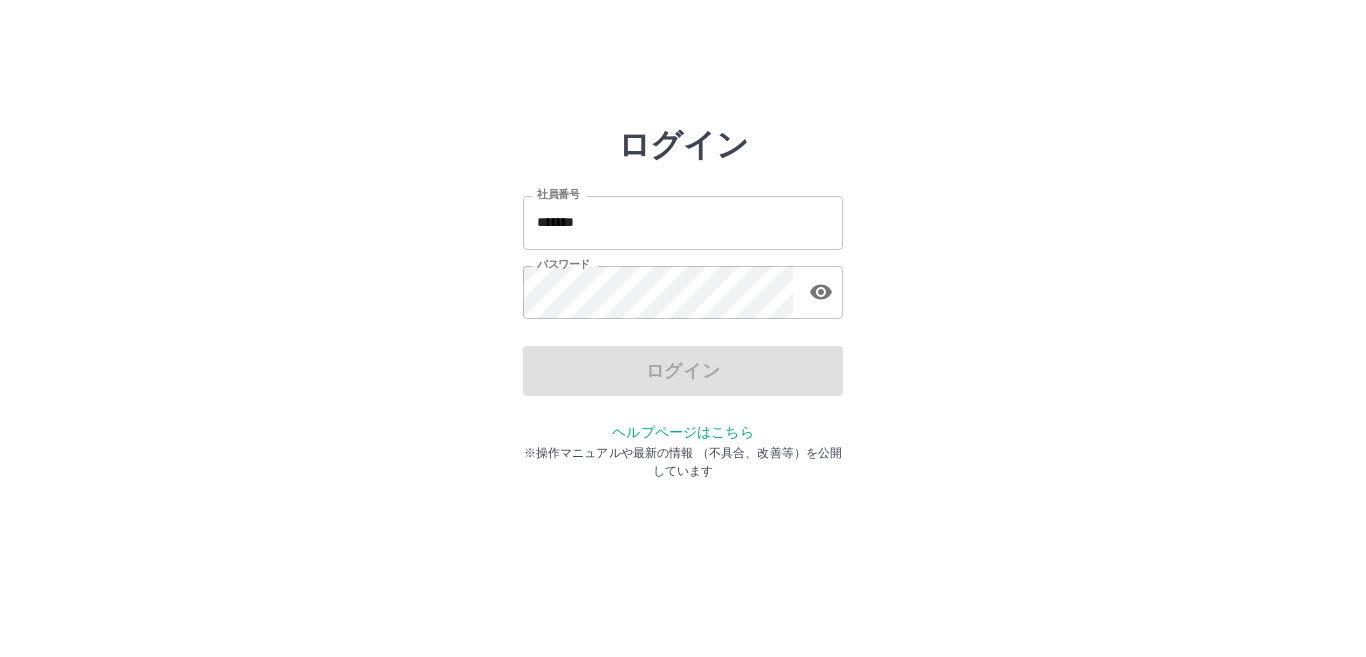 click on "*******" at bounding box center (683, 222) 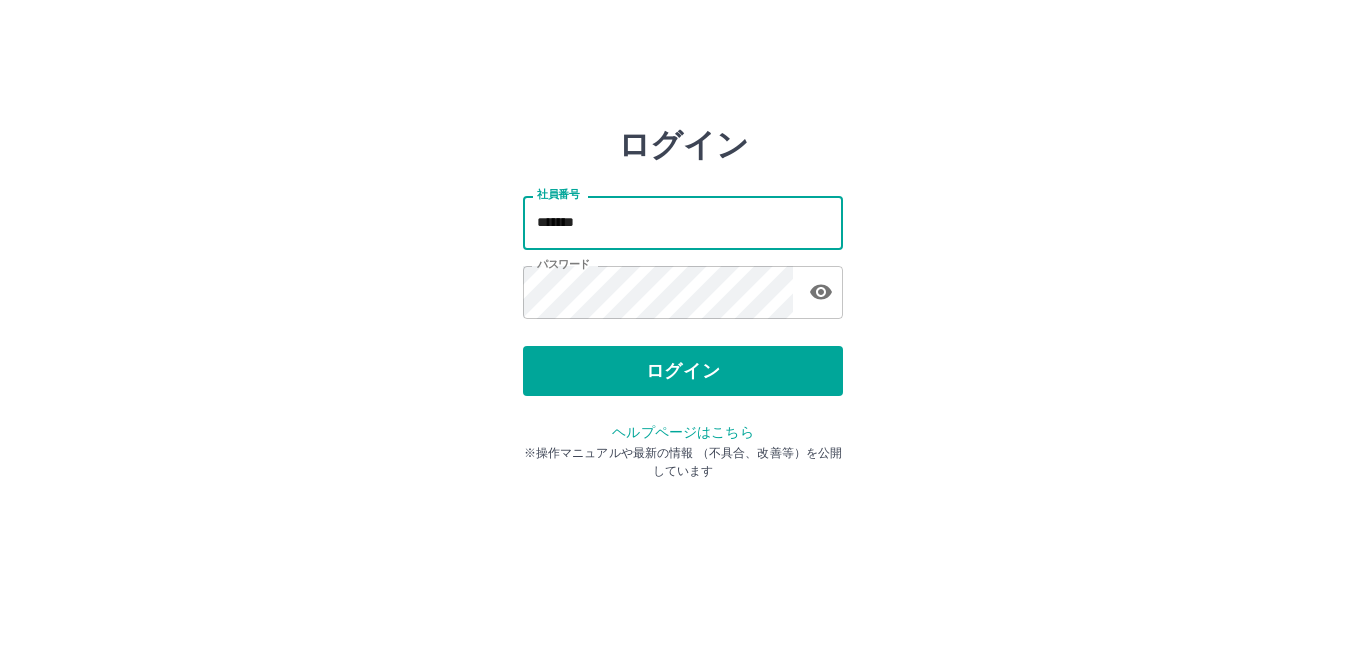 type on "*******" 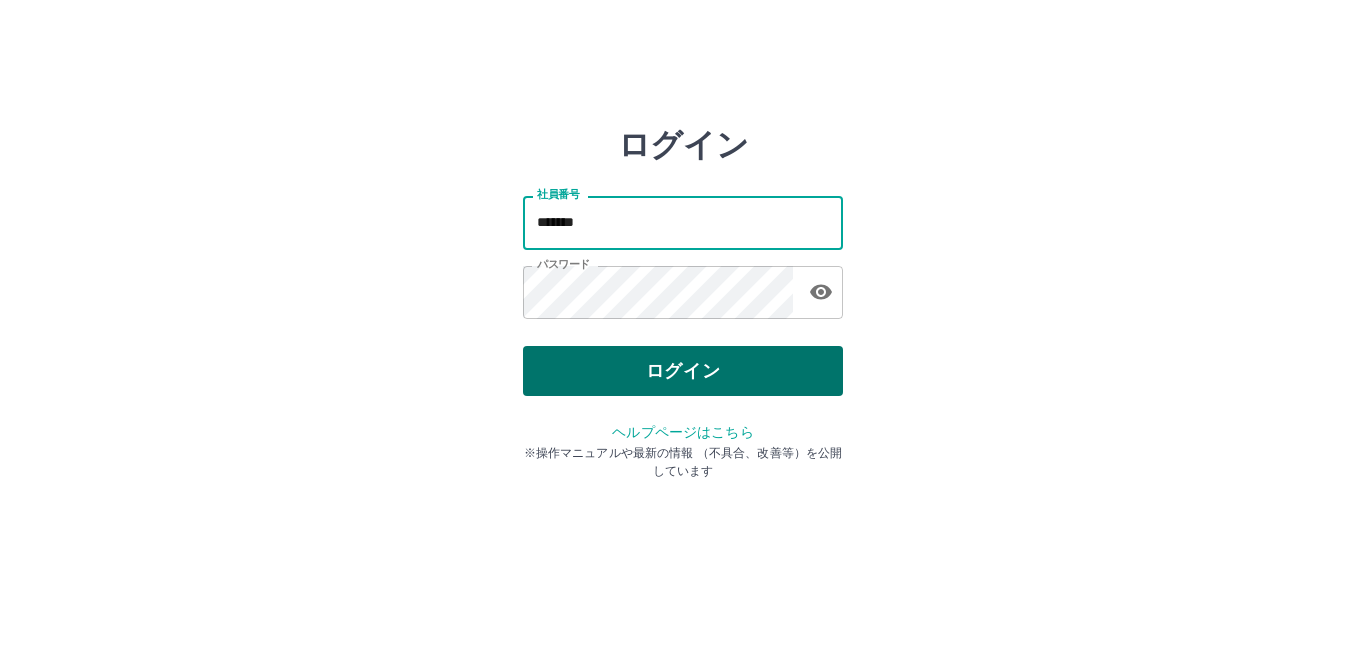 click on "ログイン" at bounding box center (683, 371) 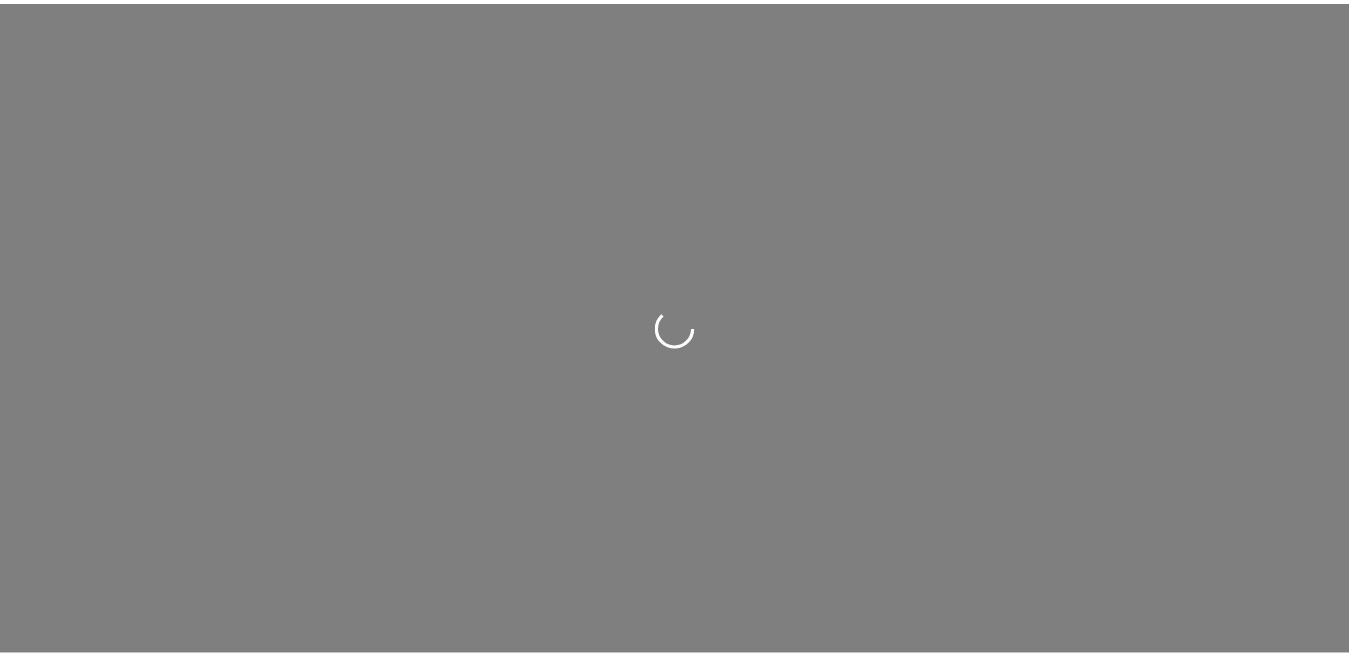 scroll, scrollTop: 0, scrollLeft: 0, axis: both 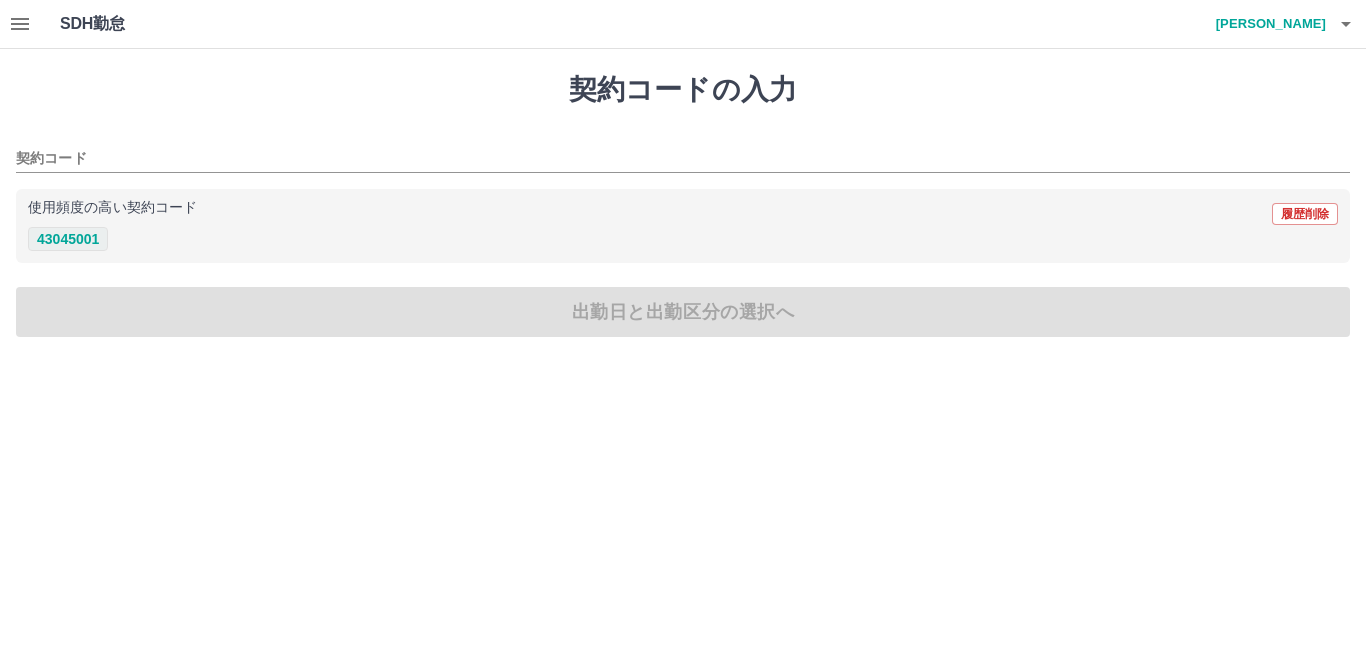 click on "43045001" at bounding box center (68, 239) 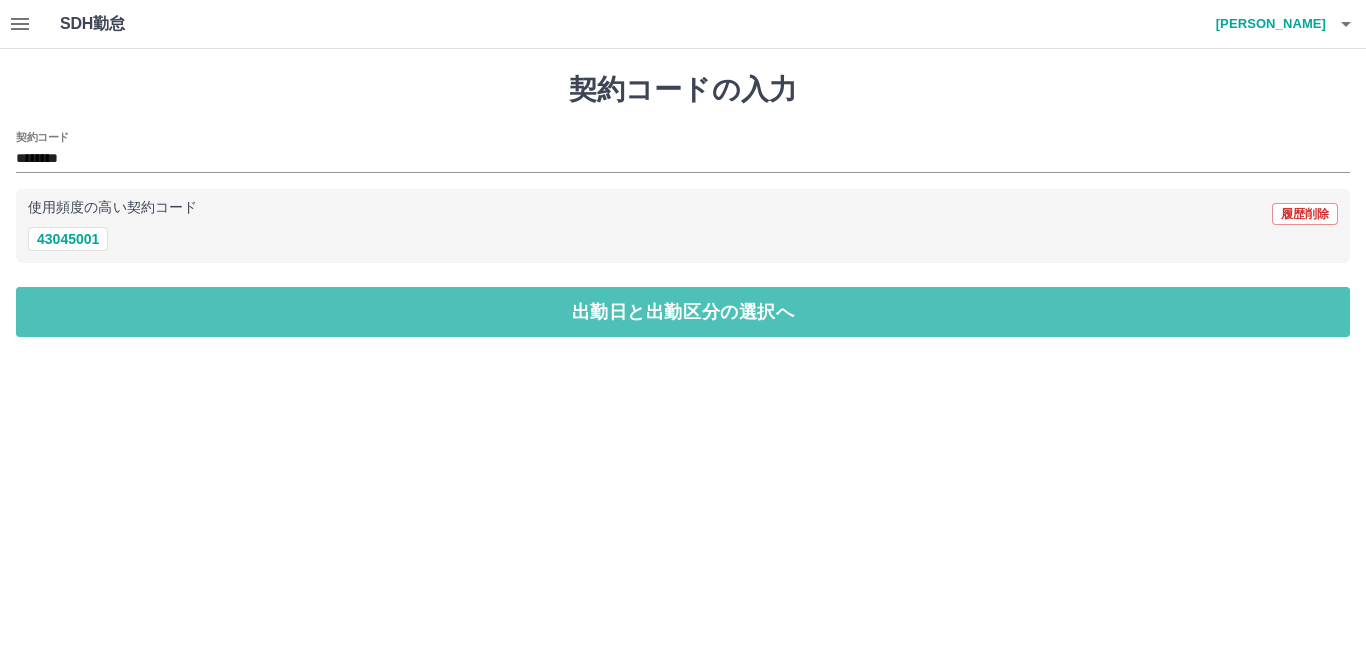 drag, startPoint x: 125, startPoint y: 309, endPoint x: 222, endPoint y: 368, distance: 113.534134 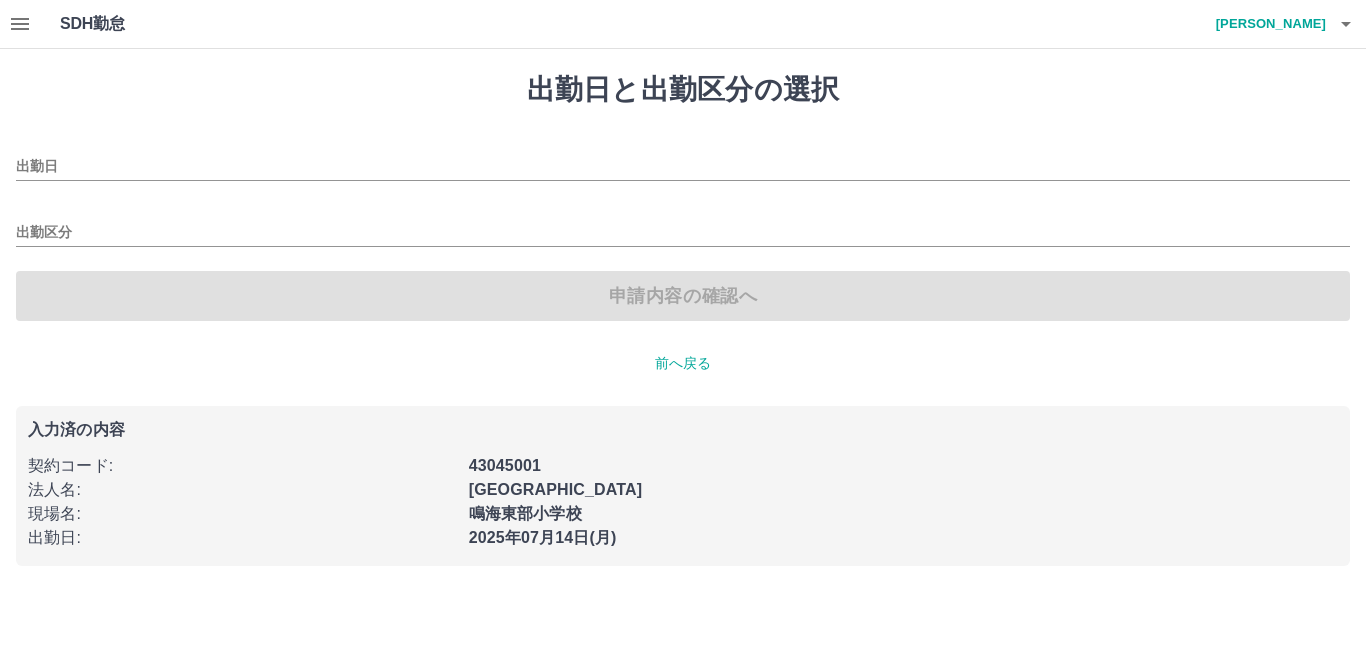 type on "**********" 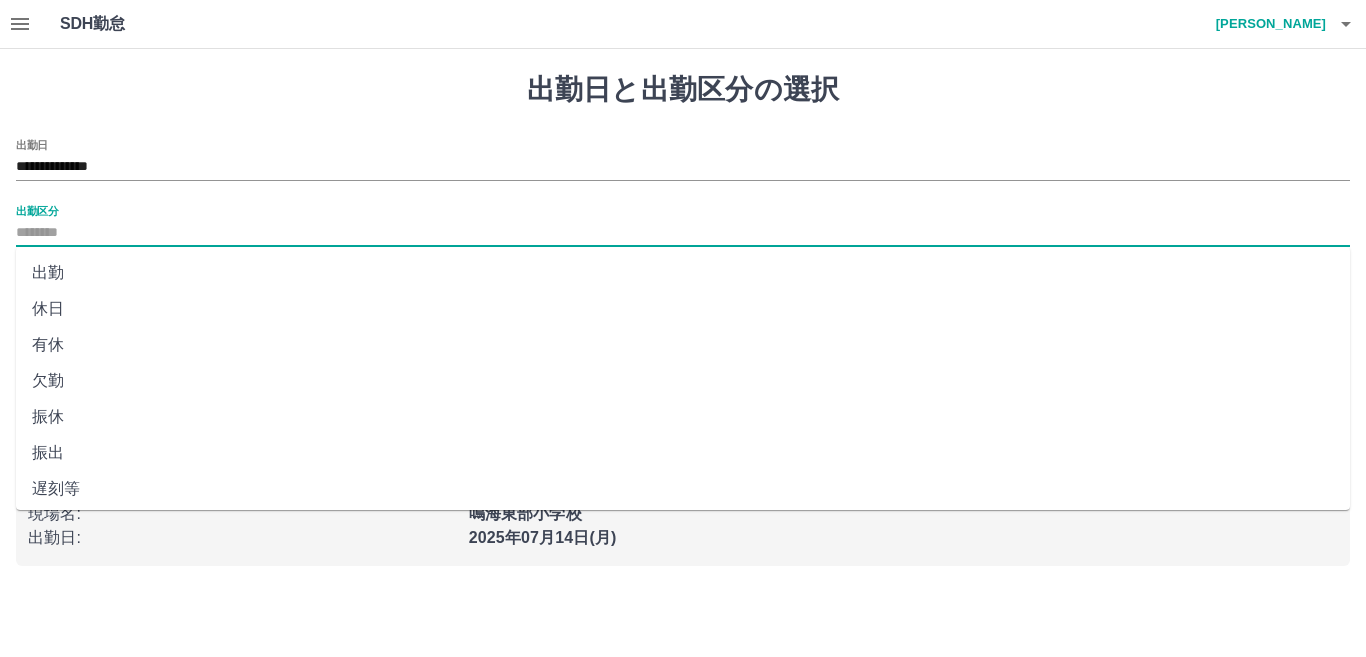 click on "出勤区分" at bounding box center (683, 233) 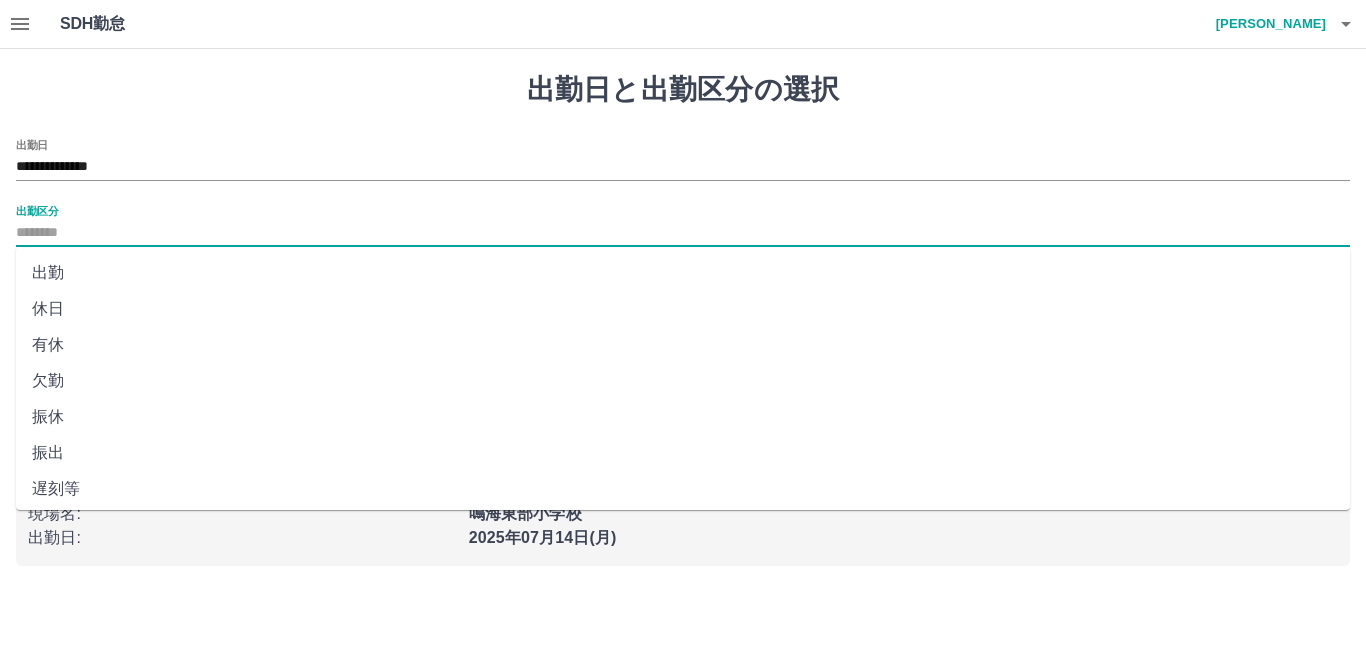 click on "出勤" at bounding box center [683, 273] 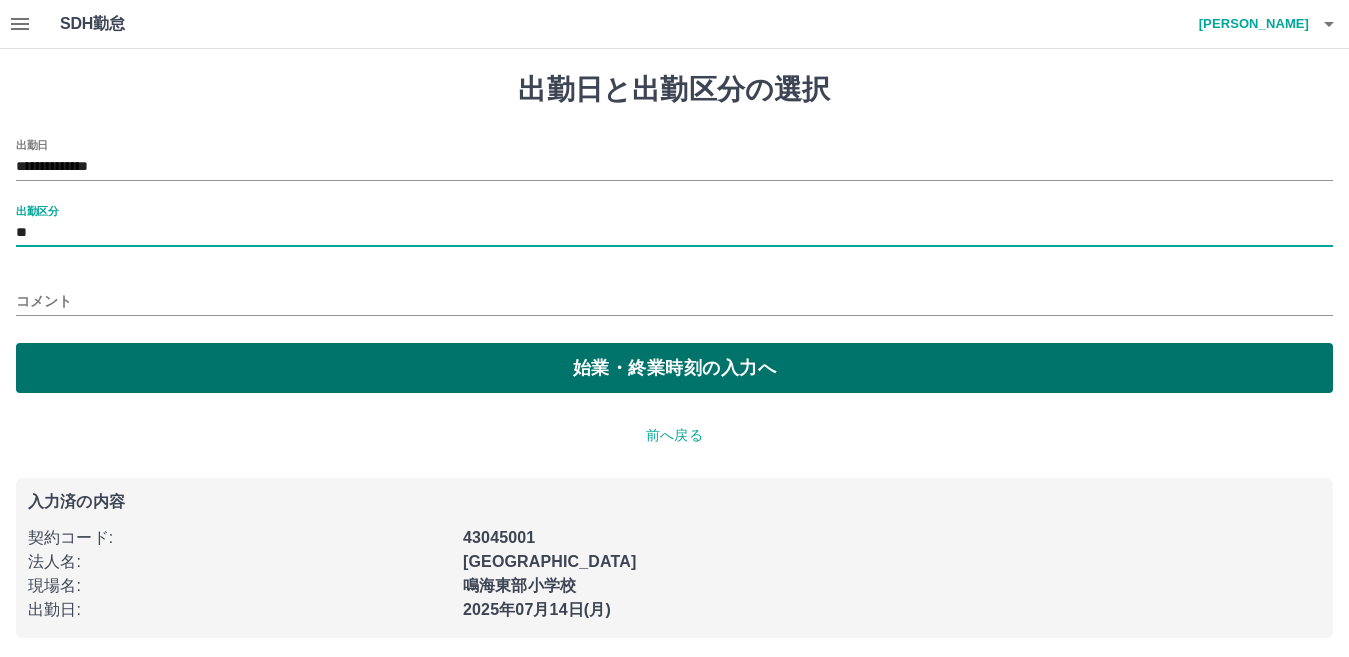 click on "始業・終業時刻の入力へ" at bounding box center (674, 368) 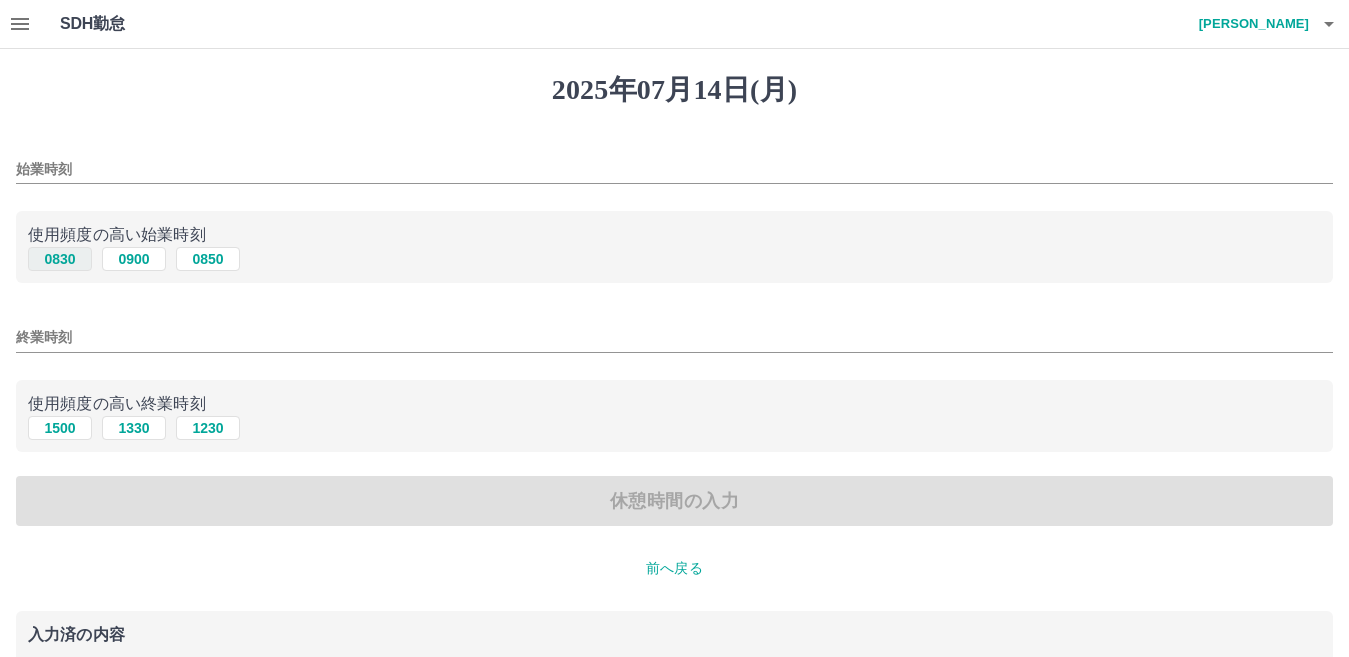 click on "0830" at bounding box center (60, 259) 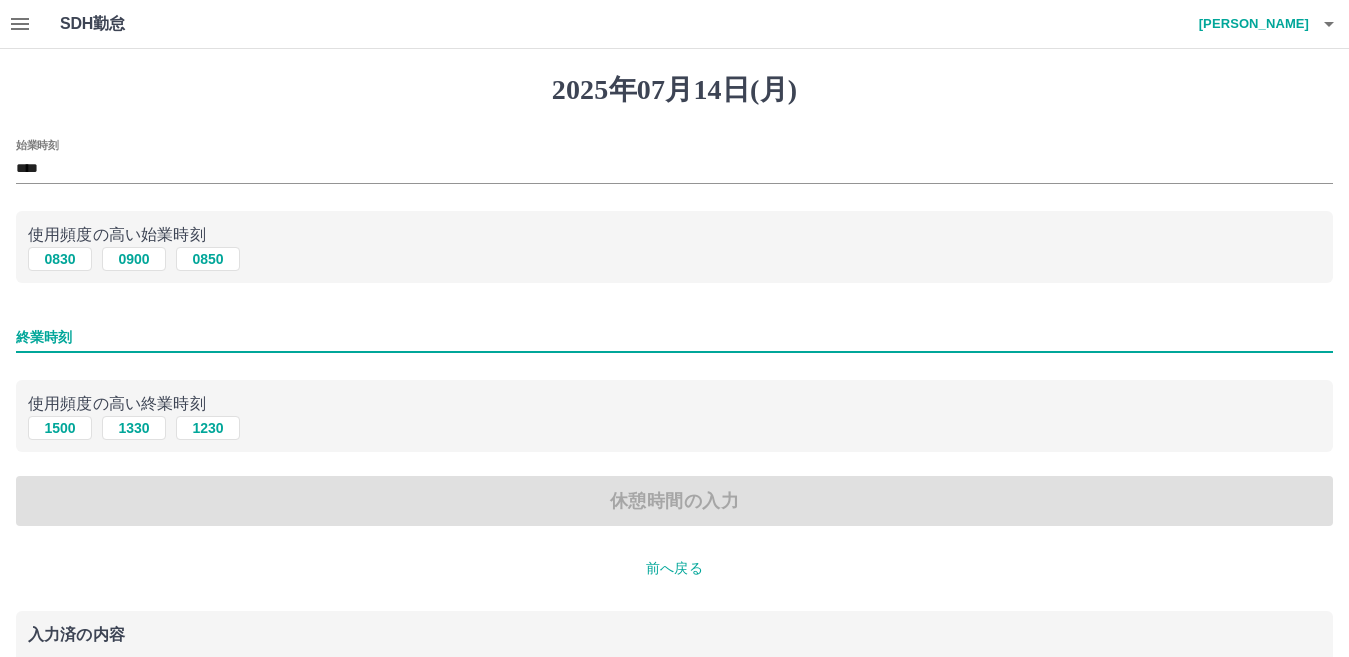 click on "終業時刻" at bounding box center [674, 337] 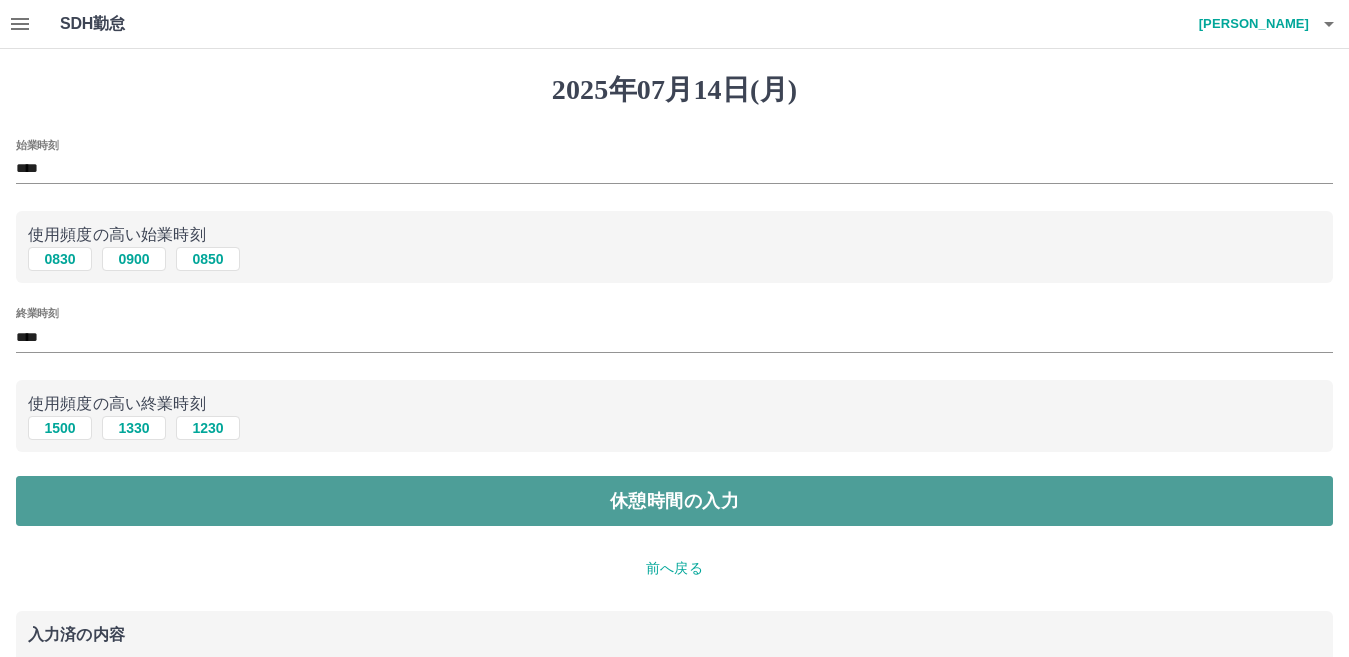 click on "休憩時間の入力" at bounding box center [674, 501] 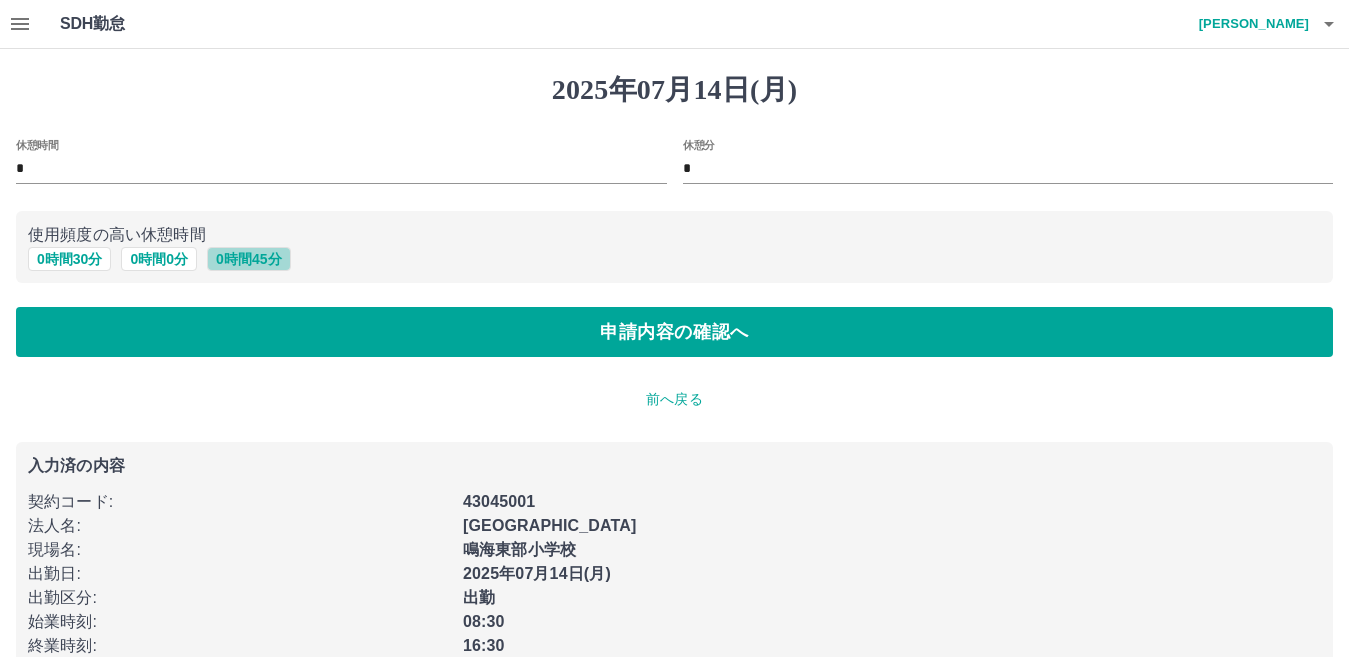 click on "0 時間 45 分" at bounding box center [248, 259] 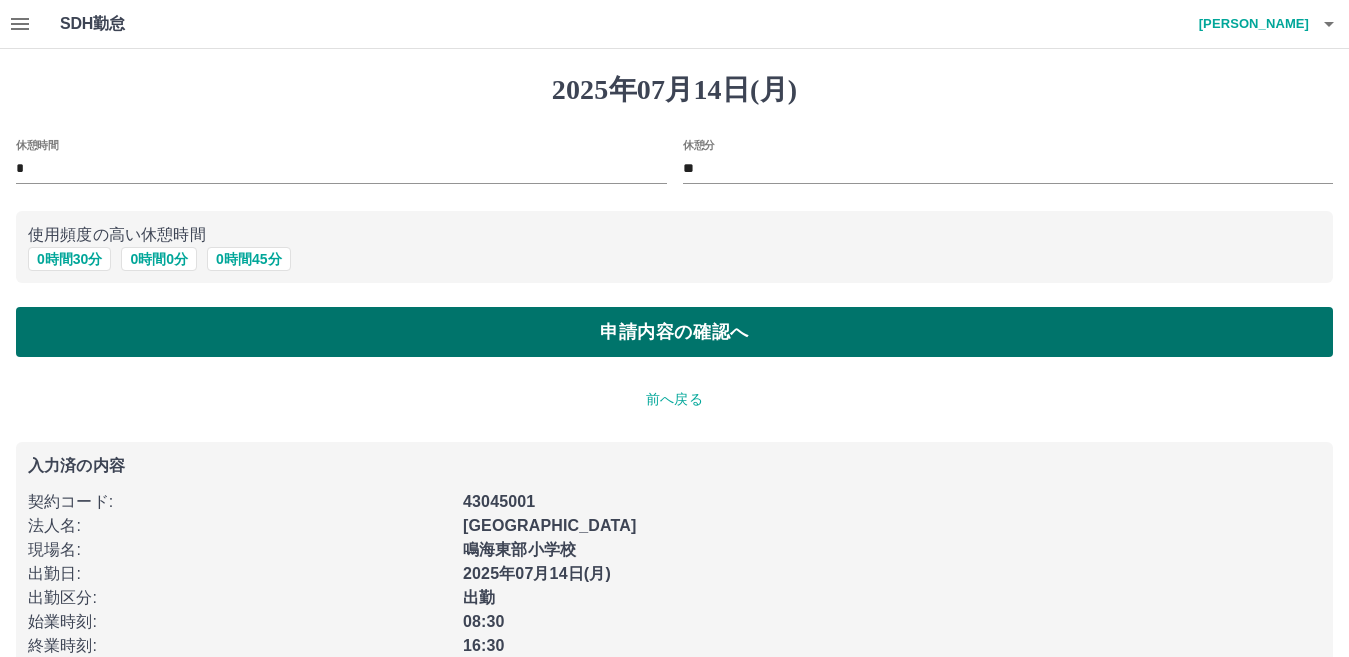click on "申請内容の確認へ" at bounding box center [674, 332] 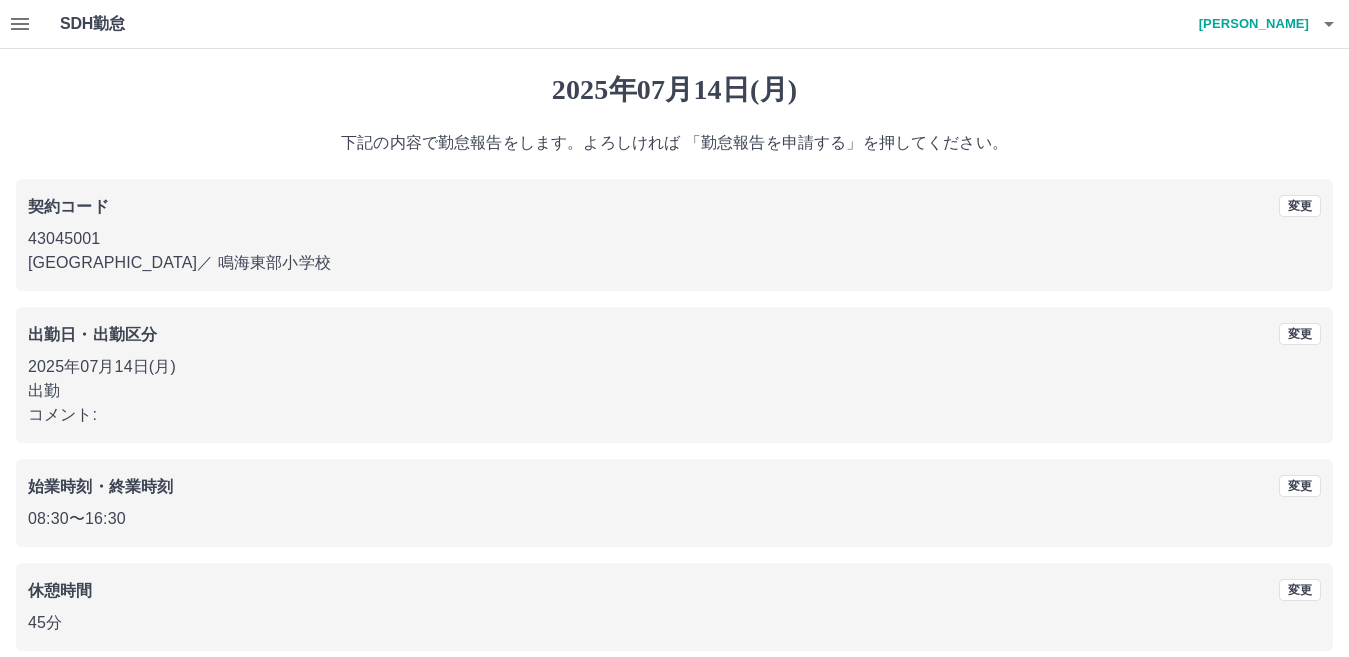 scroll, scrollTop: 92, scrollLeft: 0, axis: vertical 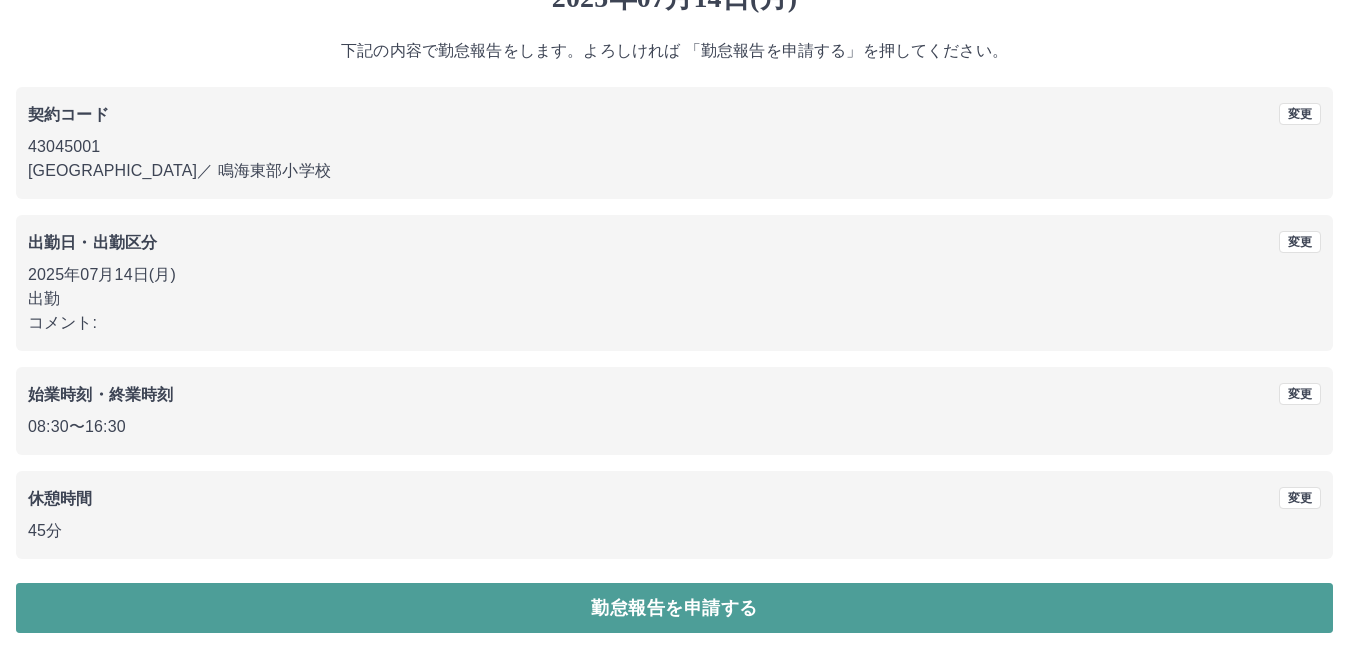 click on "勤怠報告を申請する" at bounding box center (674, 608) 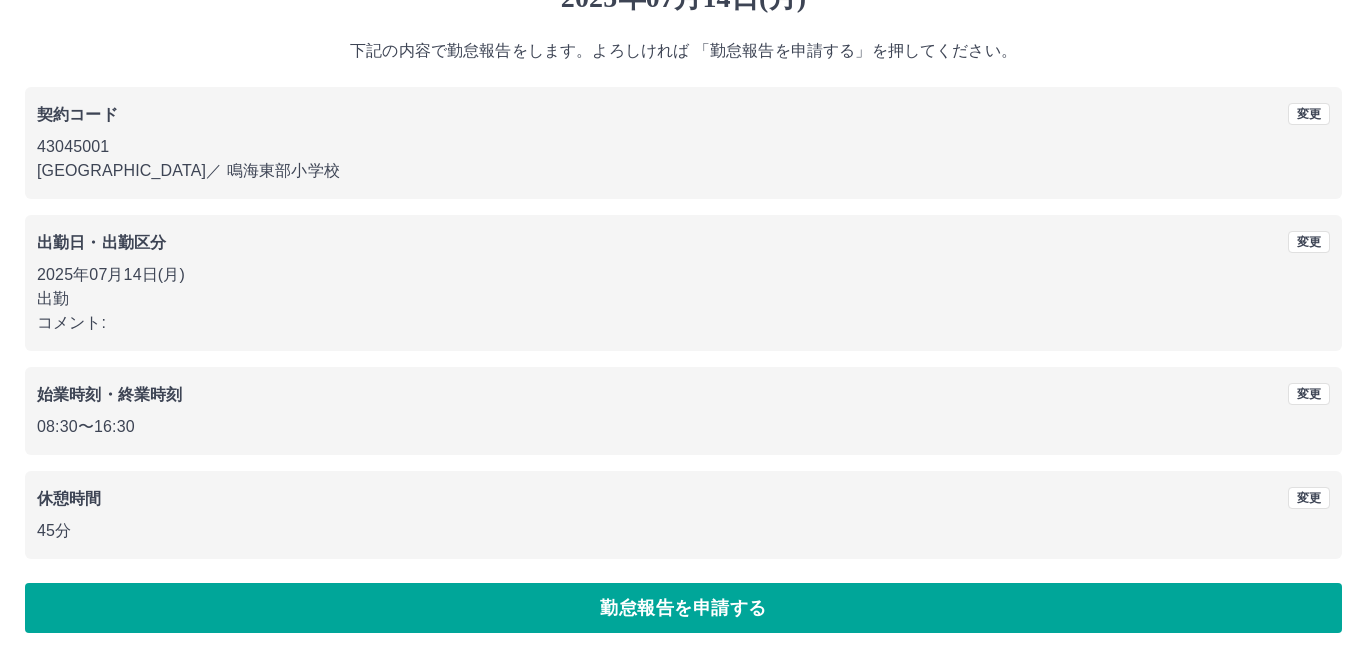 scroll, scrollTop: 0, scrollLeft: 0, axis: both 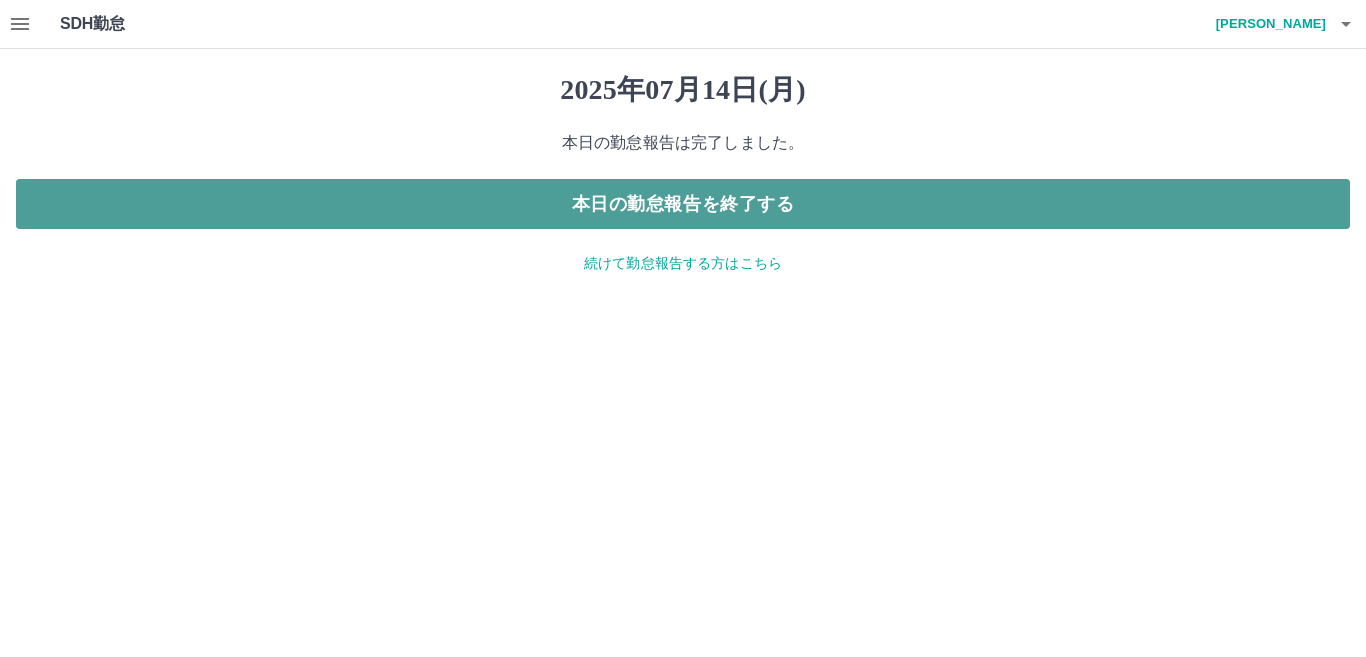 click on "本日の勤怠報告を終了する" at bounding box center [683, 204] 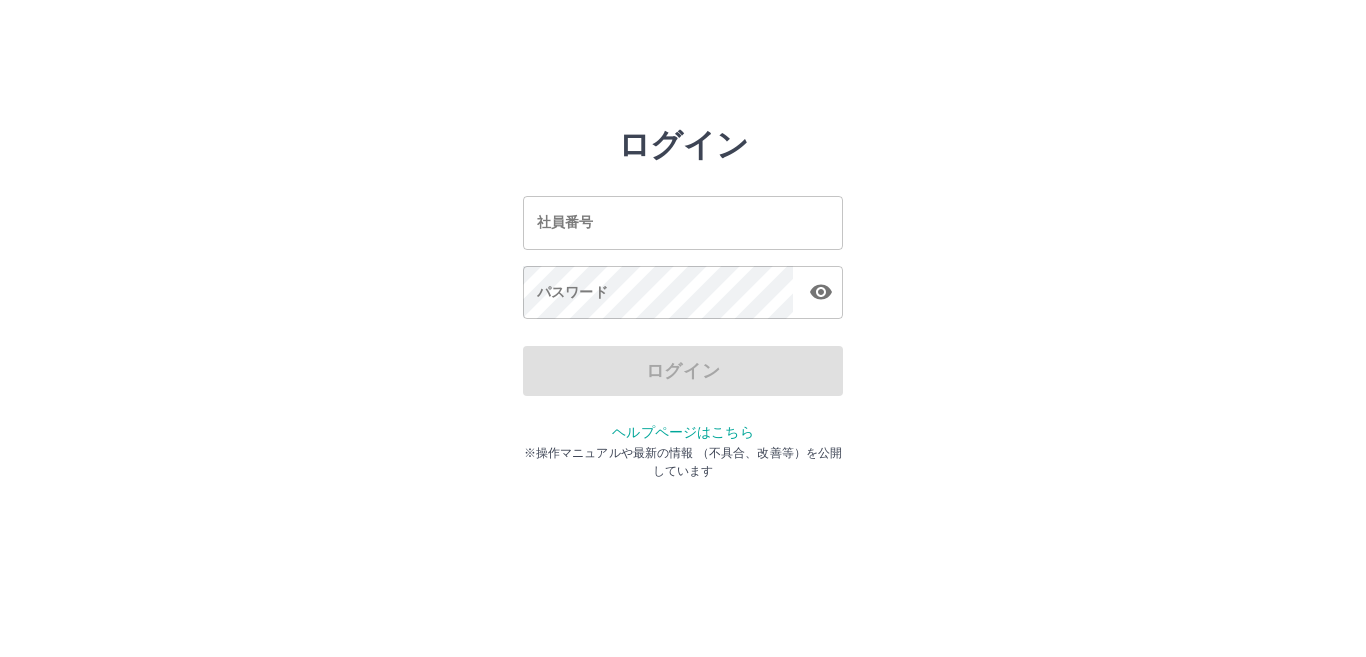 scroll, scrollTop: 0, scrollLeft: 0, axis: both 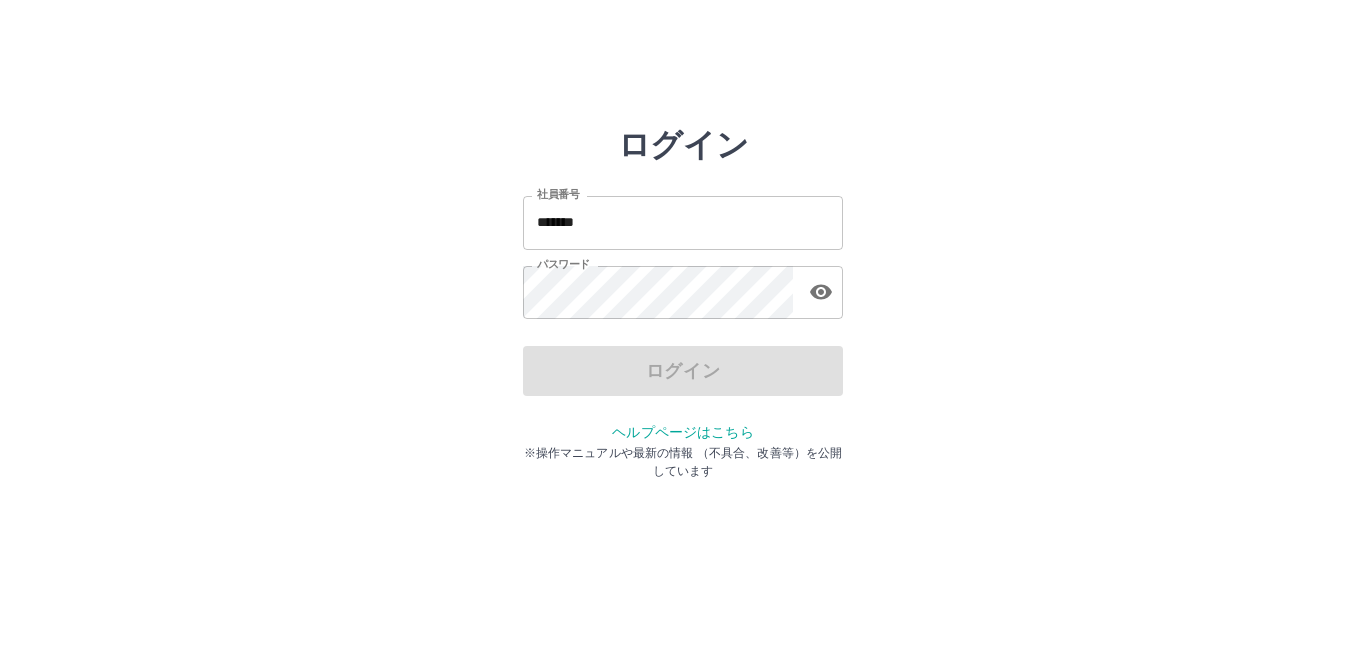 click on "*******" at bounding box center [683, 222] 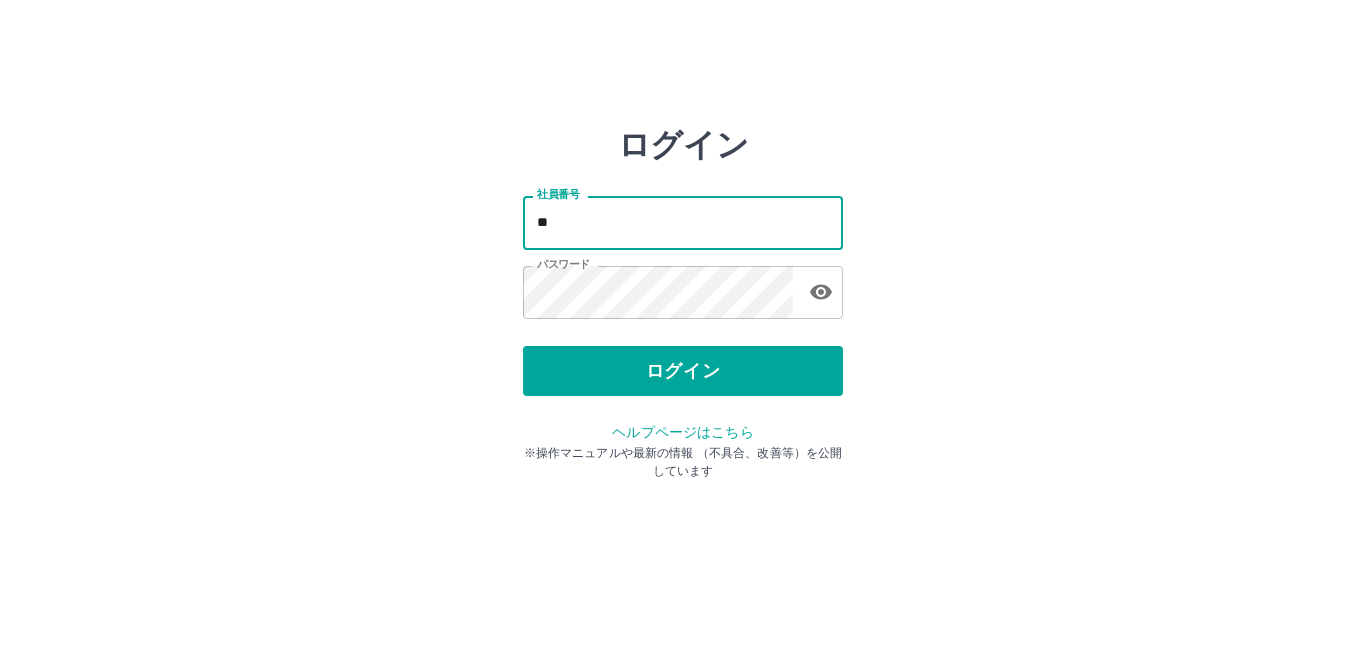 type on "*" 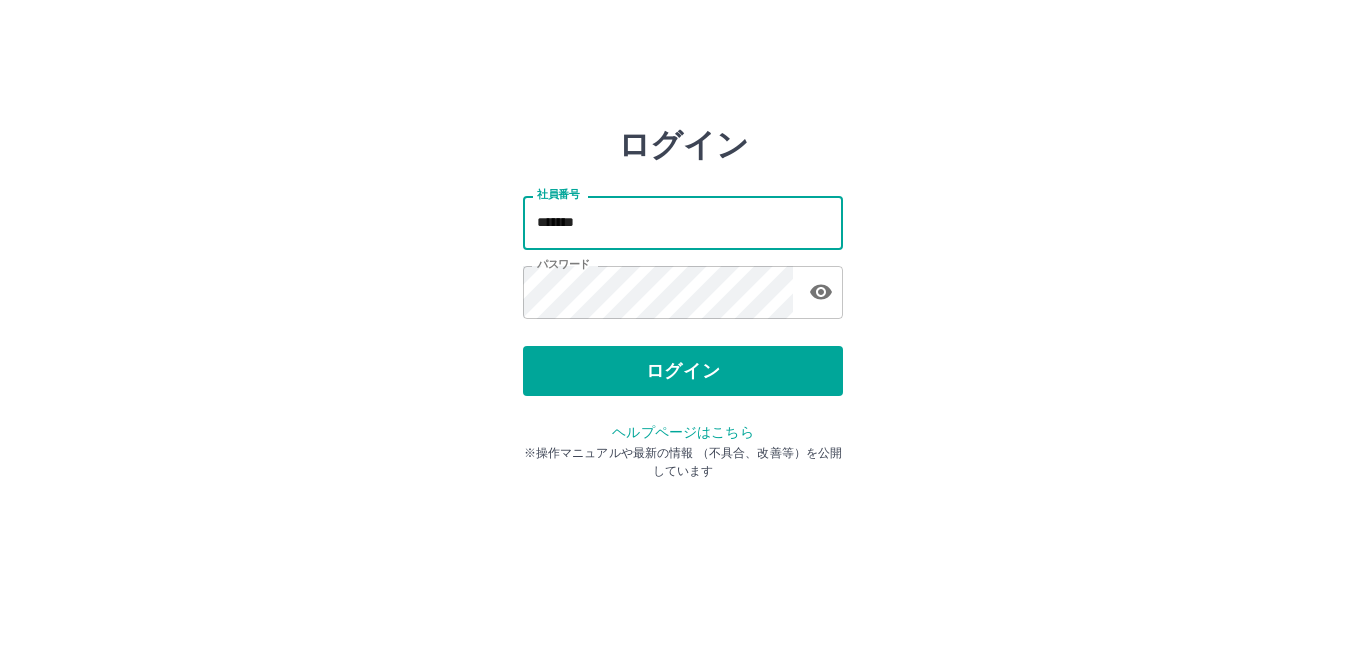 type on "*******" 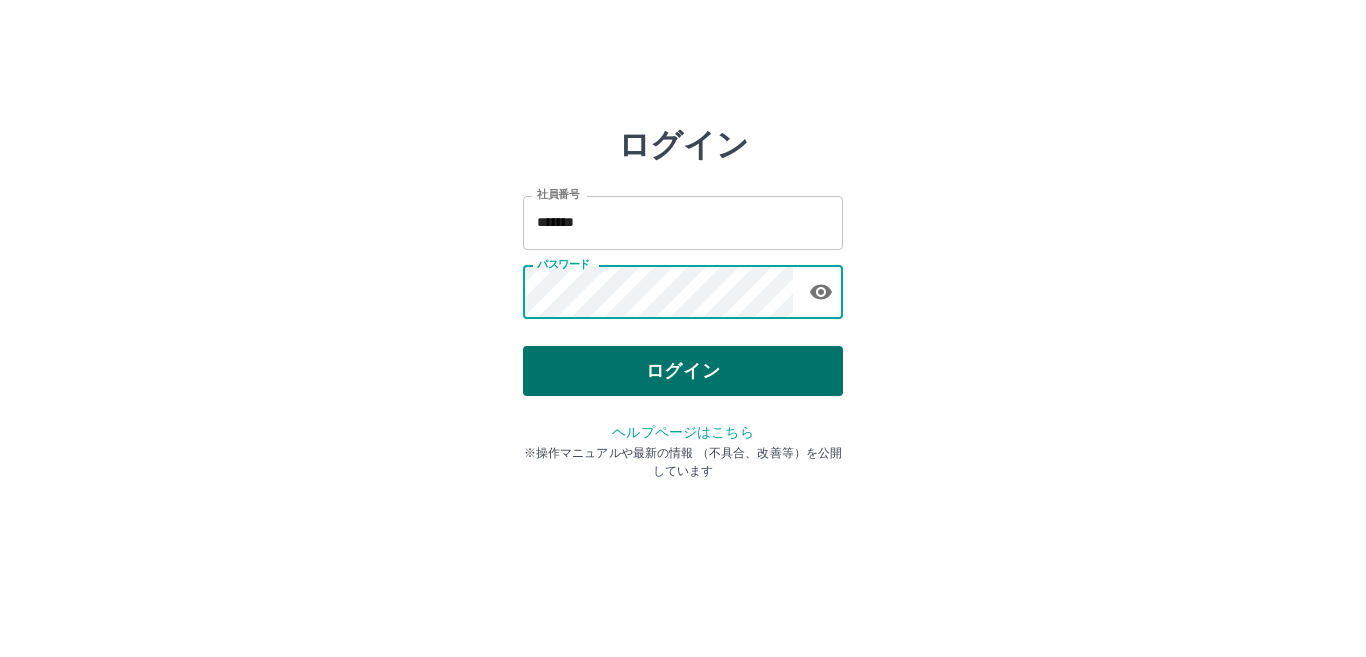 click on "ログイン" at bounding box center [683, 371] 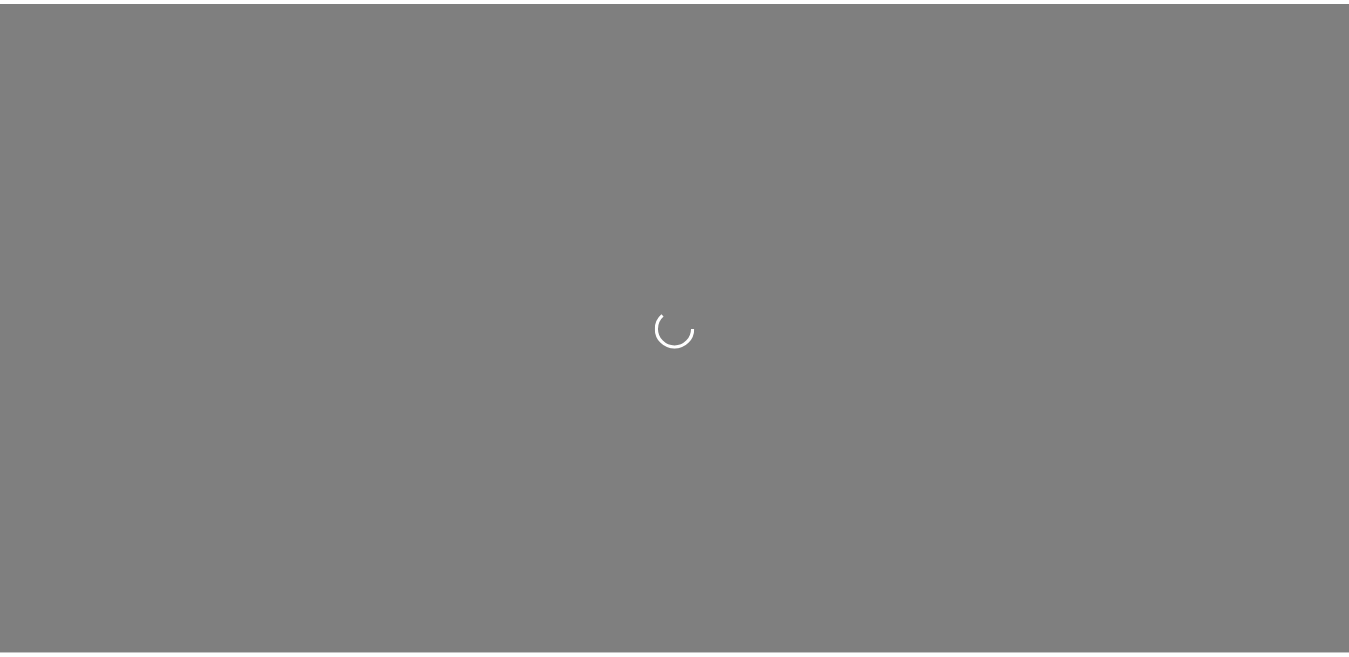 scroll, scrollTop: 0, scrollLeft: 0, axis: both 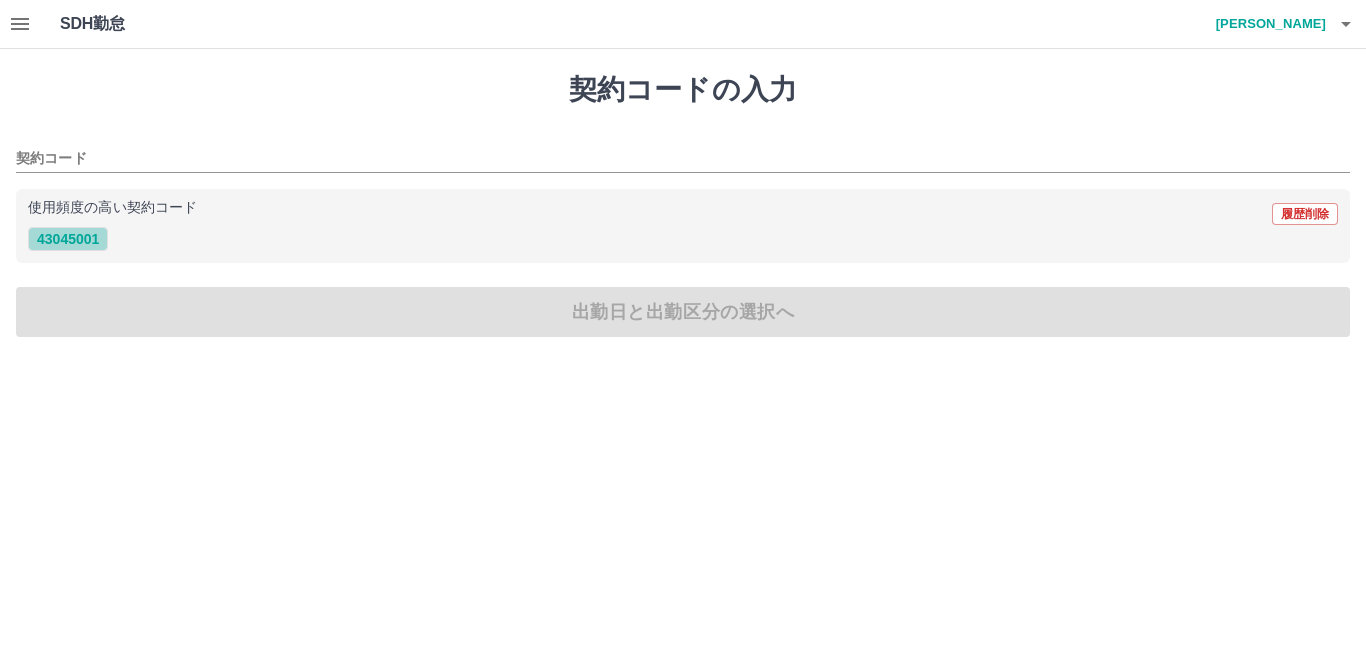 click on "43045001" at bounding box center [68, 239] 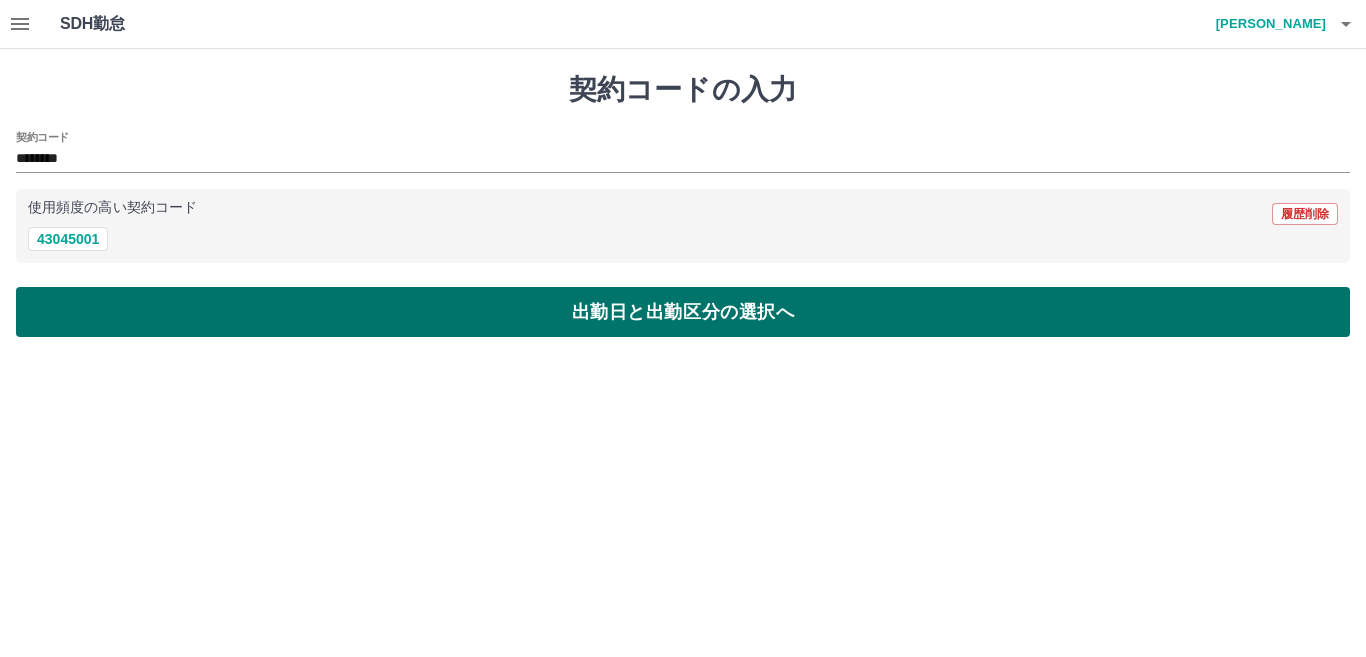 click on "出勤日と出勤区分の選択へ" at bounding box center [683, 312] 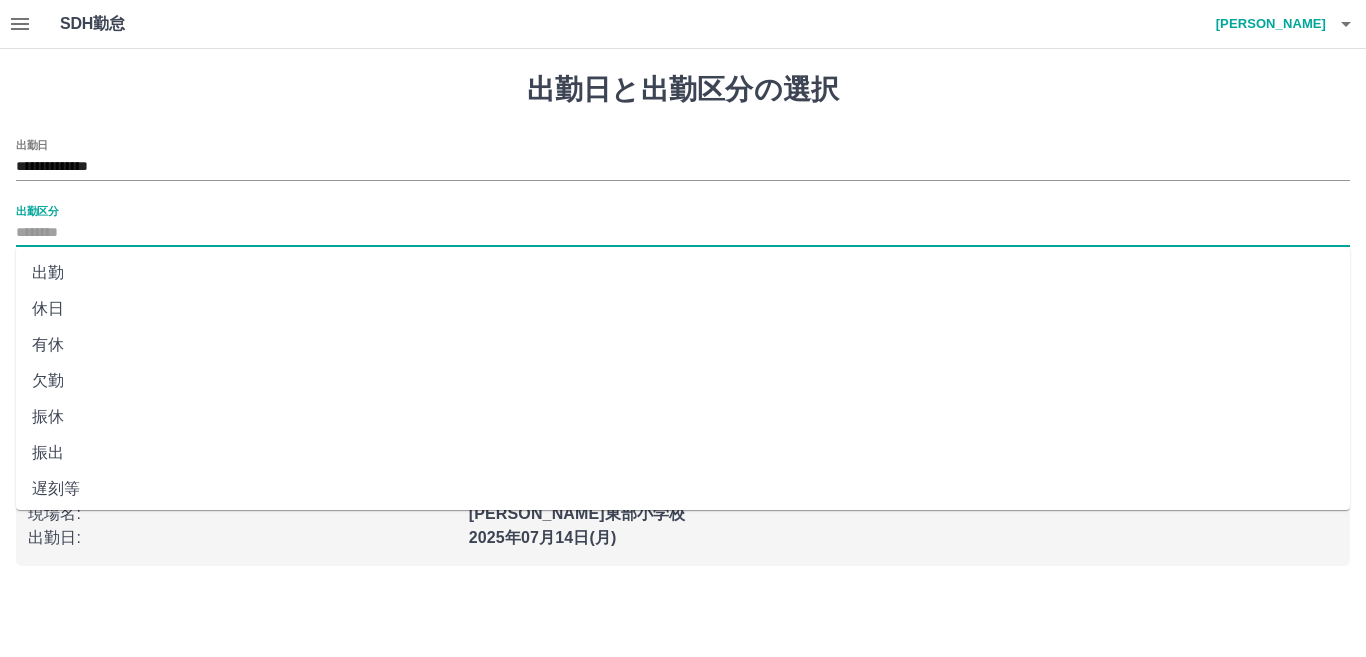 click on "出勤区分" at bounding box center [683, 233] 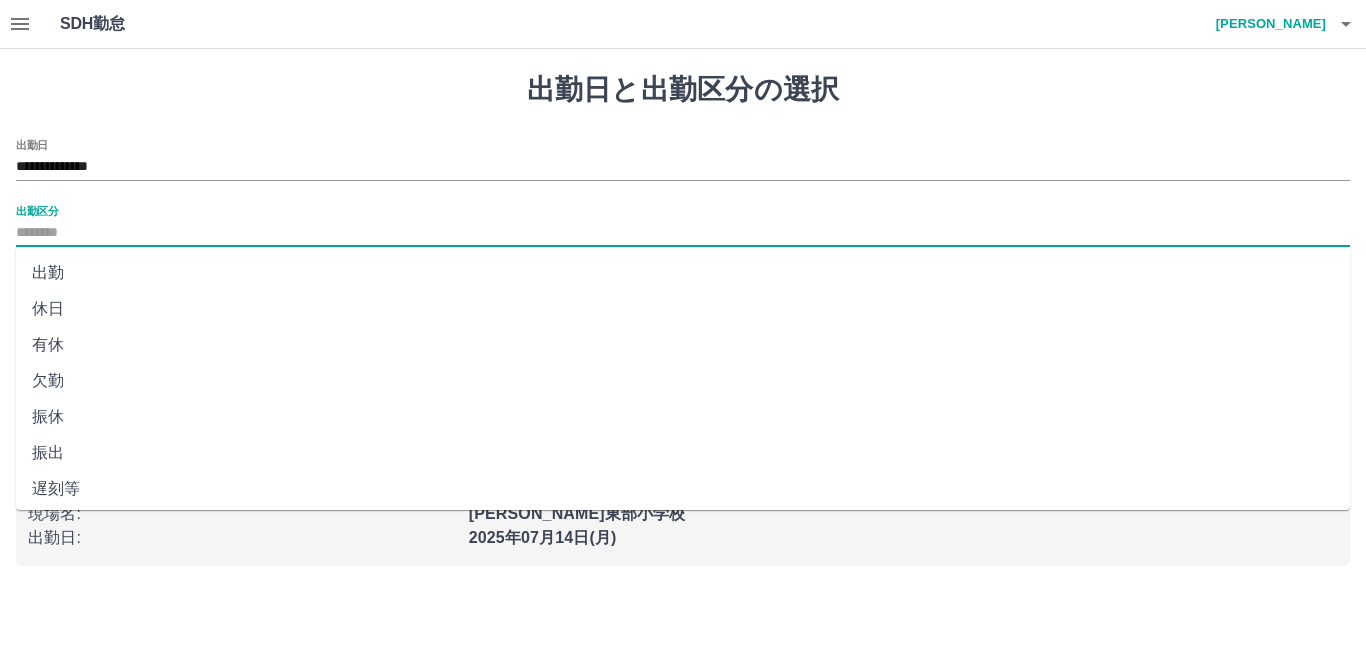click on "出勤" at bounding box center (683, 273) 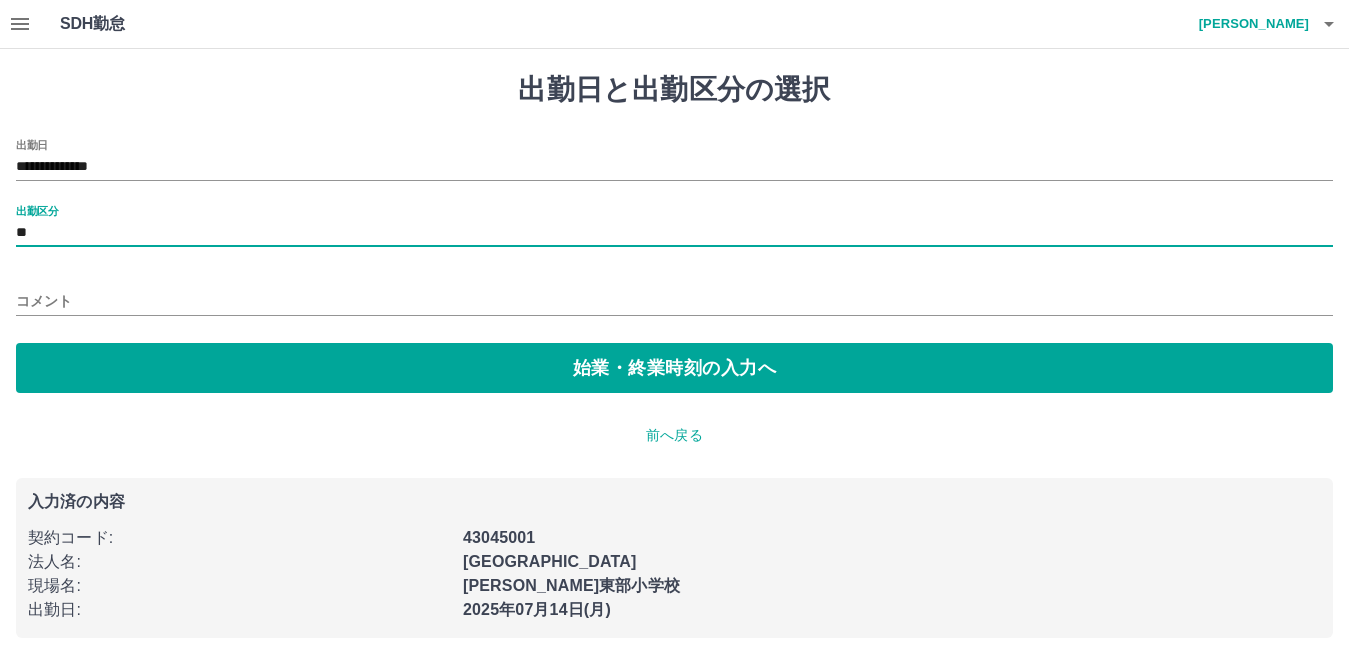 click on "**********" at bounding box center (674, 266) 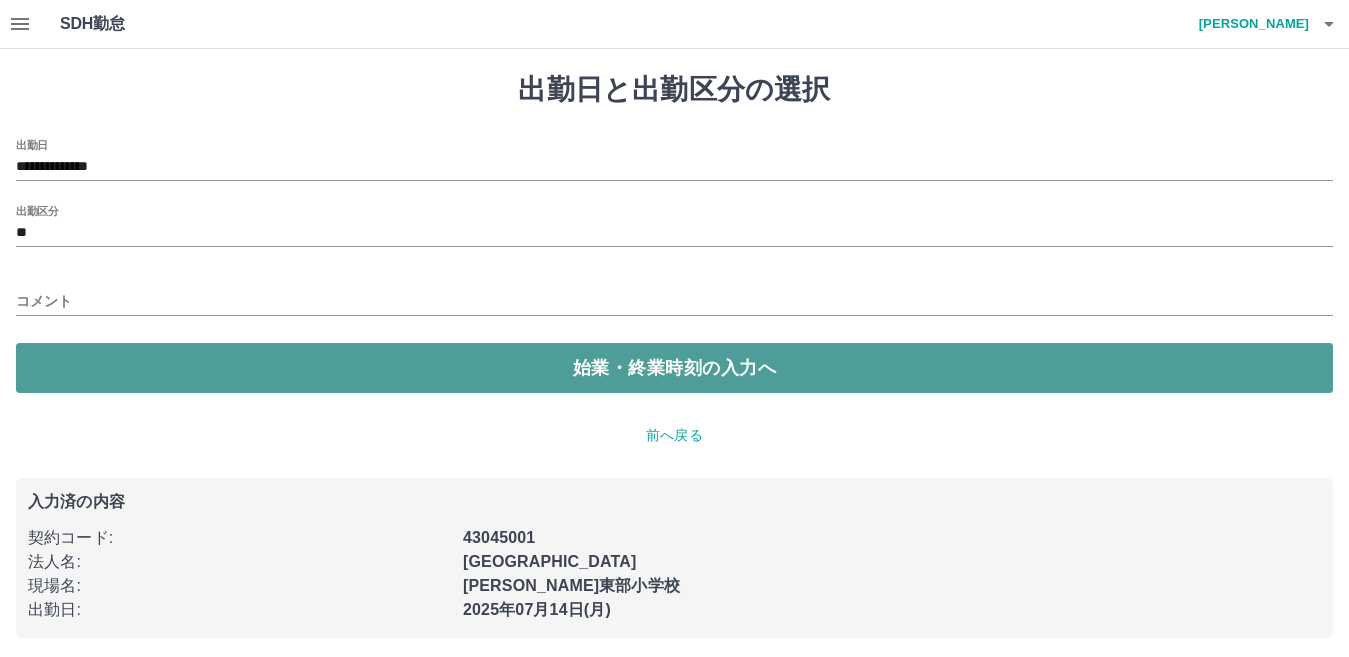 click on "始業・終業時刻の入力へ" at bounding box center [674, 368] 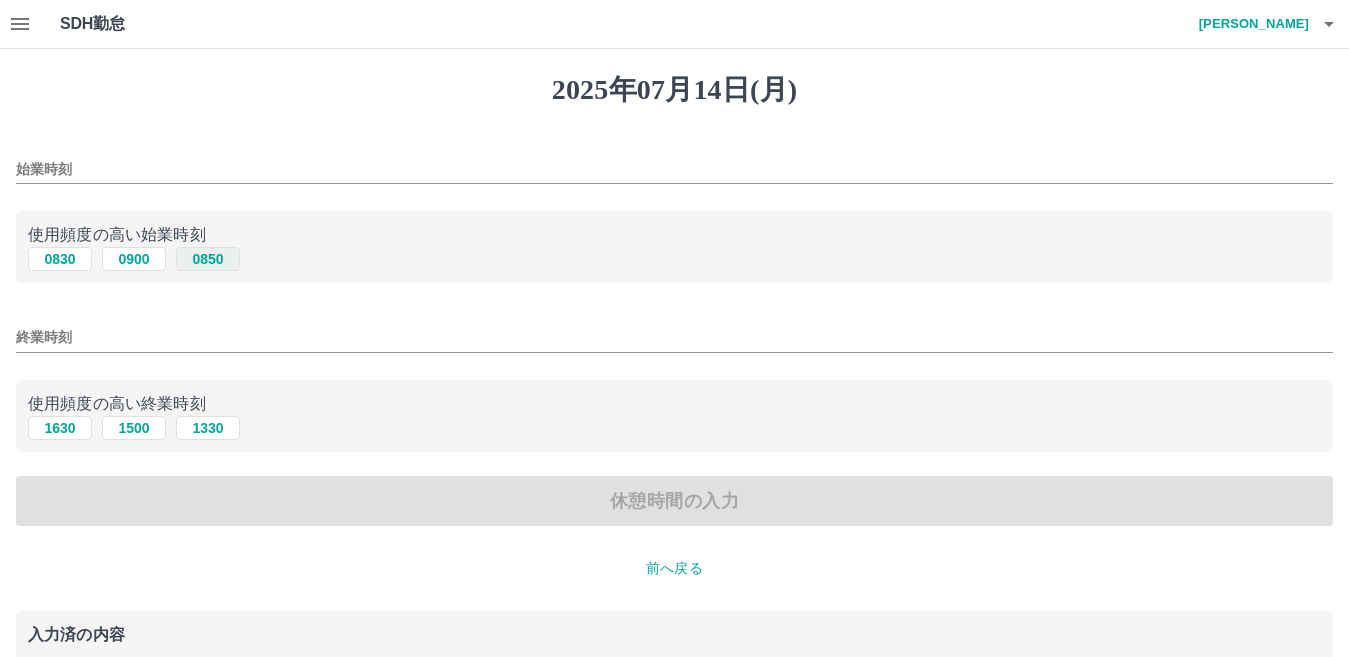 click on "0850" at bounding box center (208, 259) 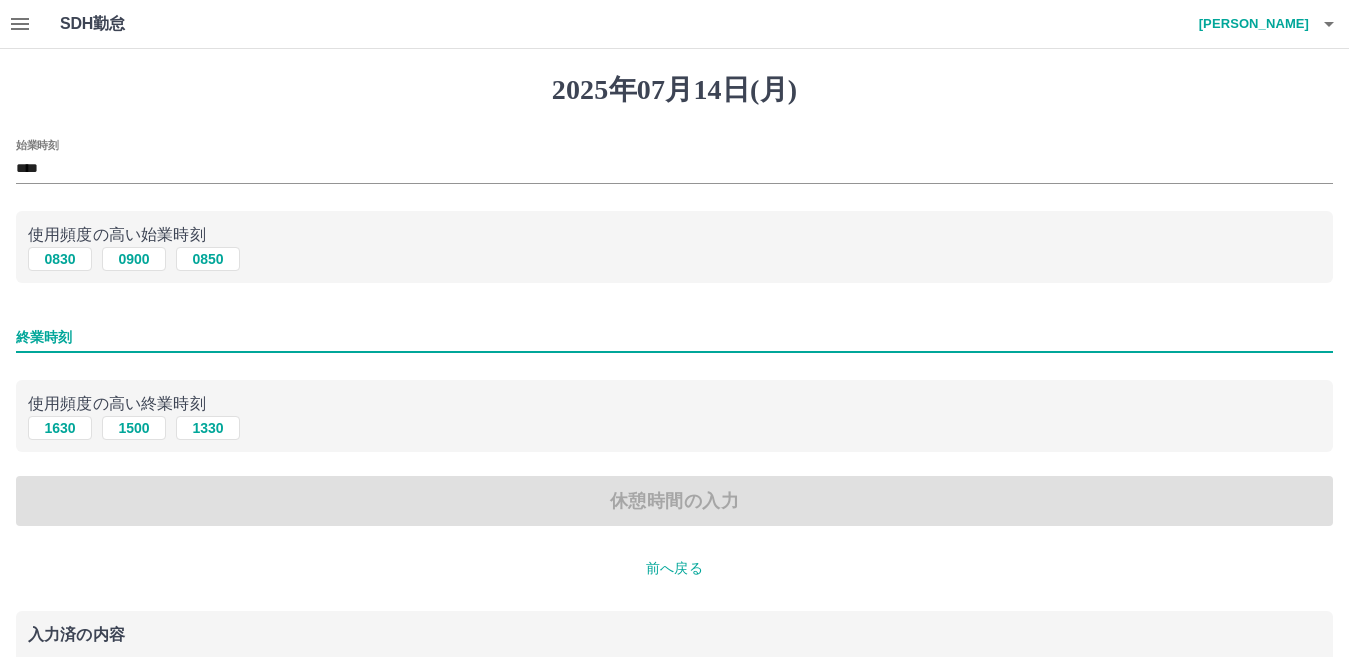click on "終業時刻" at bounding box center (674, 337) 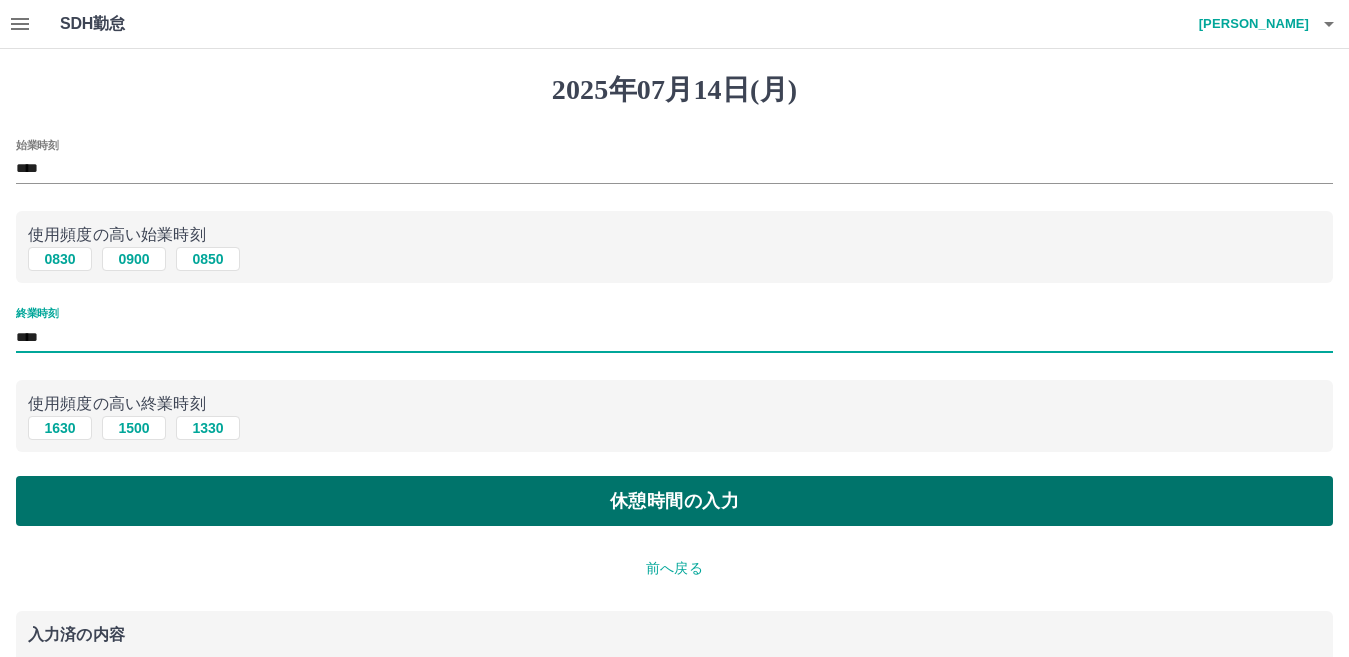click on "休憩時間の入力" at bounding box center (674, 501) 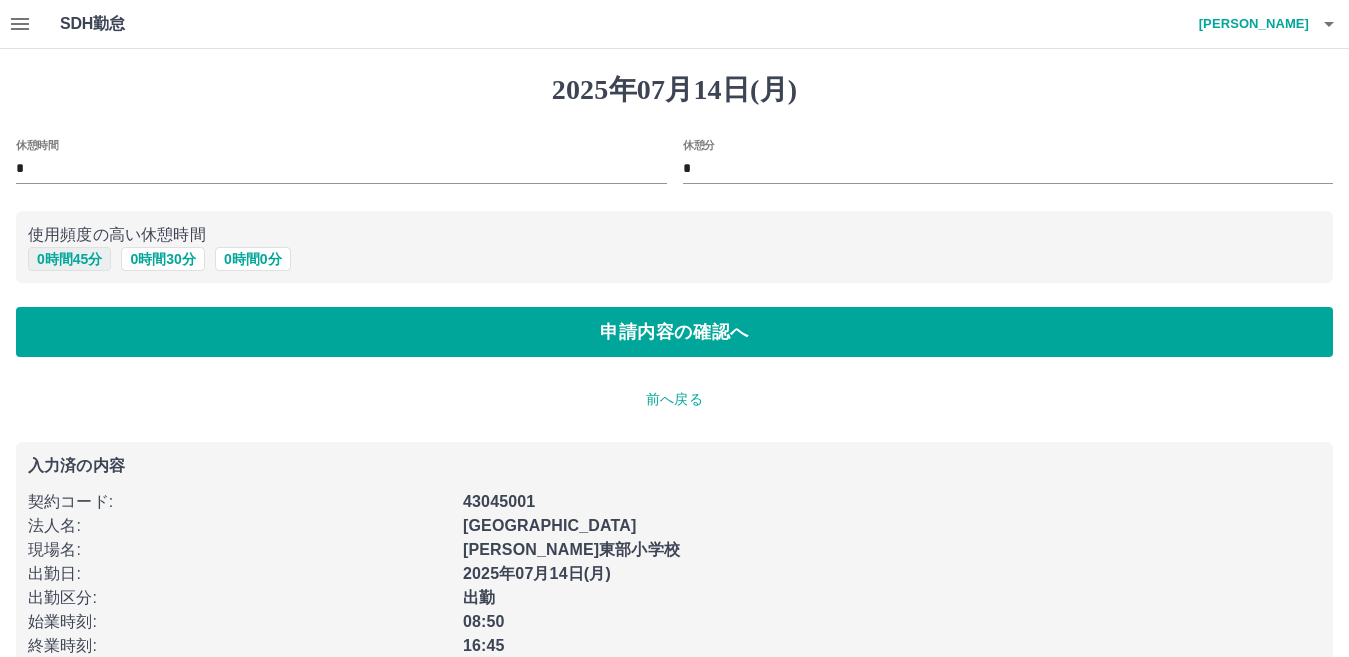 click on "0 時間 45 分" at bounding box center (69, 259) 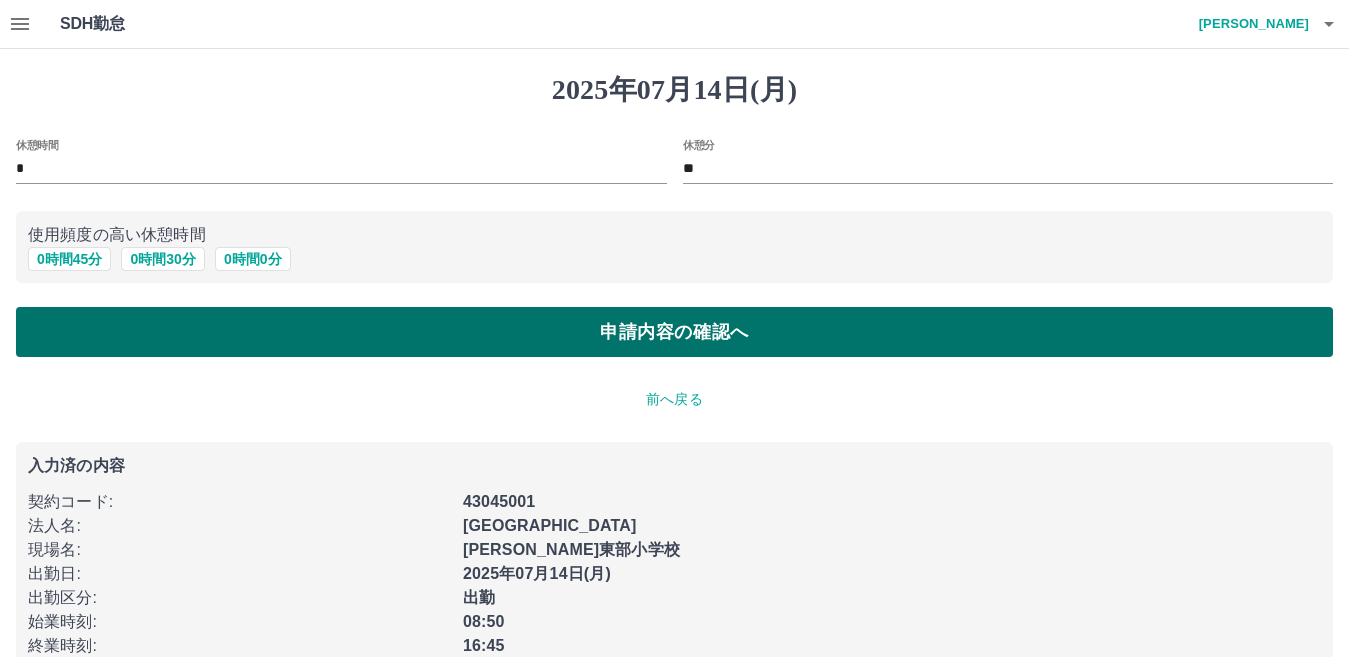 click on "申請内容の確認へ" at bounding box center (674, 332) 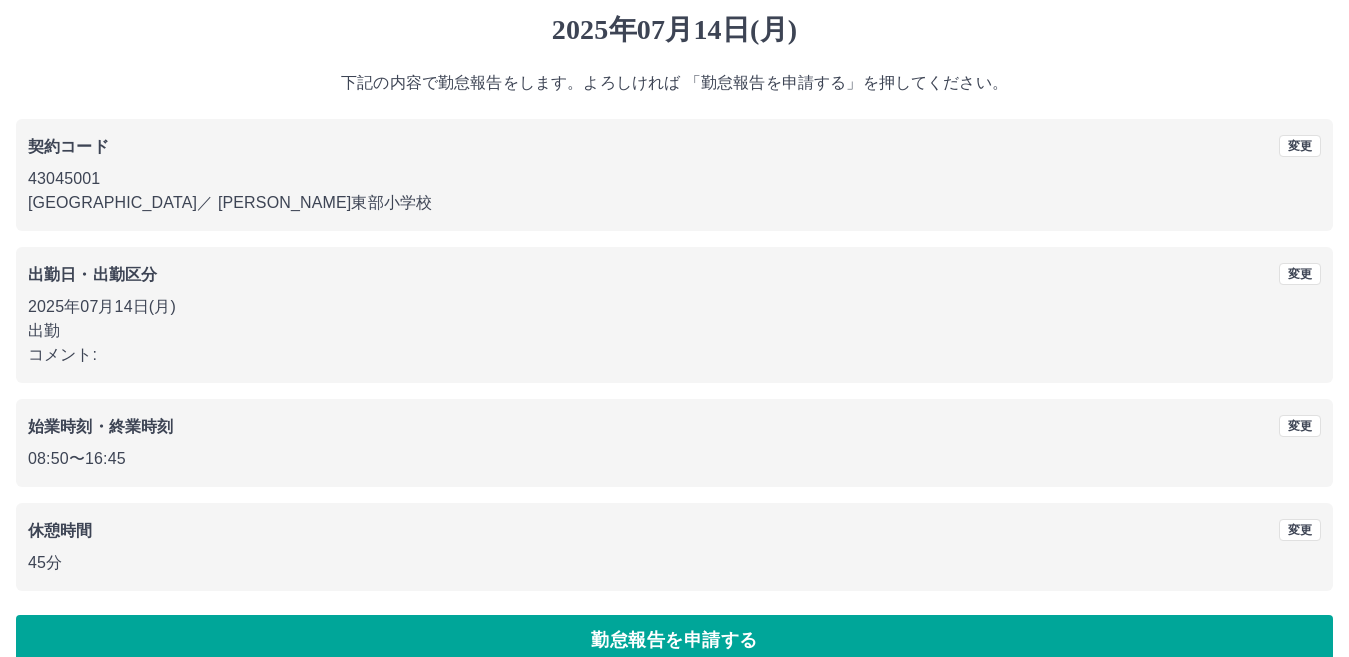 scroll, scrollTop: 92, scrollLeft: 0, axis: vertical 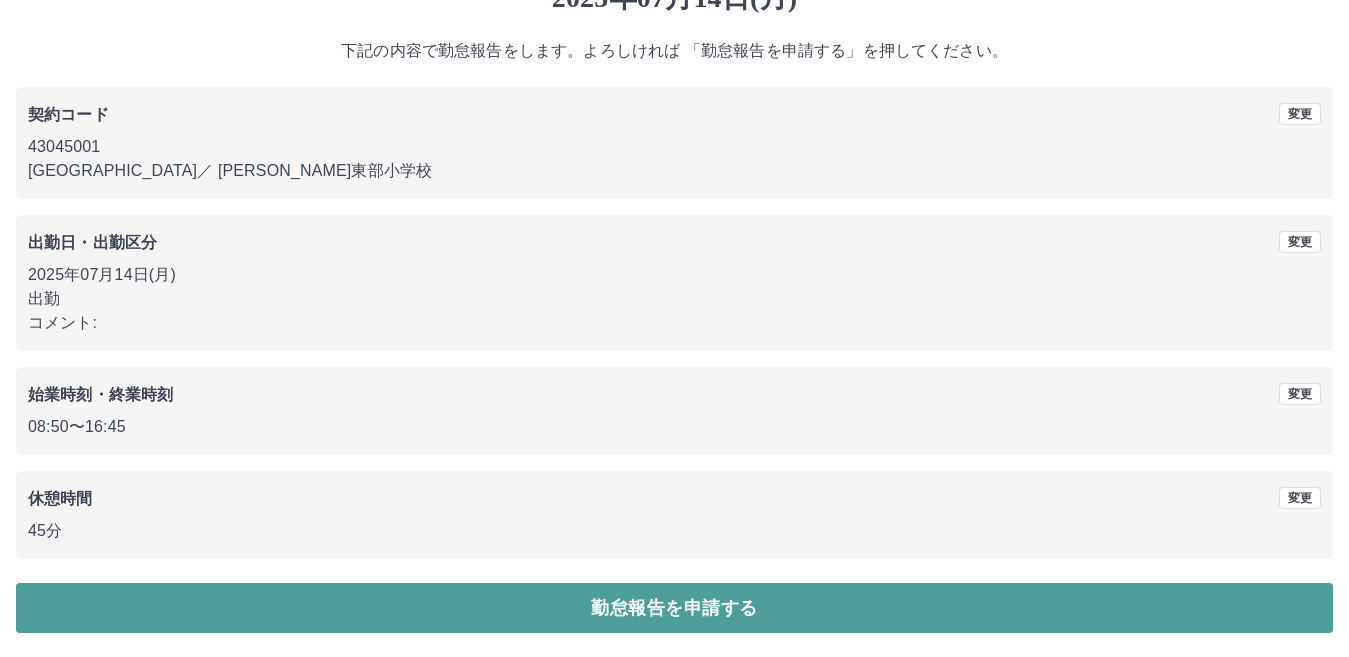 click on "勤怠報告を申請する" at bounding box center (674, 608) 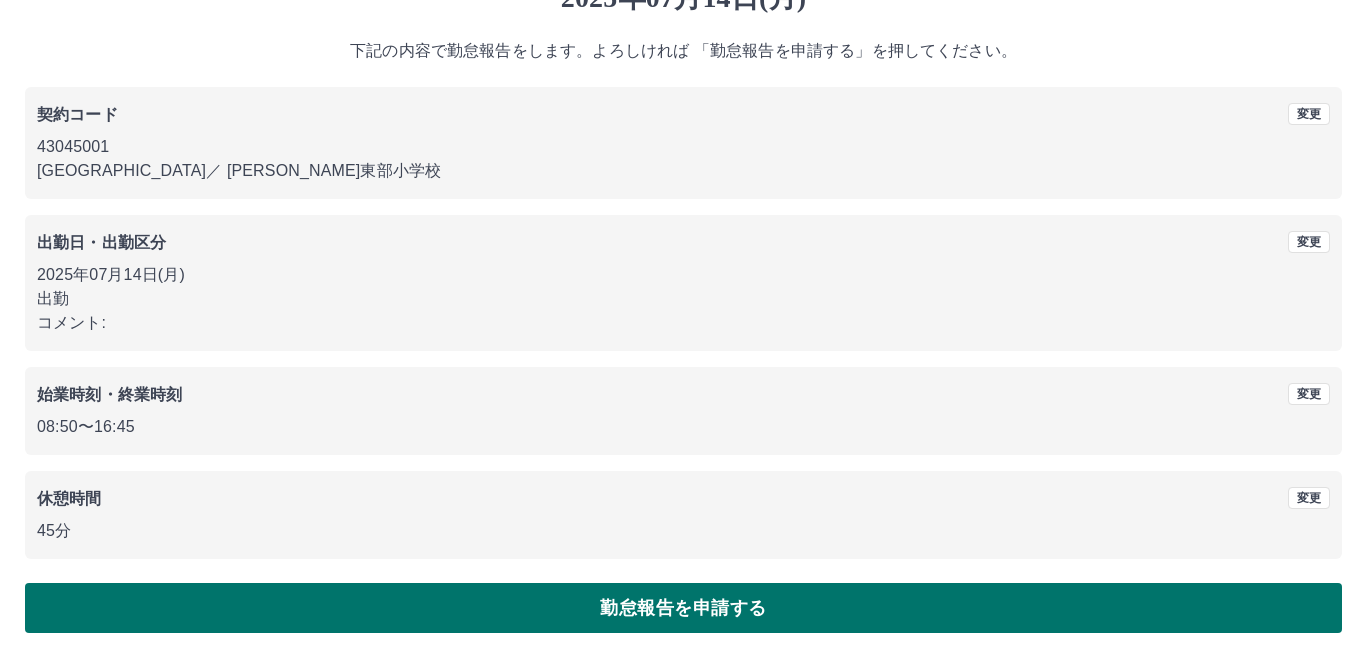 scroll, scrollTop: 0, scrollLeft: 0, axis: both 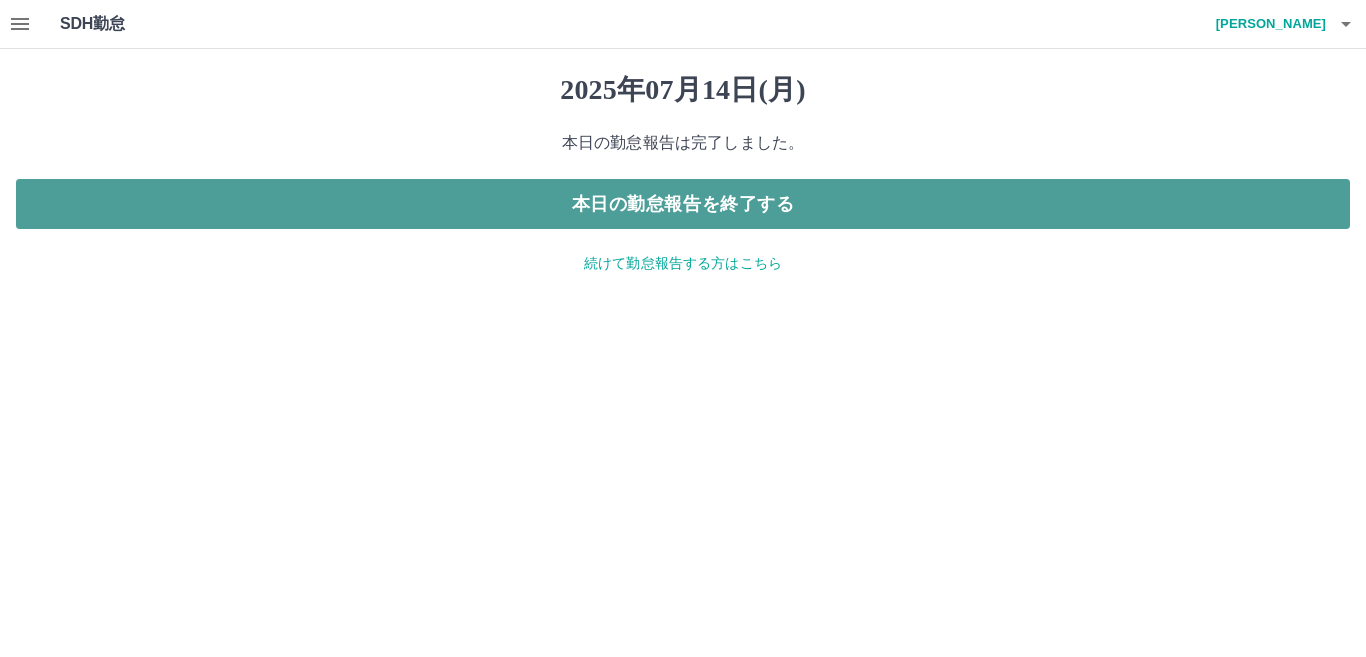 click on "本日の勤怠報告を終了する" at bounding box center [683, 204] 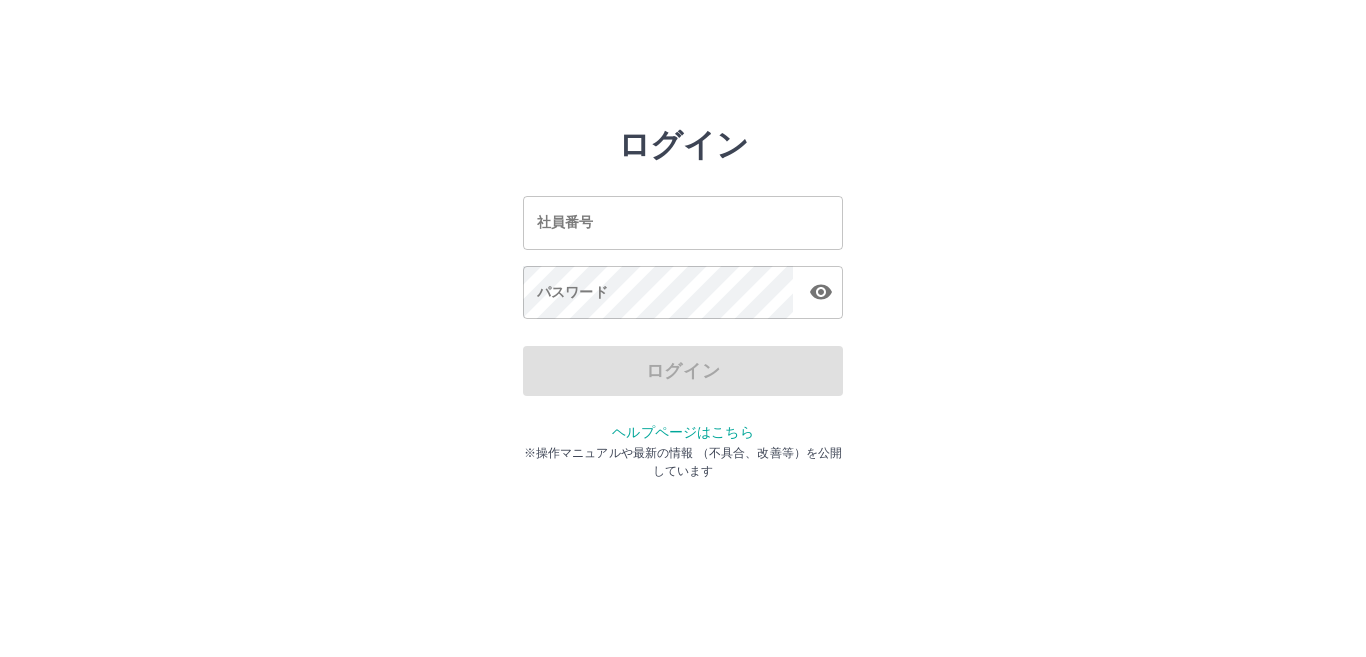scroll, scrollTop: 0, scrollLeft: 0, axis: both 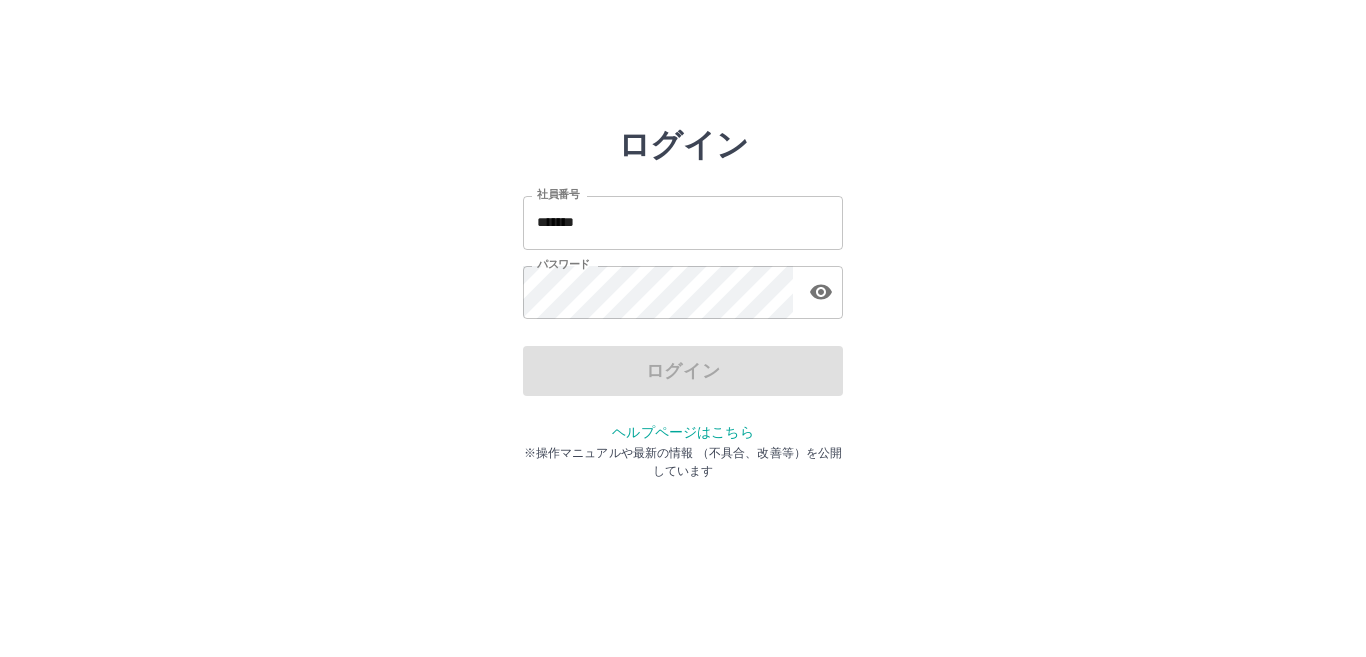 click on "*******" at bounding box center [683, 222] 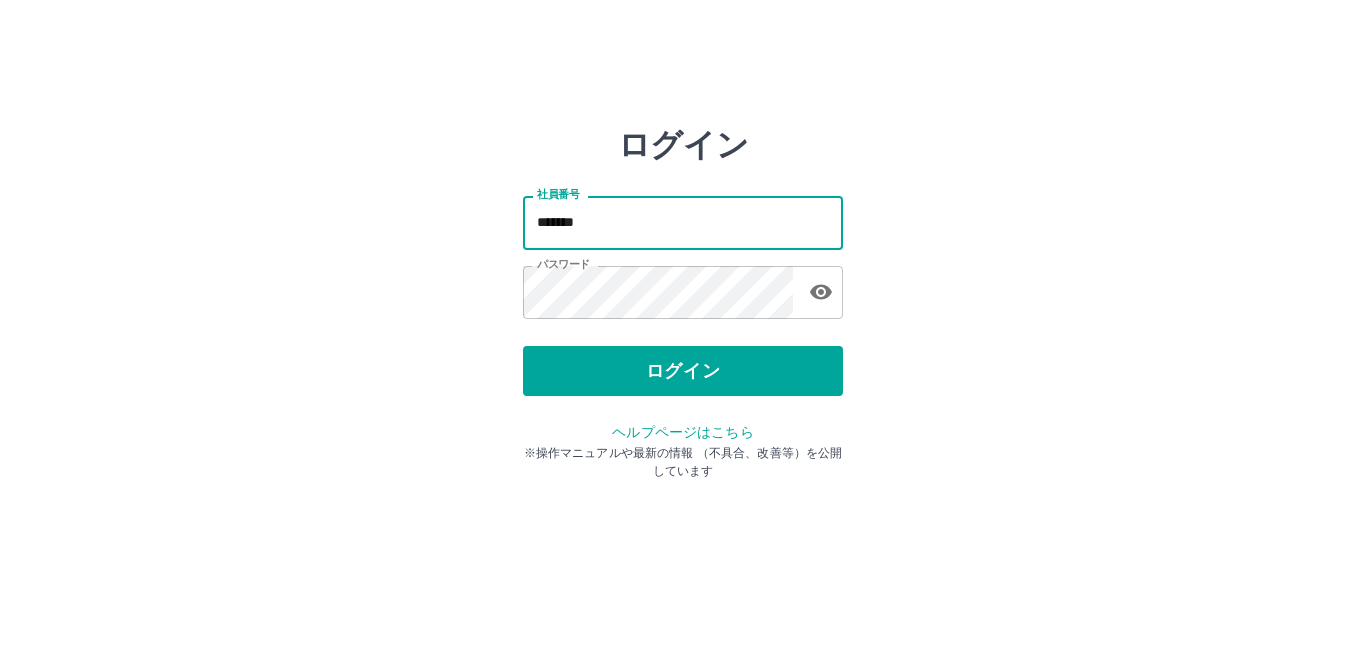 type on "*******" 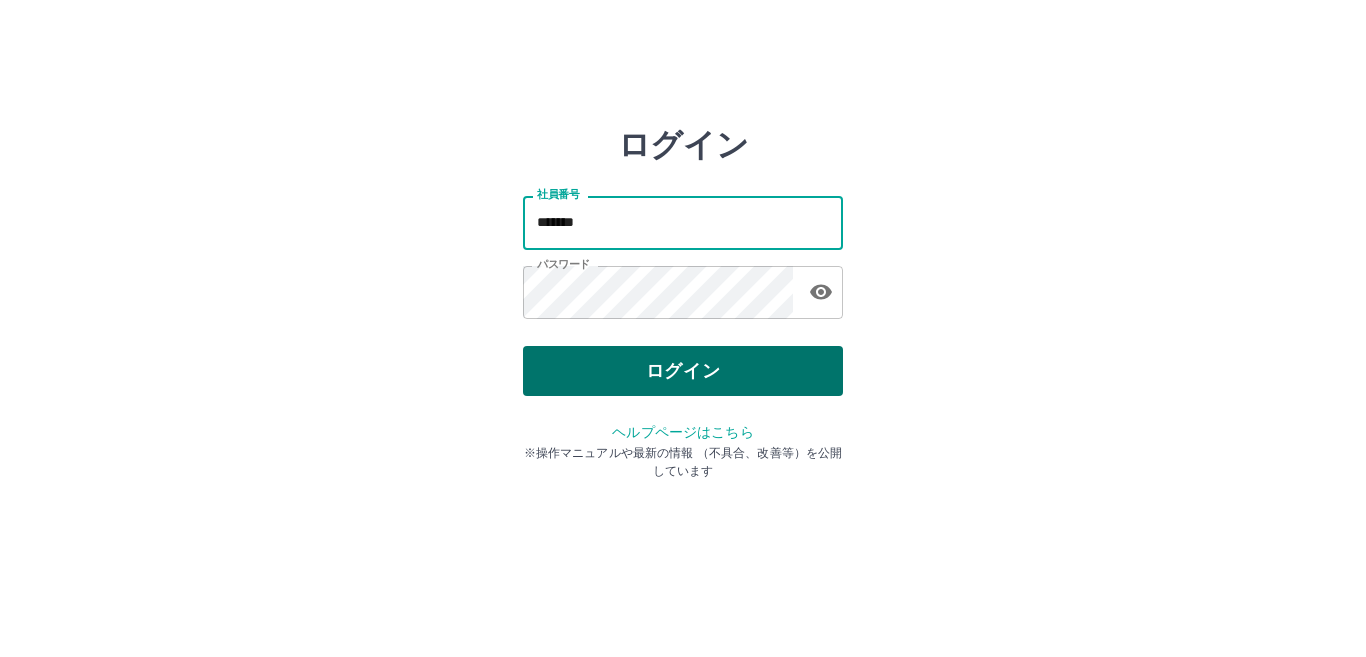 click on "ログイン" at bounding box center (683, 371) 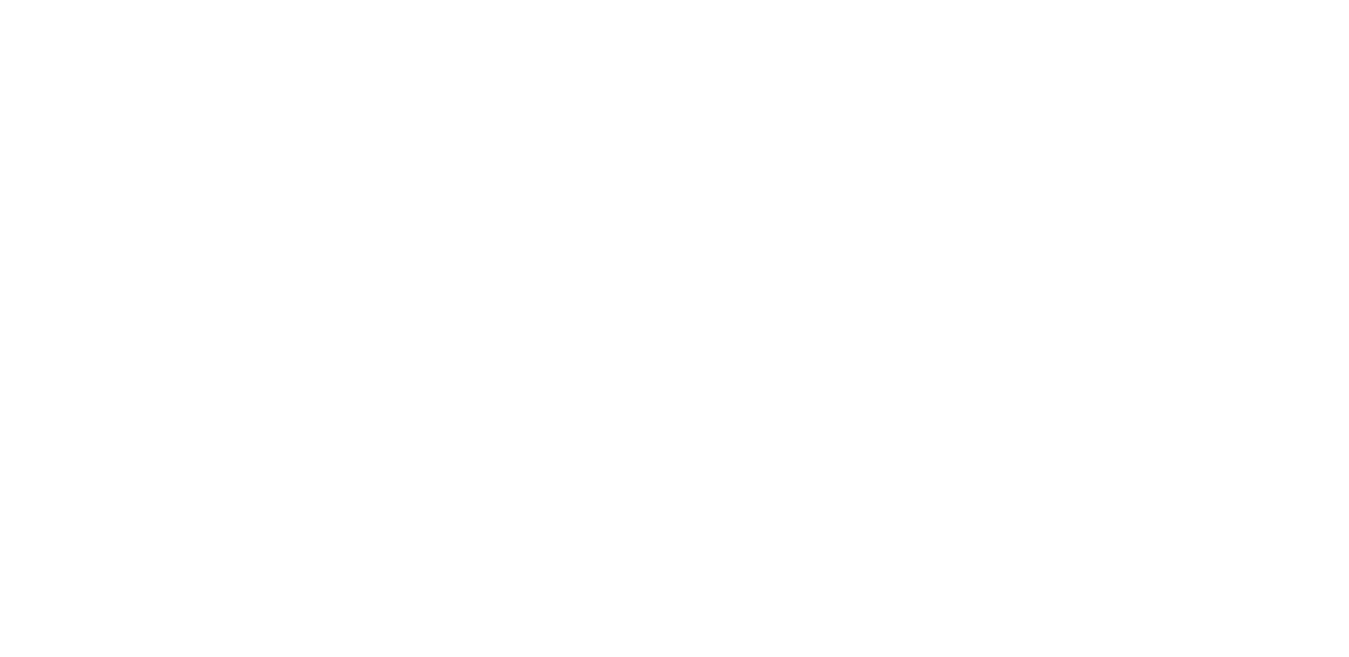 scroll, scrollTop: 0, scrollLeft: 0, axis: both 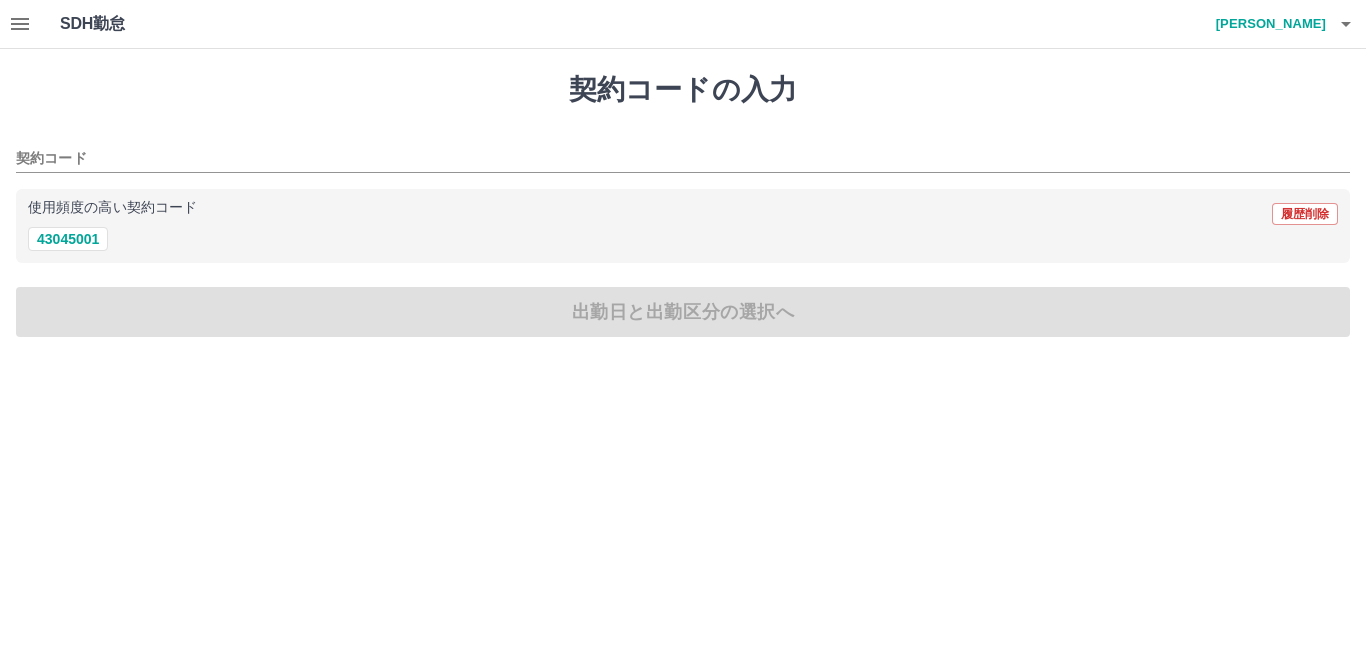 click 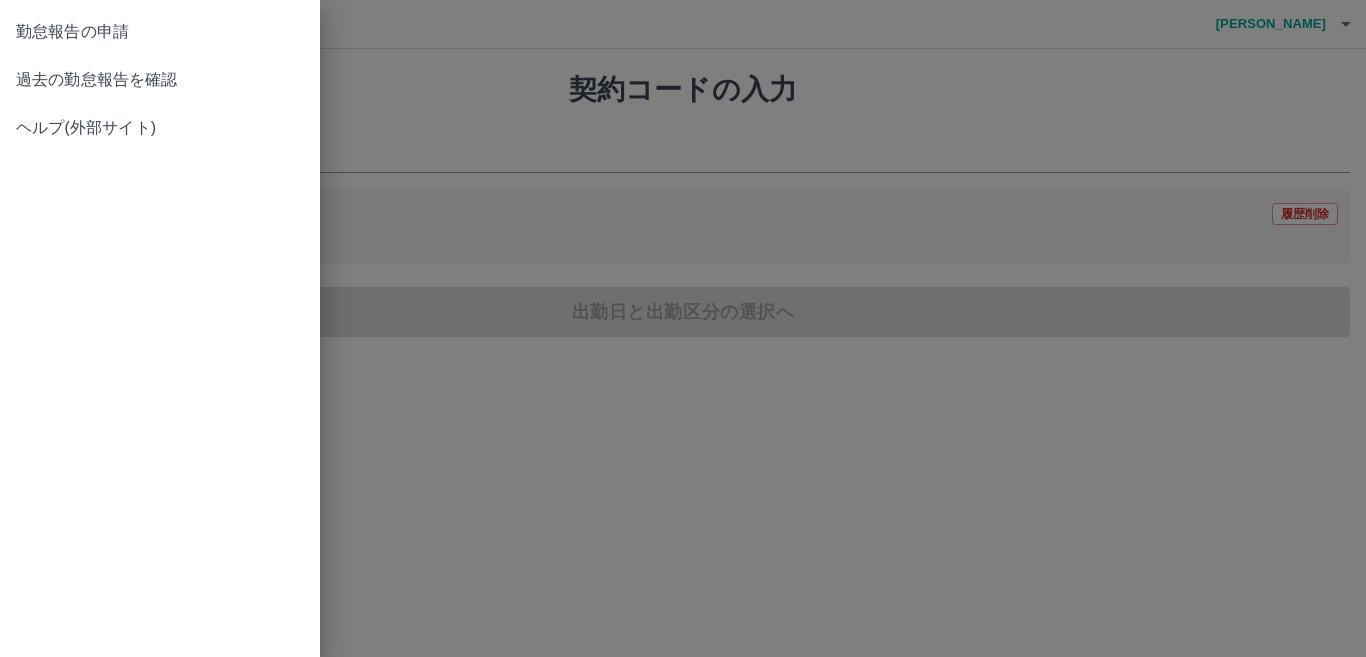 click on "過去の勤怠報告を確認" at bounding box center (160, 80) 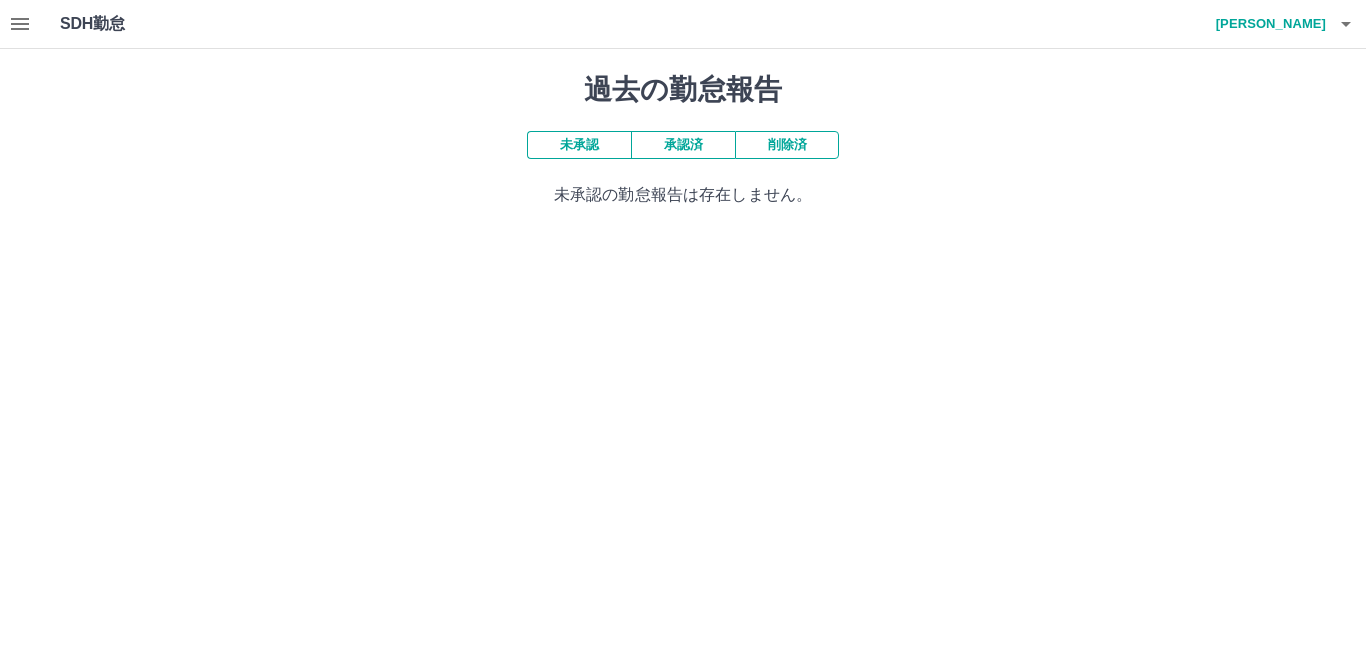 click on "未承認" at bounding box center (579, 145) 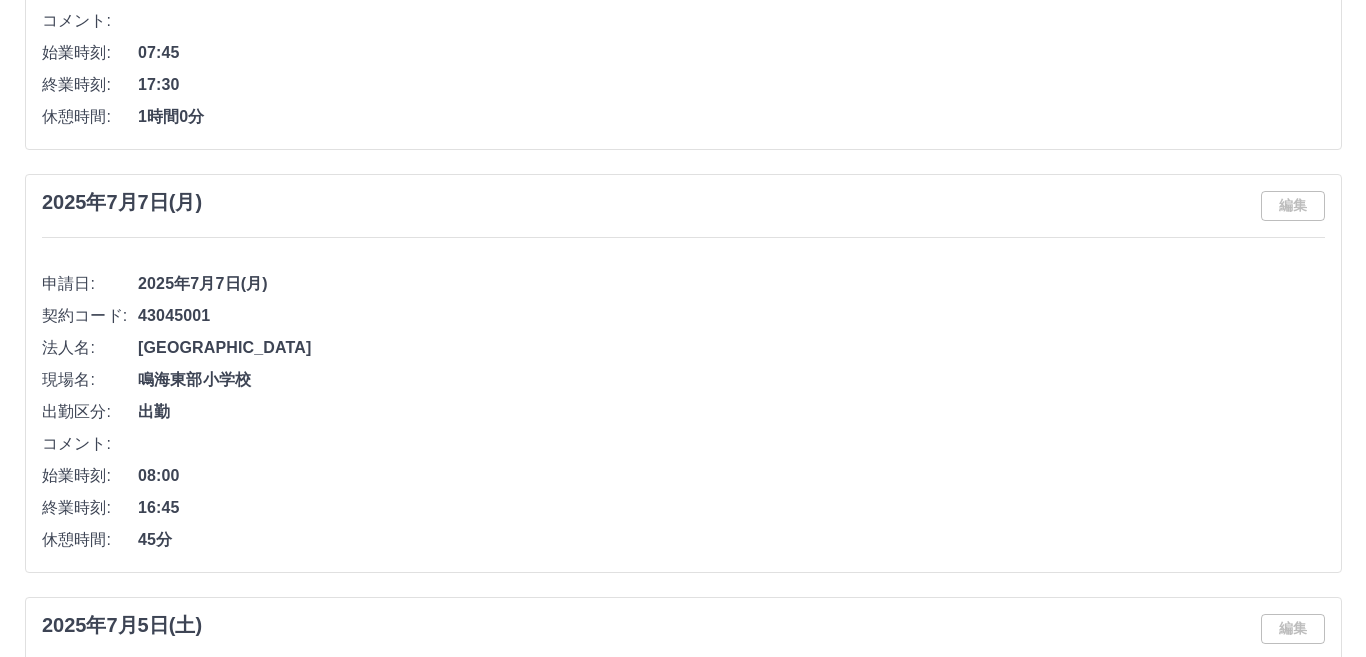 scroll, scrollTop: 0, scrollLeft: 0, axis: both 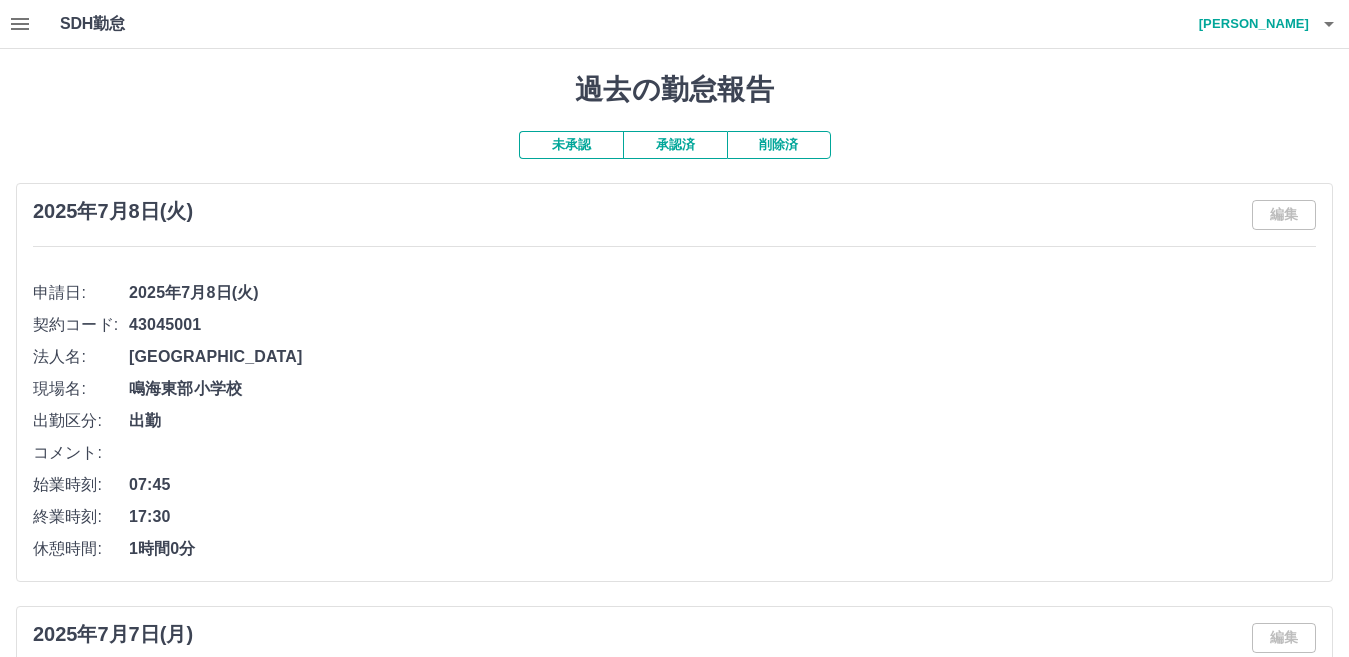 click 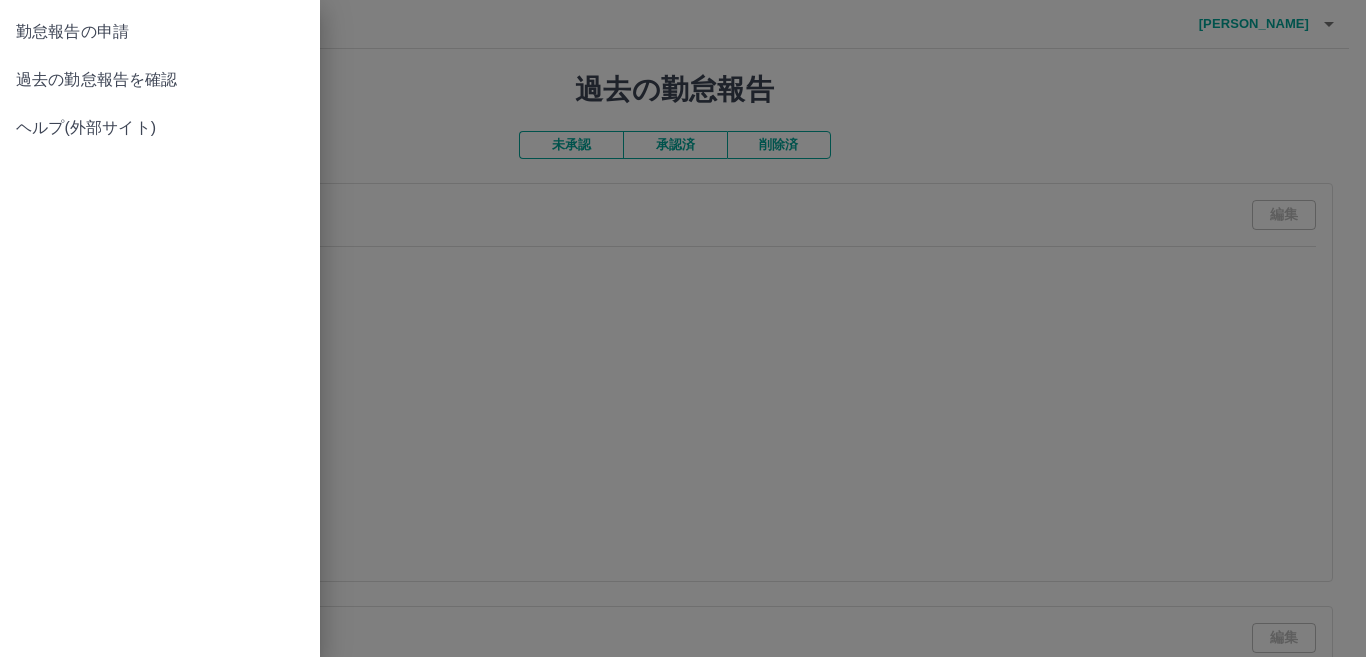 click at bounding box center [683, 328] 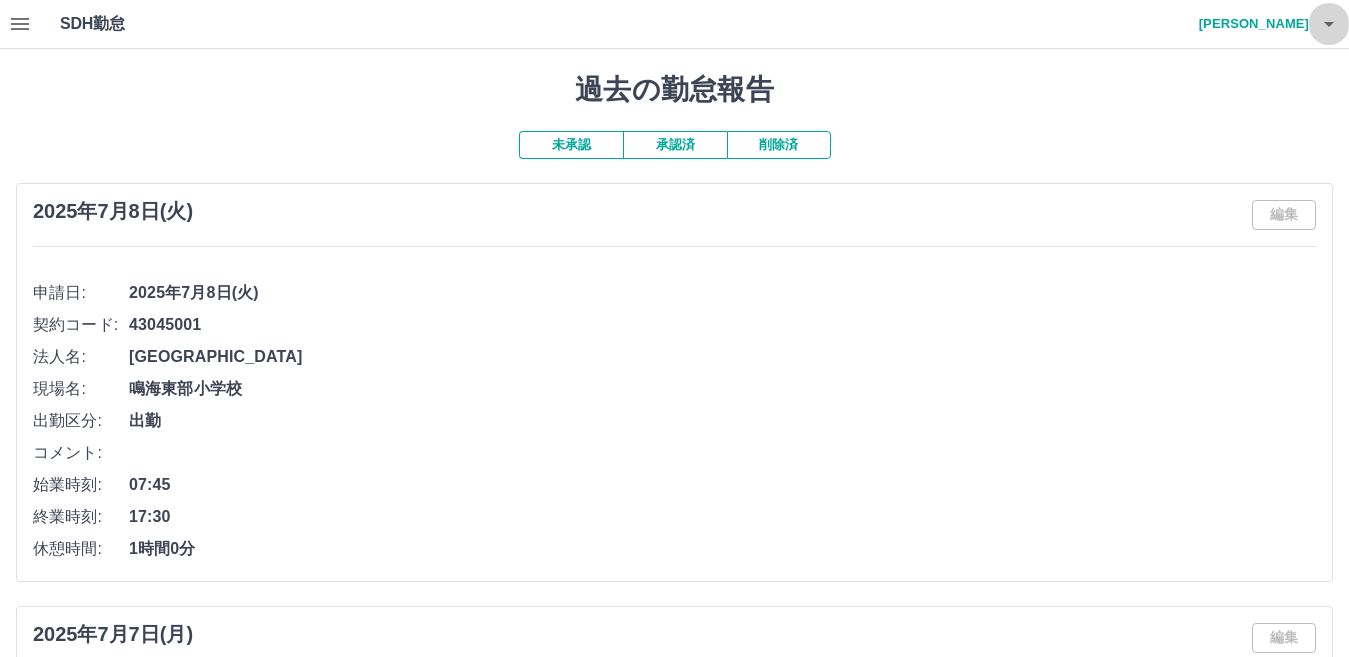 click 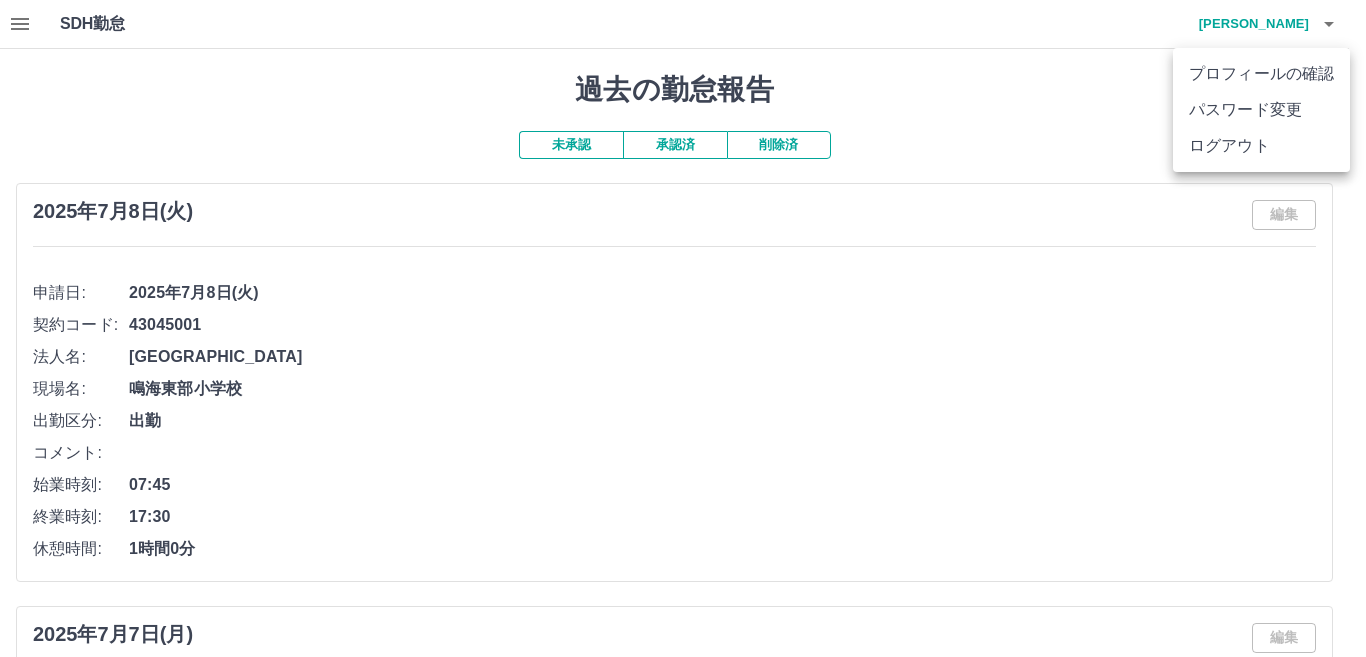 click at bounding box center [683, 328] 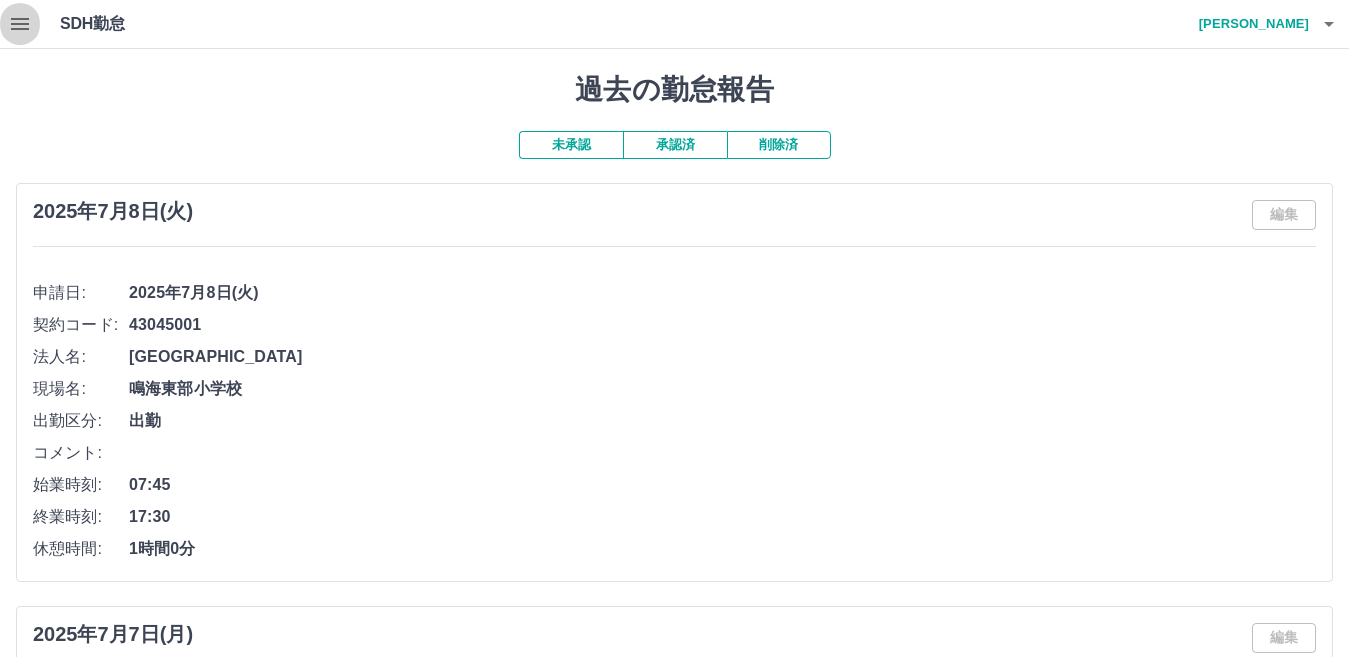 click 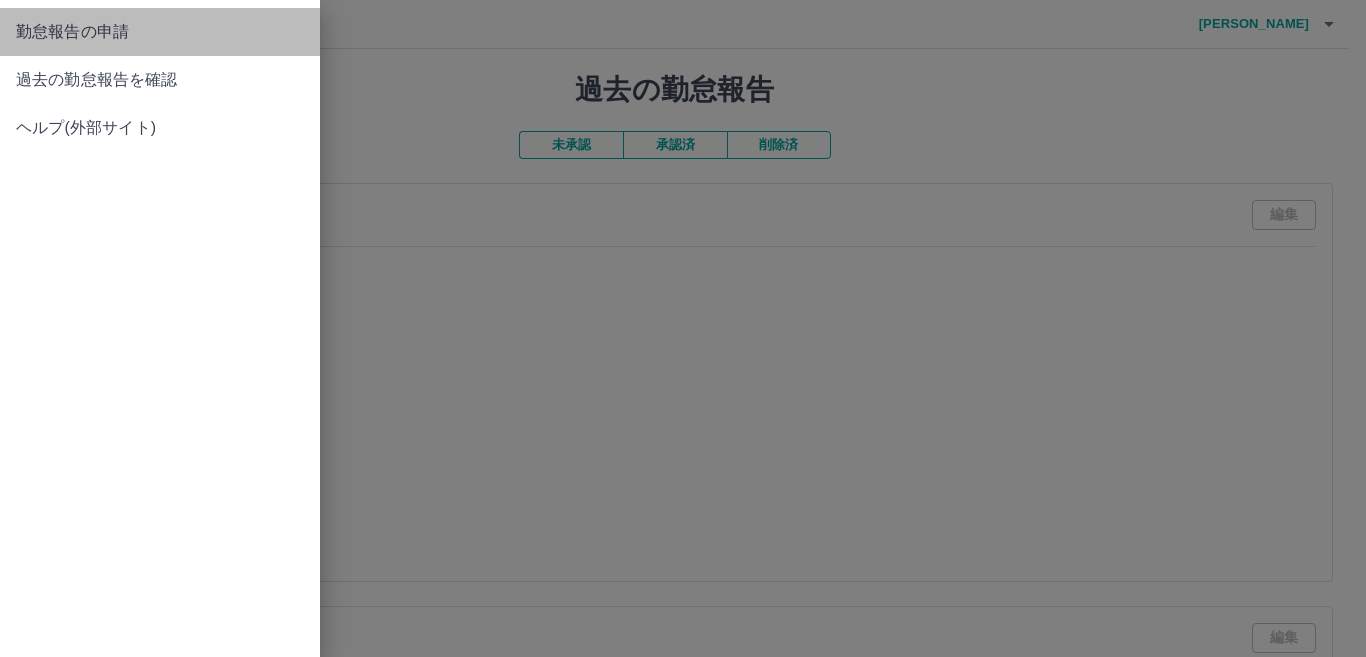 click on "勤怠報告の申請" at bounding box center [160, 32] 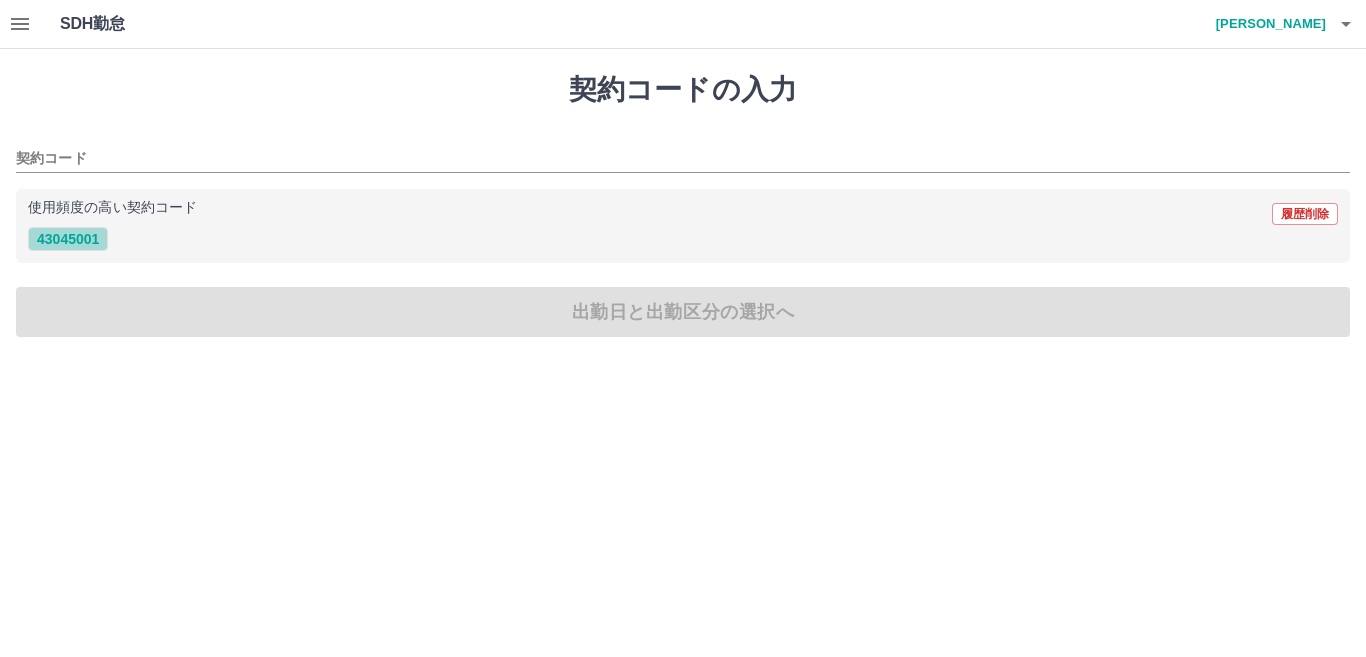 click on "43045001" at bounding box center (68, 239) 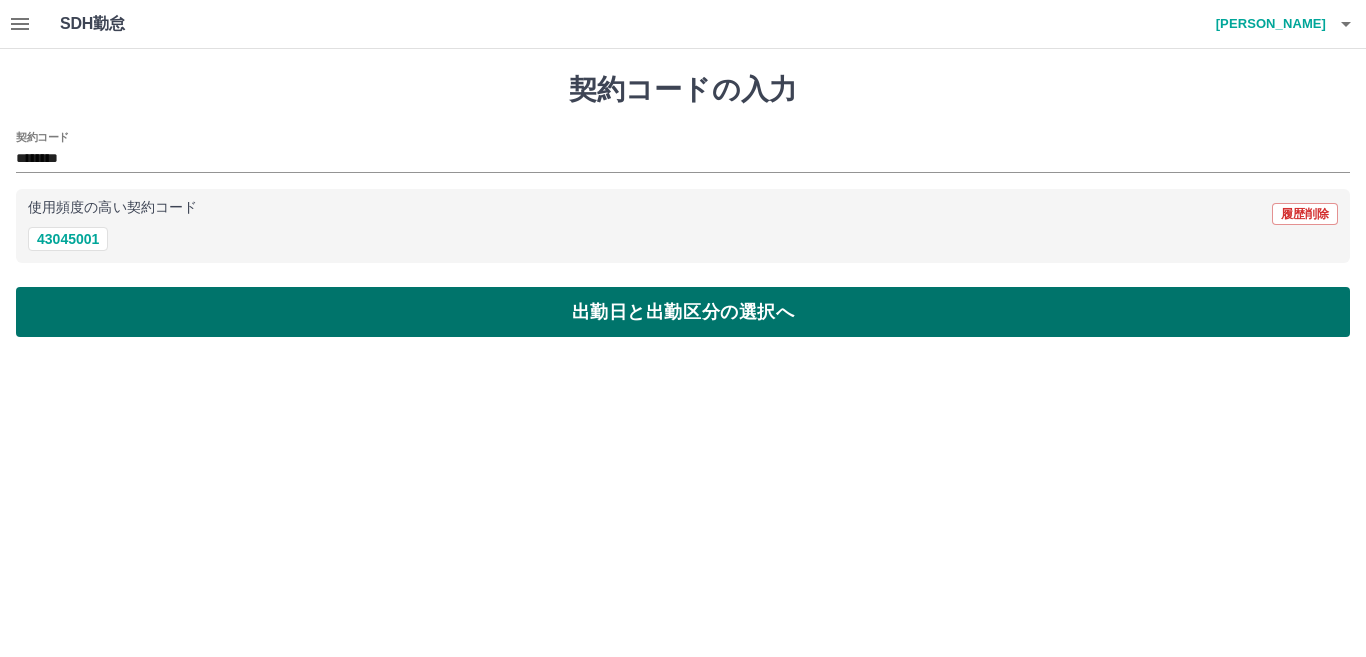 click on "出勤日と出勤区分の選択へ" at bounding box center [683, 312] 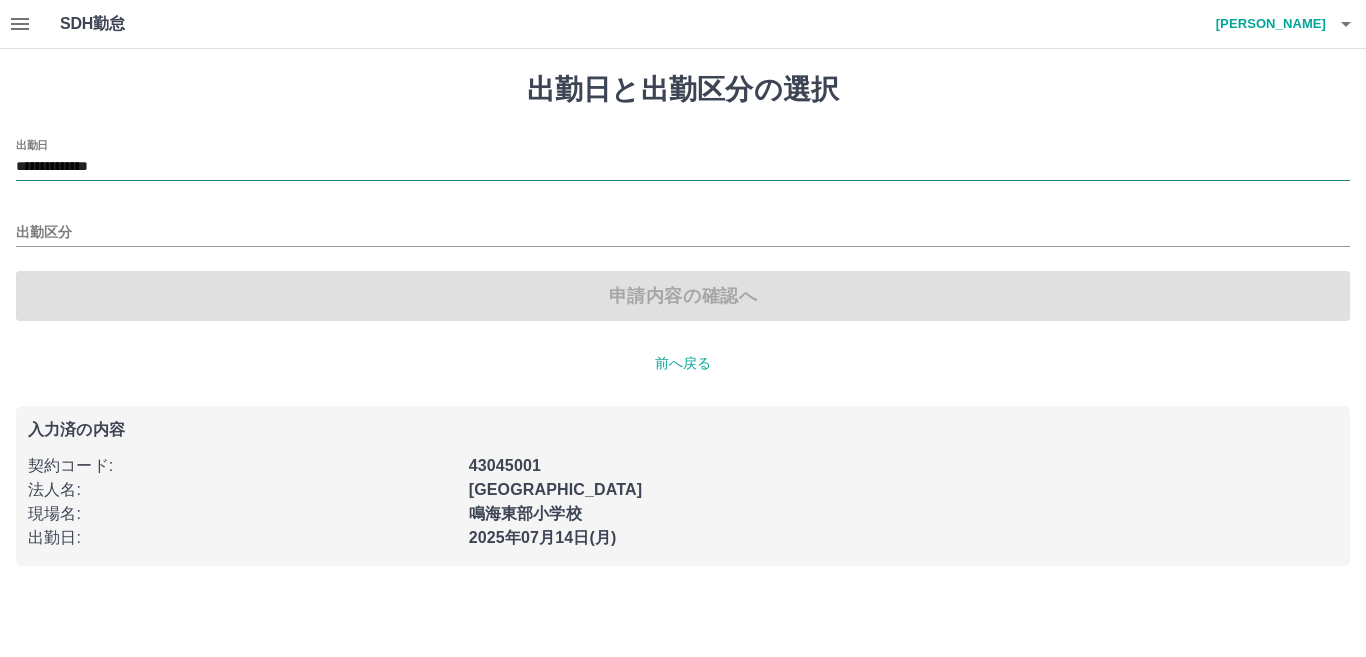 click on "**********" at bounding box center (683, 167) 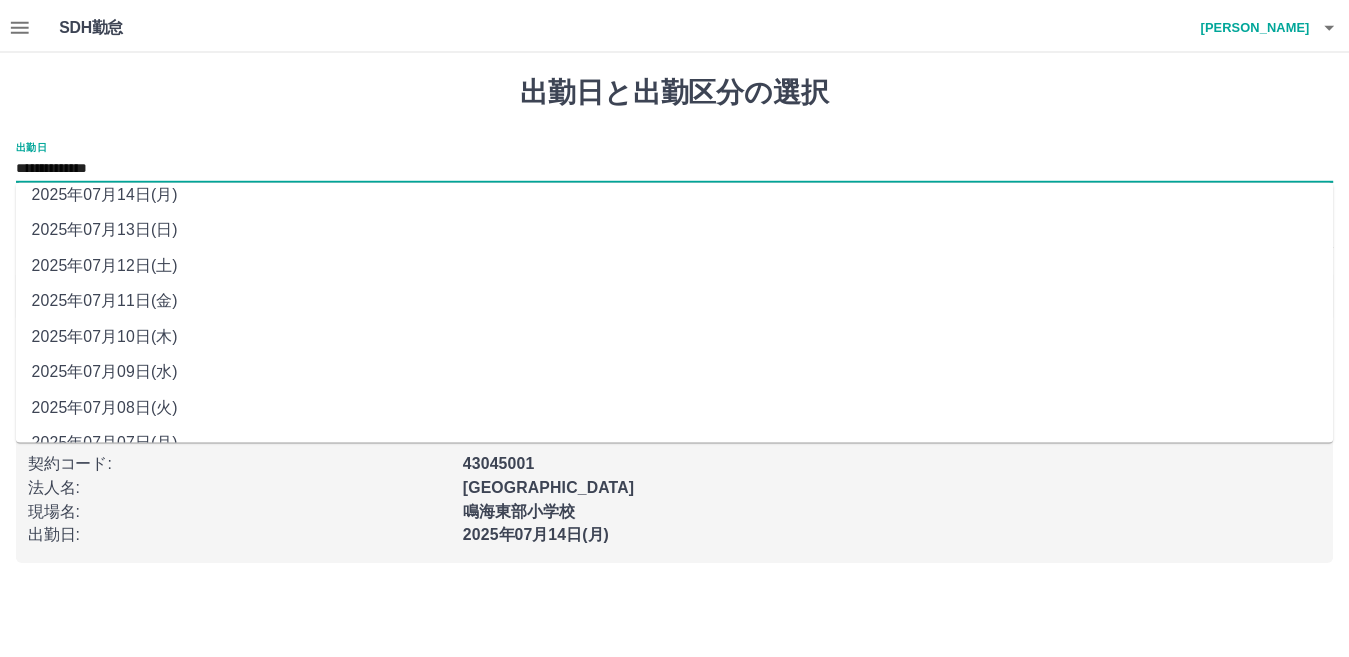 scroll, scrollTop: 77, scrollLeft: 0, axis: vertical 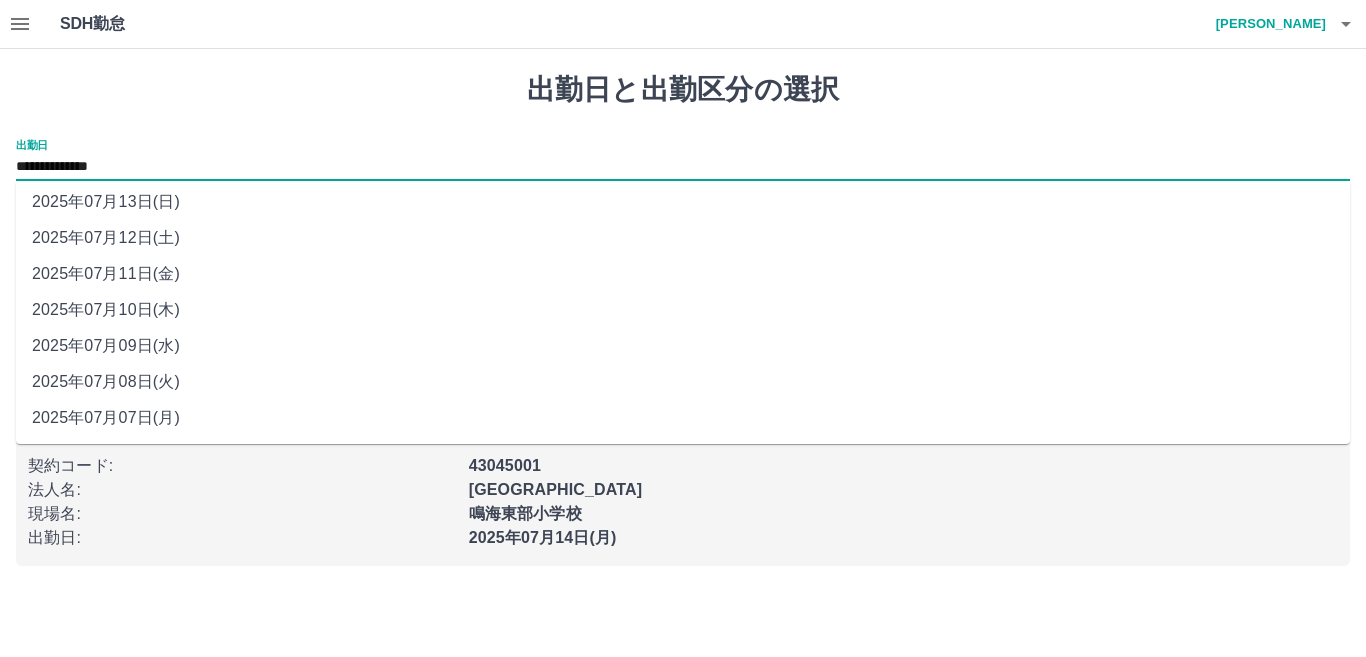click on "2025年07月08日(火)" at bounding box center (683, 382) 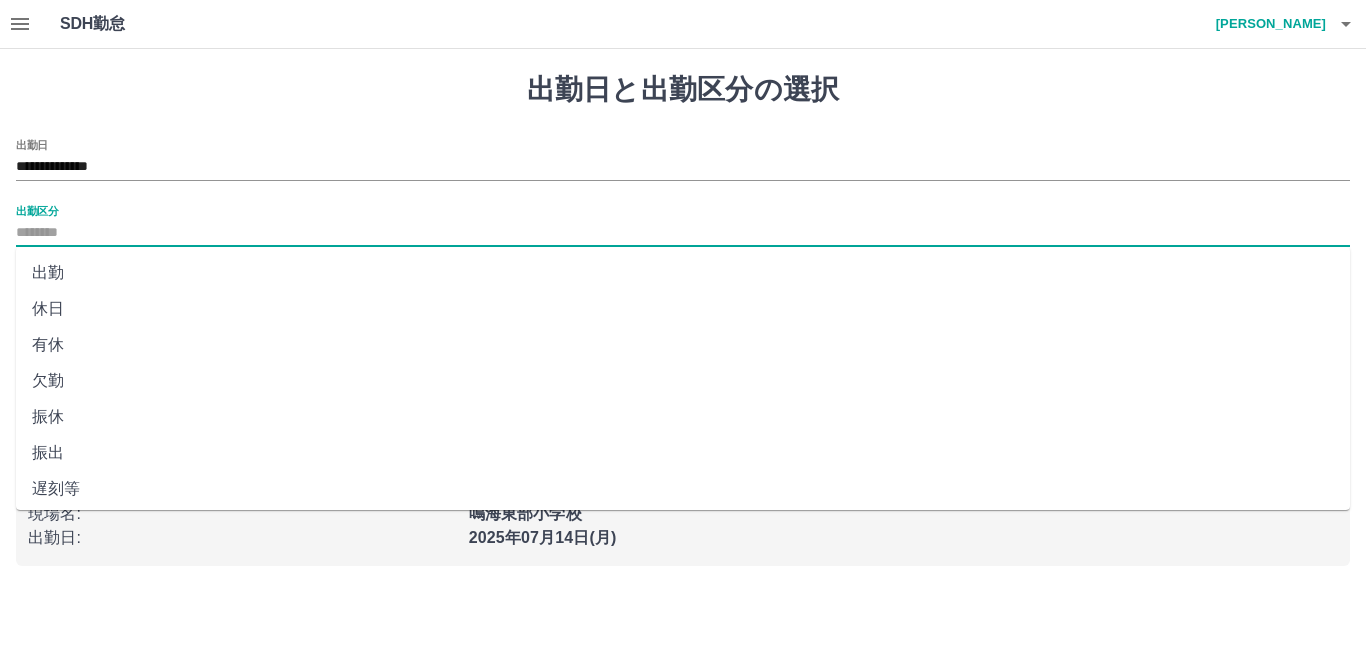 click on "出勤区分" at bounding box center [683, 233] 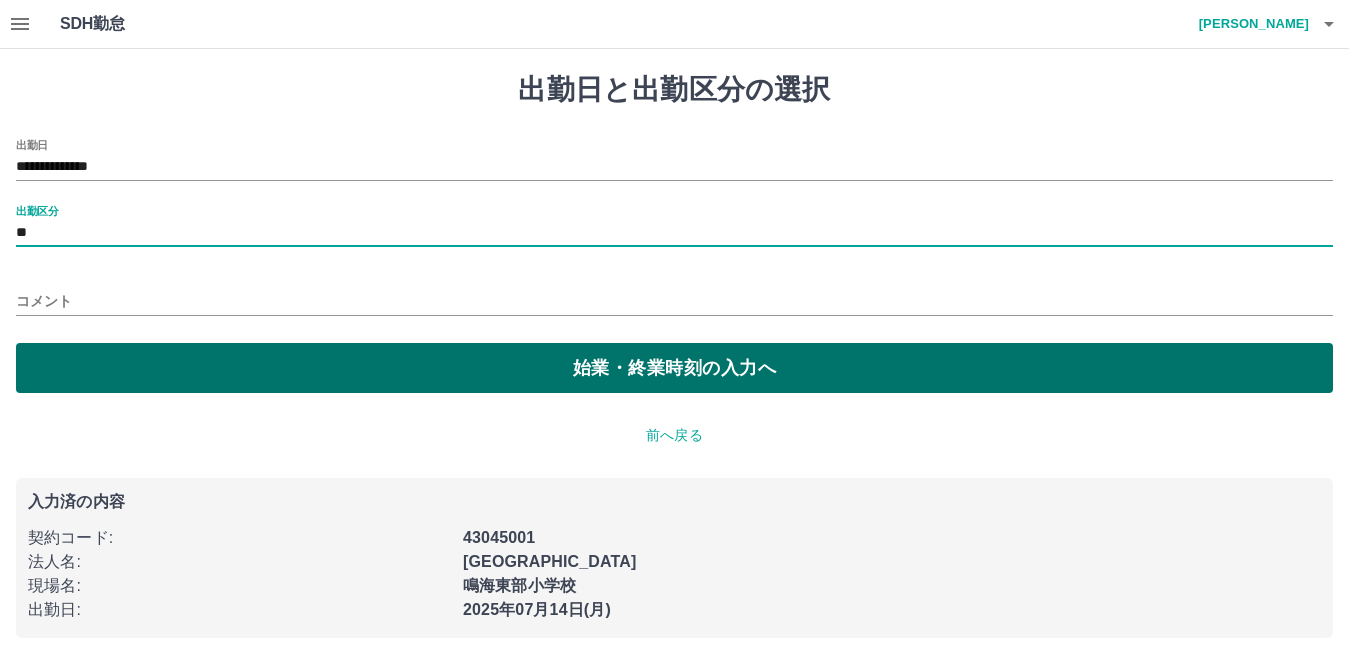 click on "始業・終業時刻の入力へ" at bounding box center (674, 368) 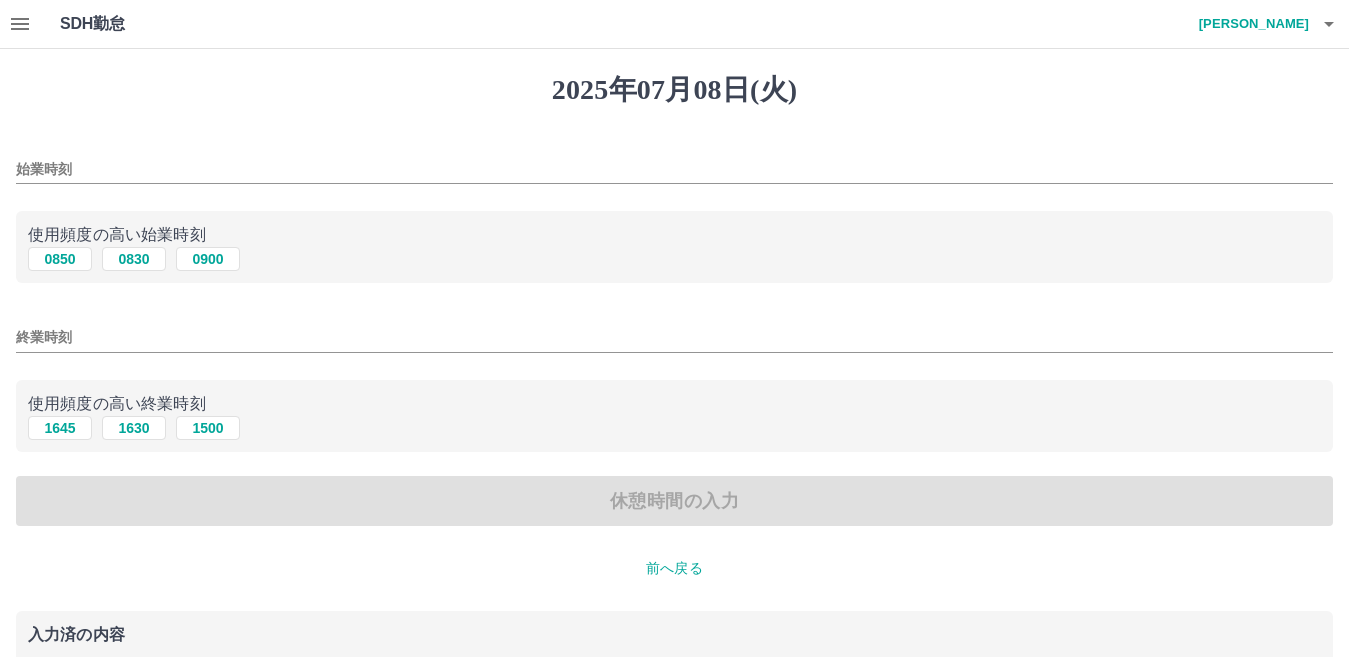 click on "始業時刻" at bounding box center [674, 163] 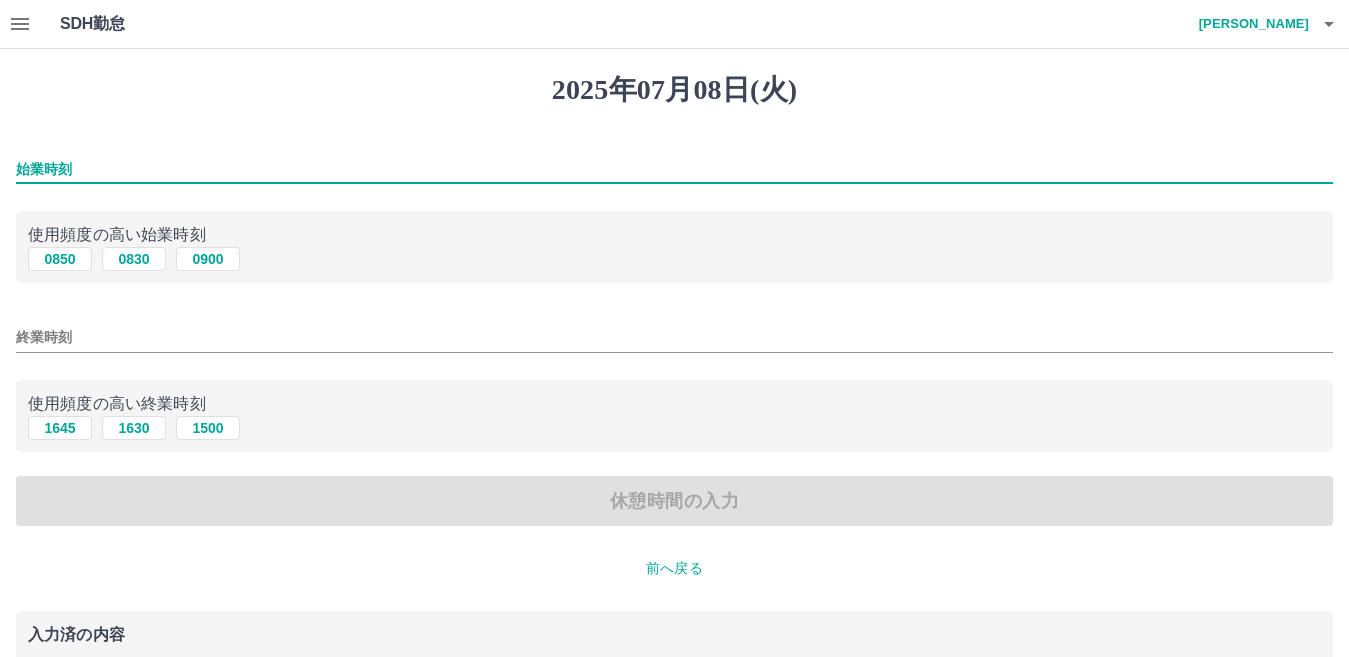 type on "****" 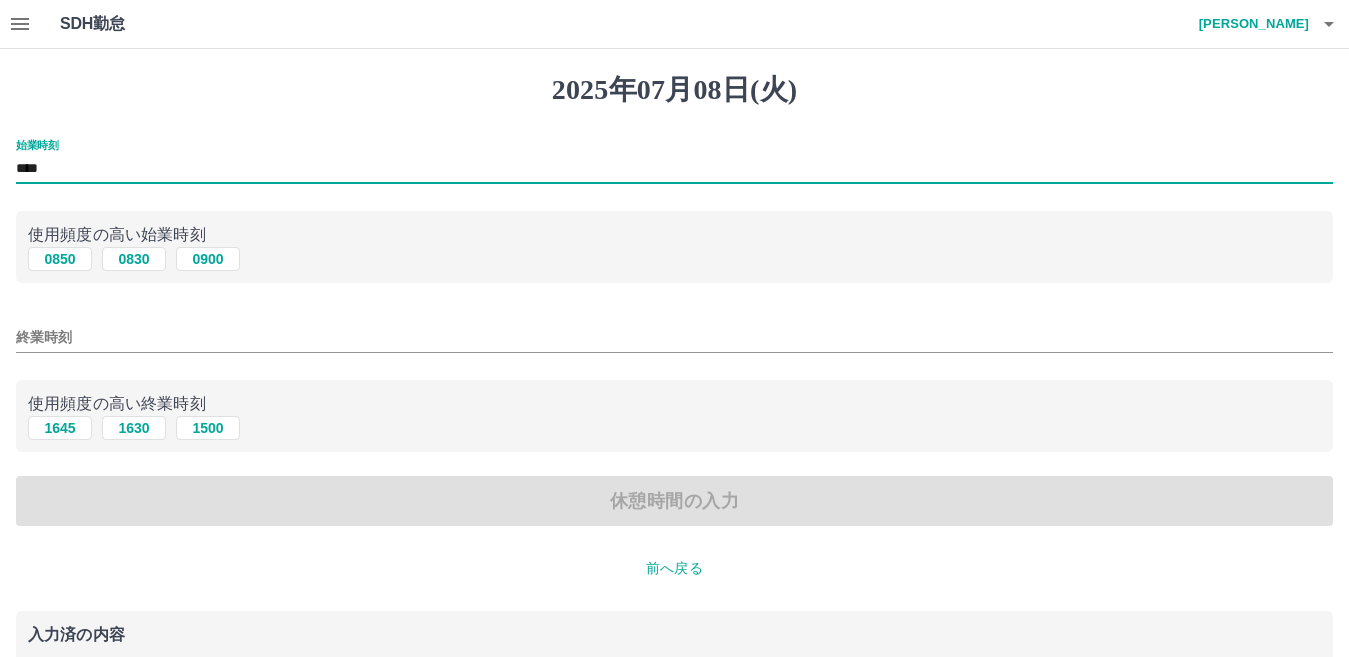 click on "終業時刻" at bounding box center (674, 337) 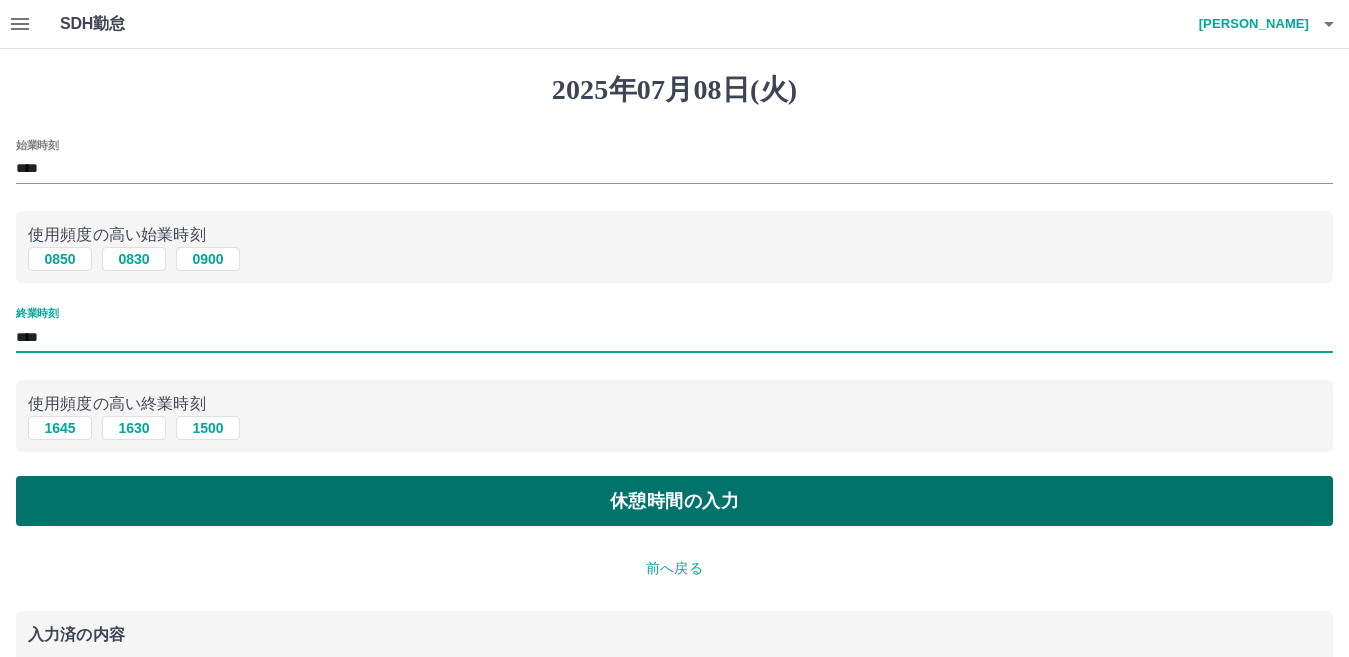 type on "****" 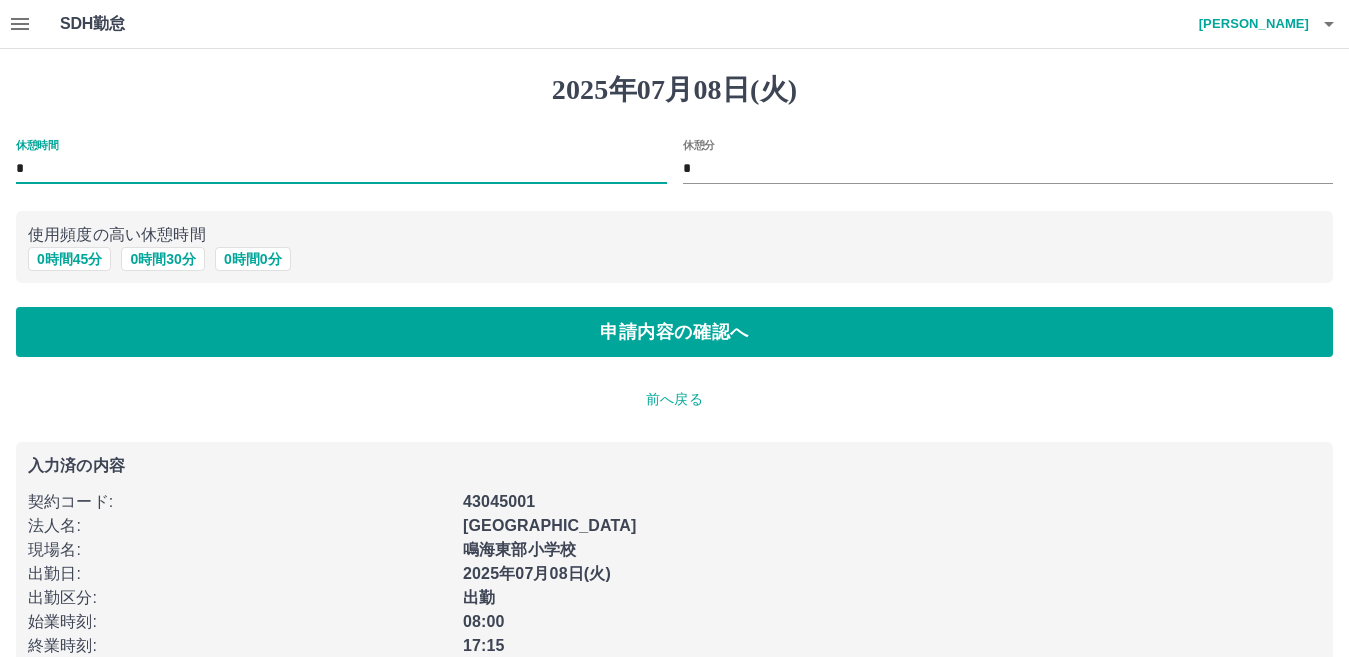 click on "*" at bounding box center [341, 169] 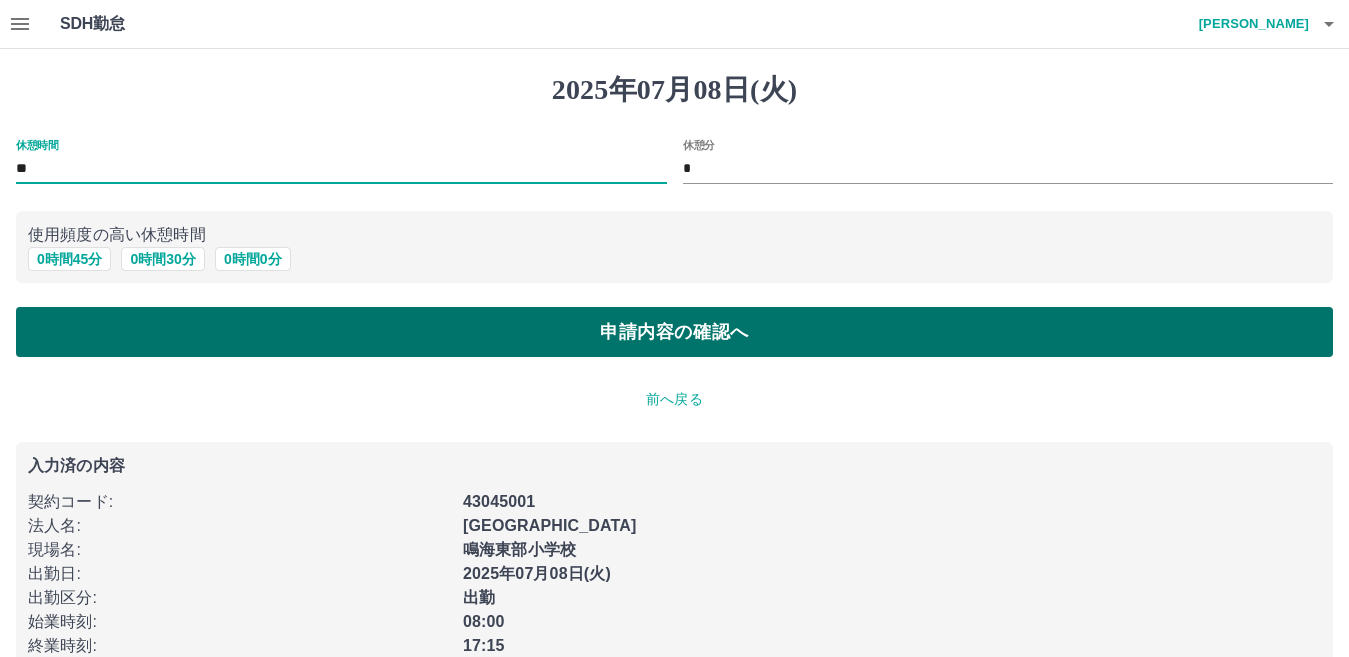 click on "申請内容の確認へ" at bounding box center [674, 332] 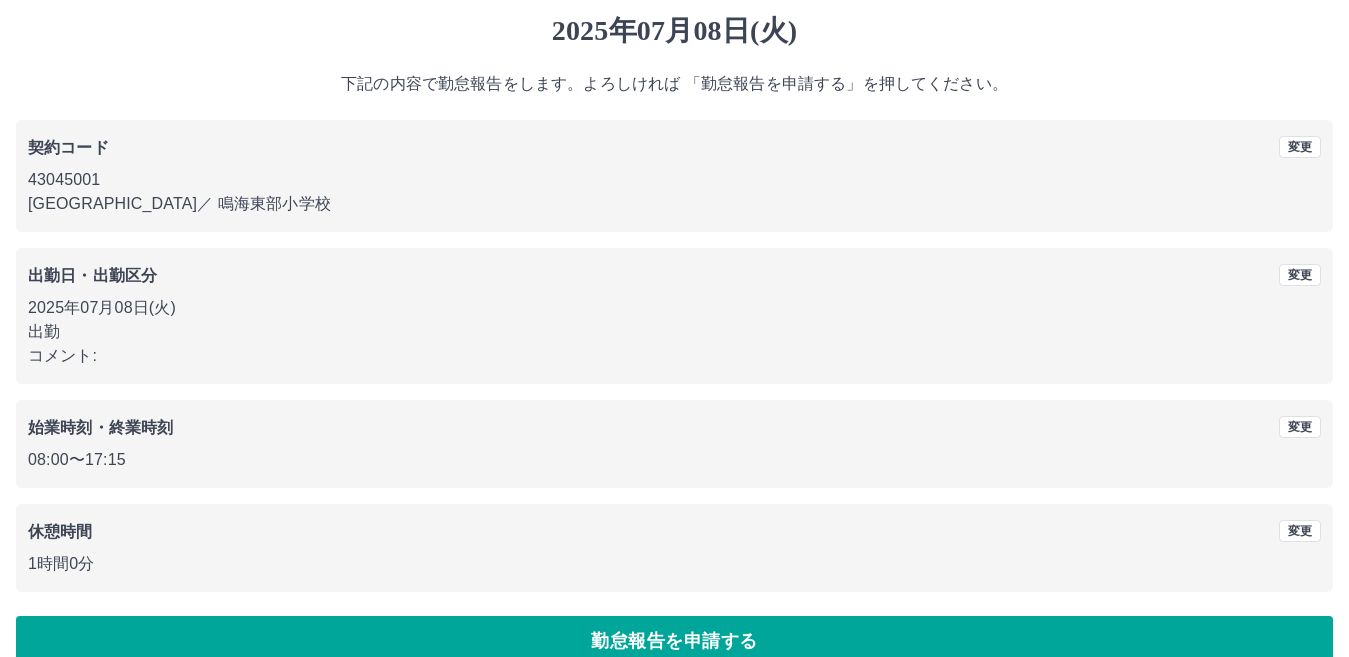 scroll, scrollTop: 92, scrollLeft: 0, axis: vertical 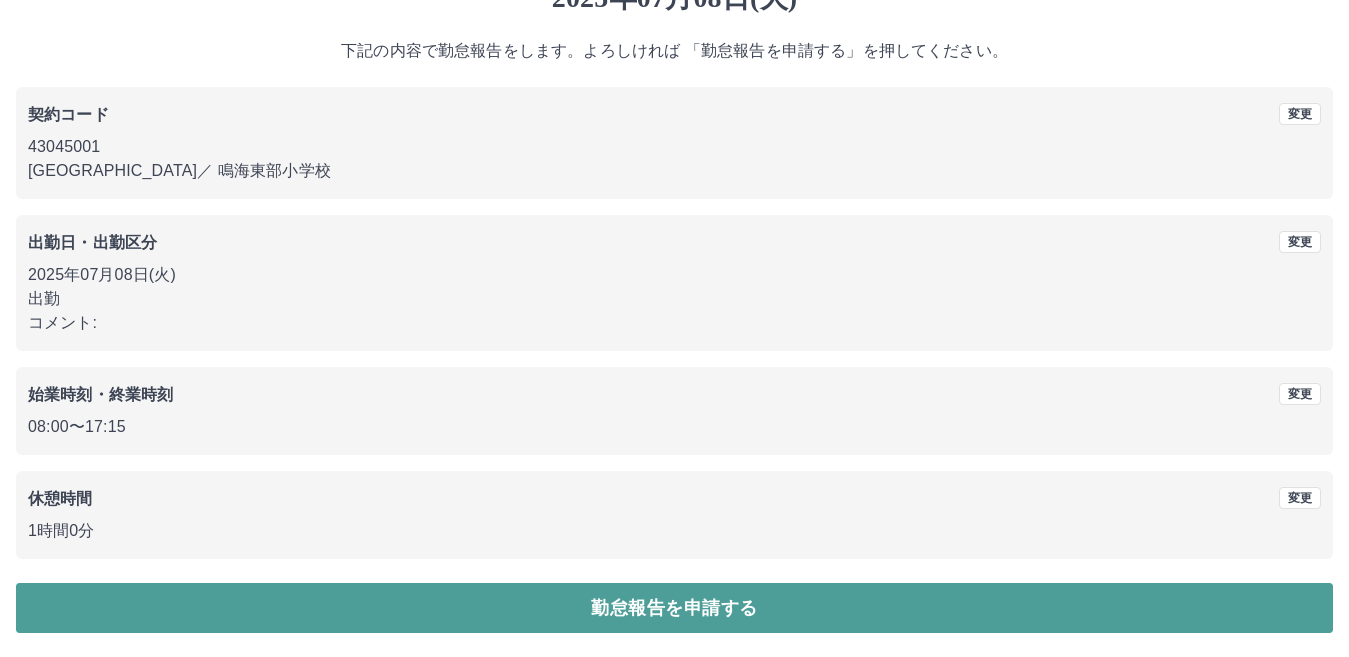 click on "勤怠報告を申請する" at bounding box center (674, 608) 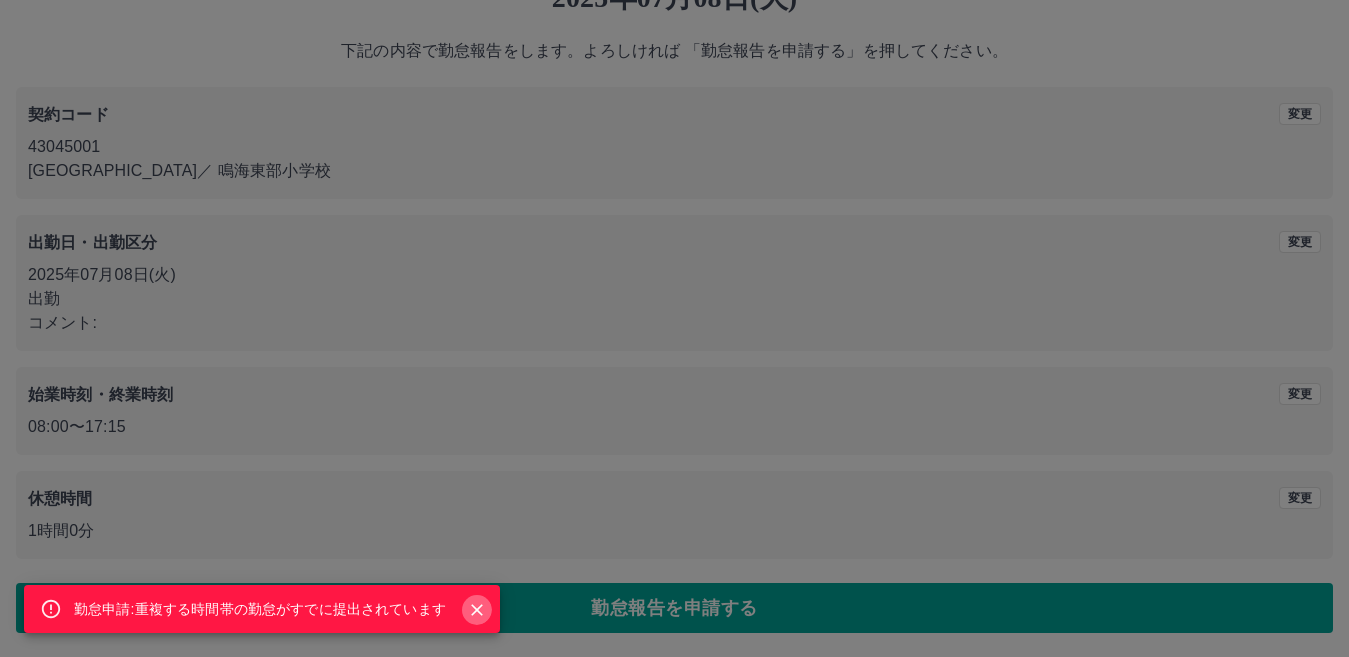 click 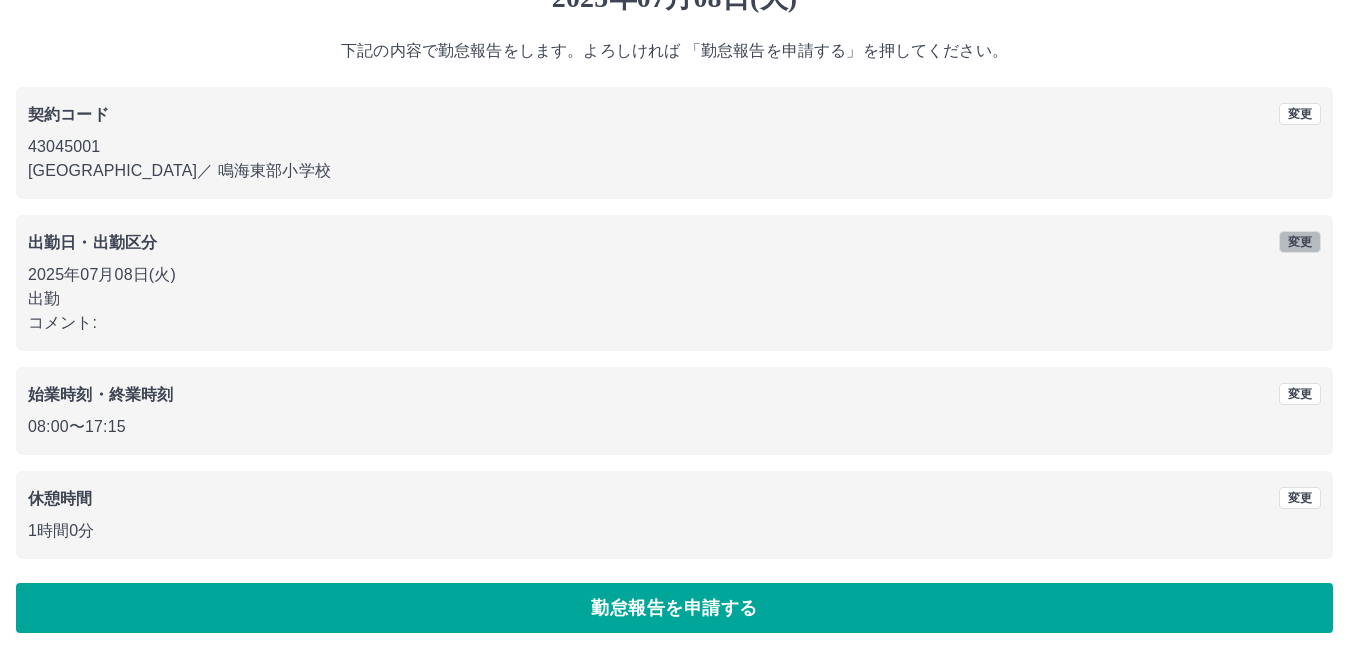 click on "変更" at bounding box center (1300, 242) 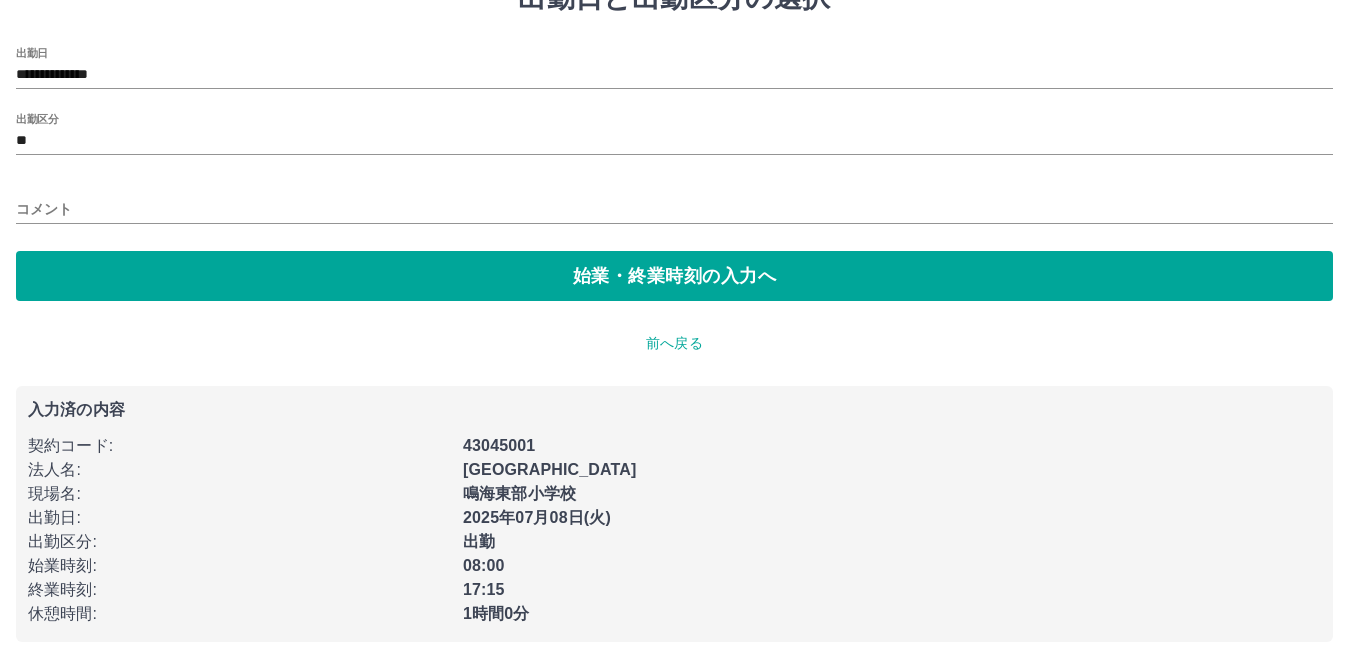 scroll, scrollTop: 0, scrollLeft: 0, axis: both 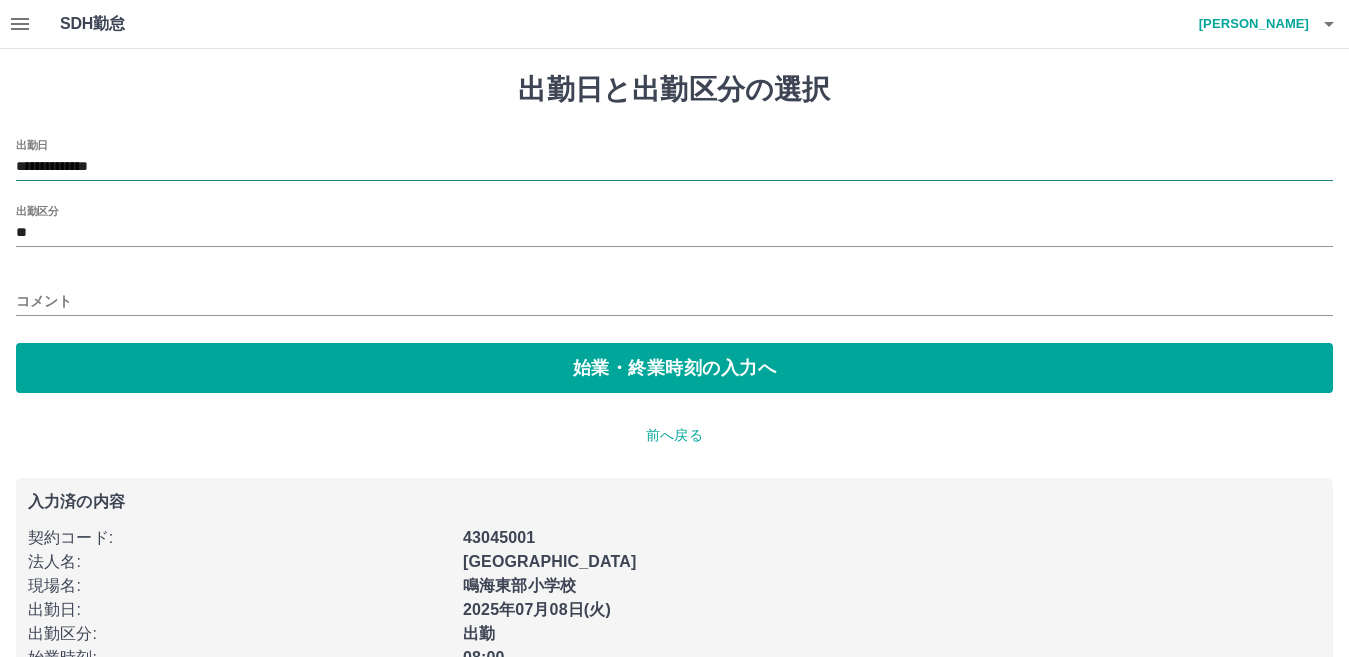 click on "**********" at bounding box center (674, 167) 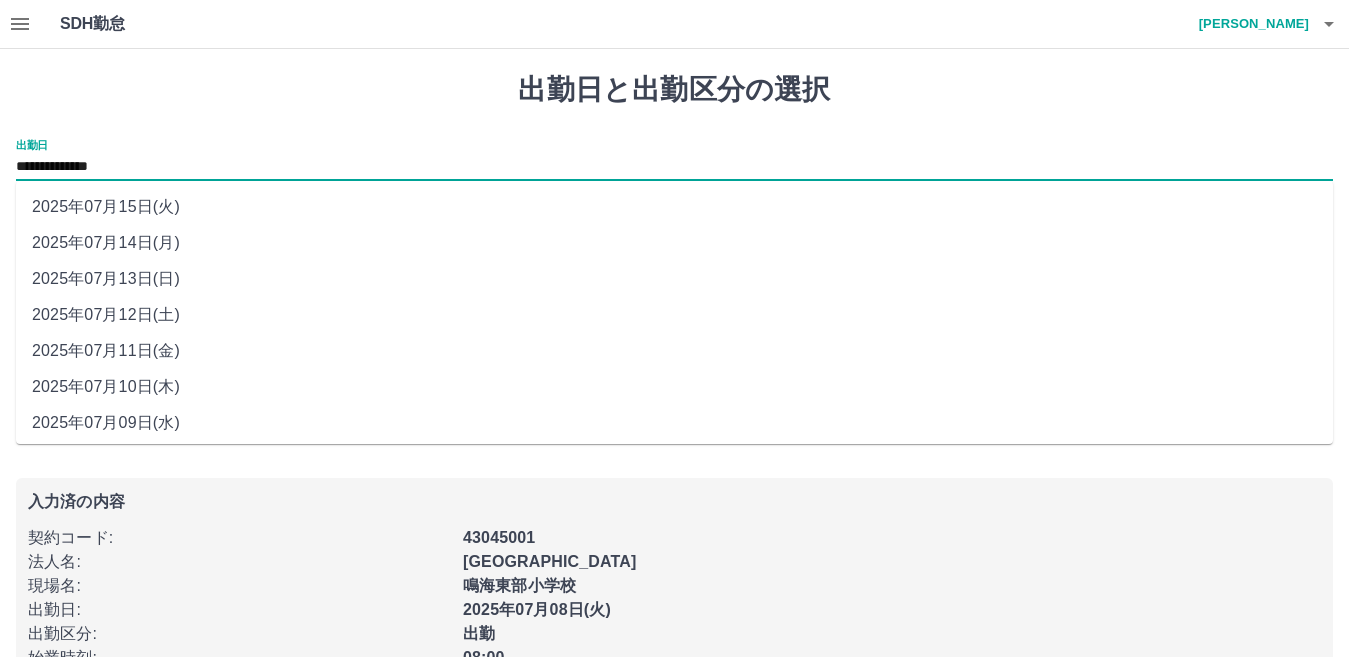 click on "2025年07月09日(水)" at bounding box center [674, 423] 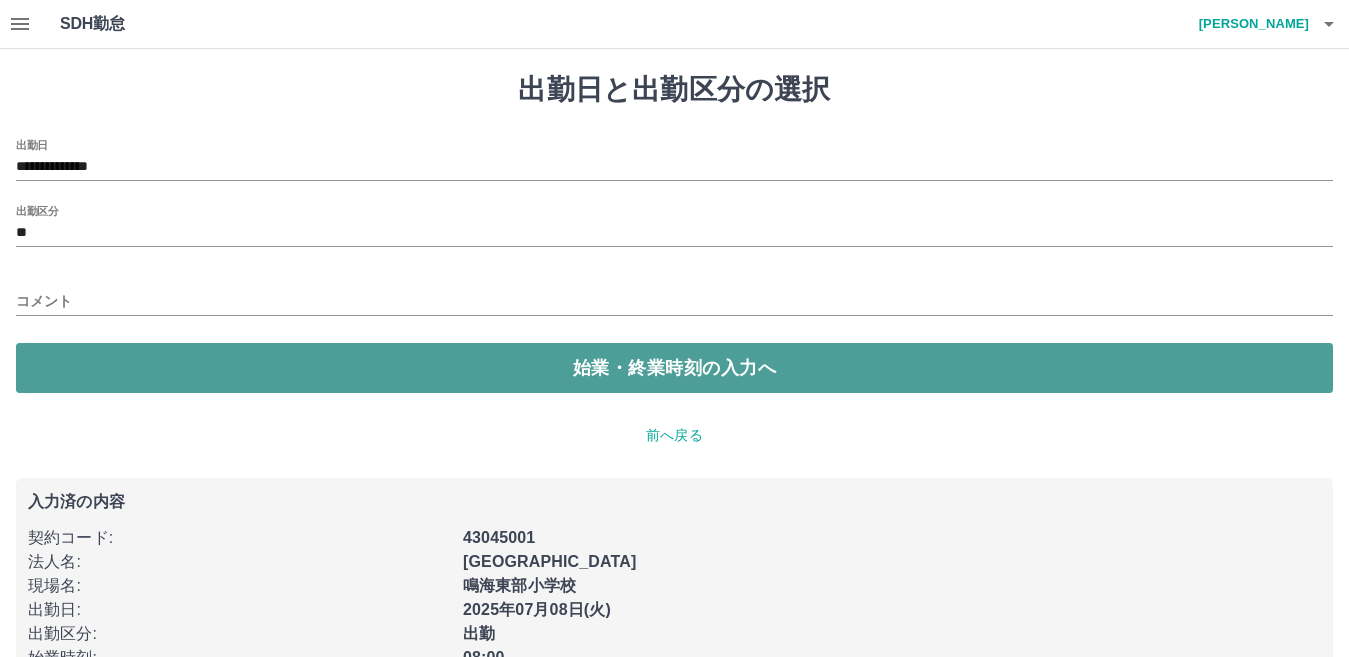 click on "始業・終業時刻の入力へ" at bounding box center (674, 368) 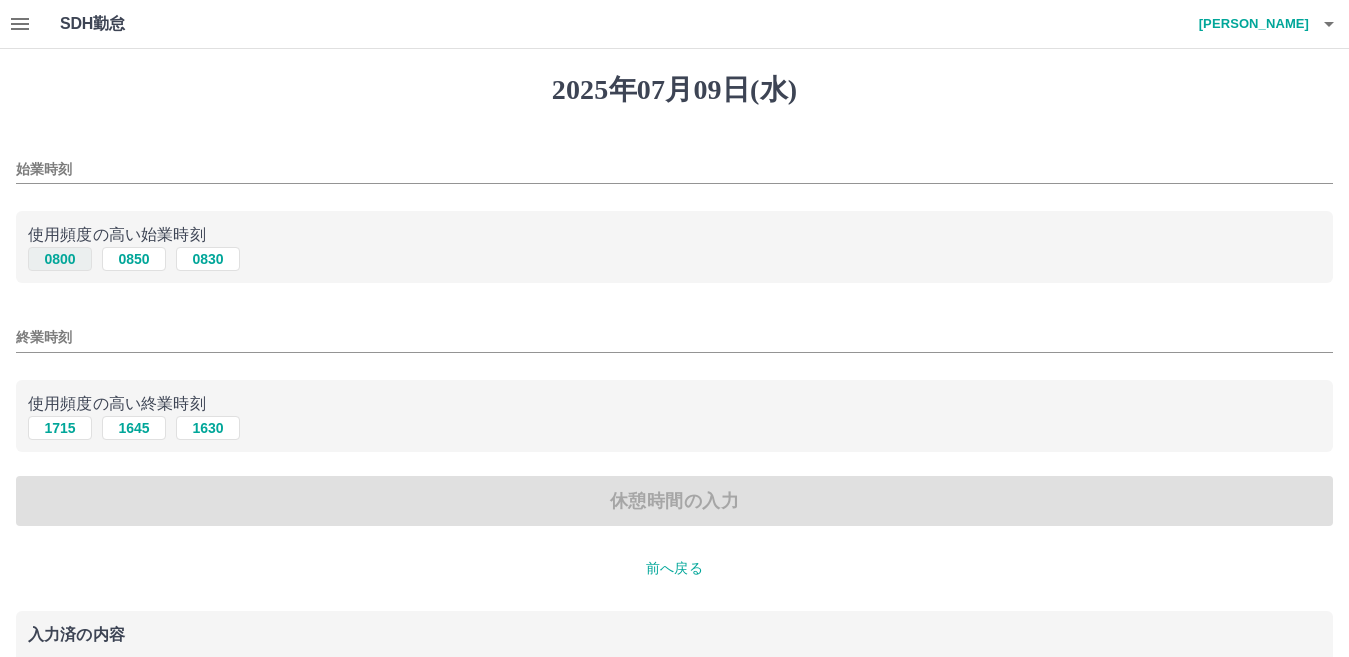 click on "0800" at bounding box center [60, 259] 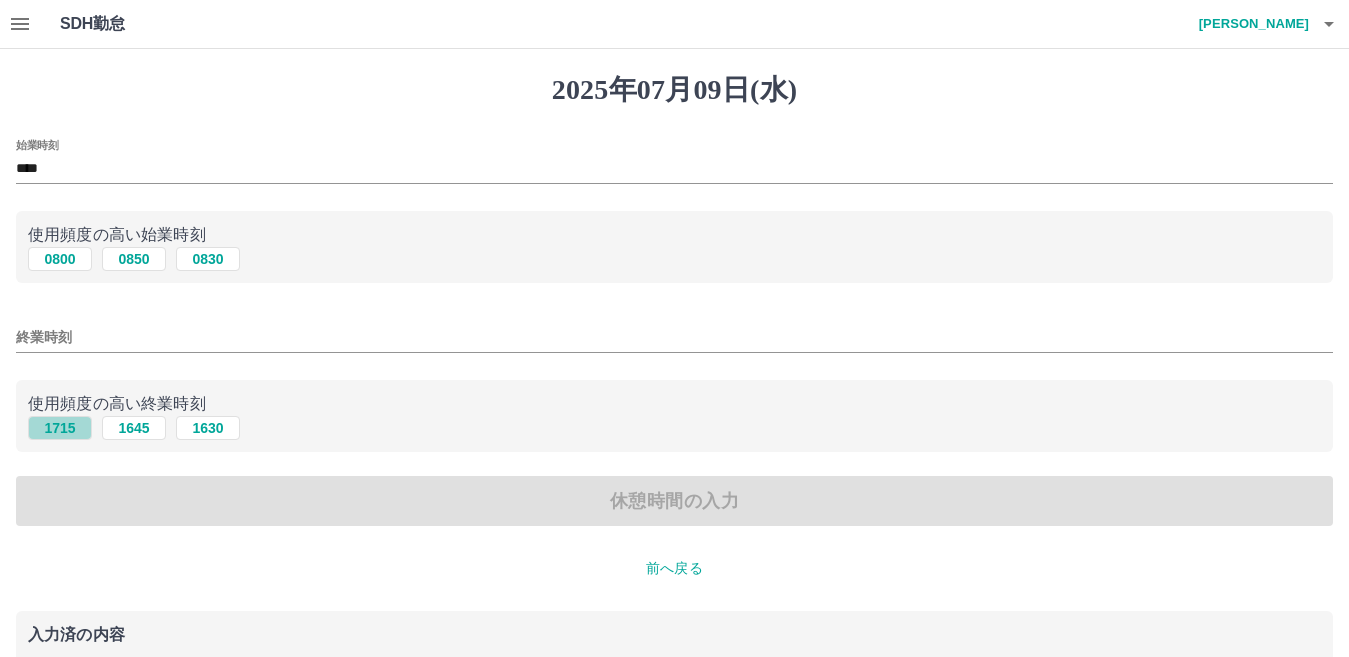 click on "1715" at bounding box center [60, 428] 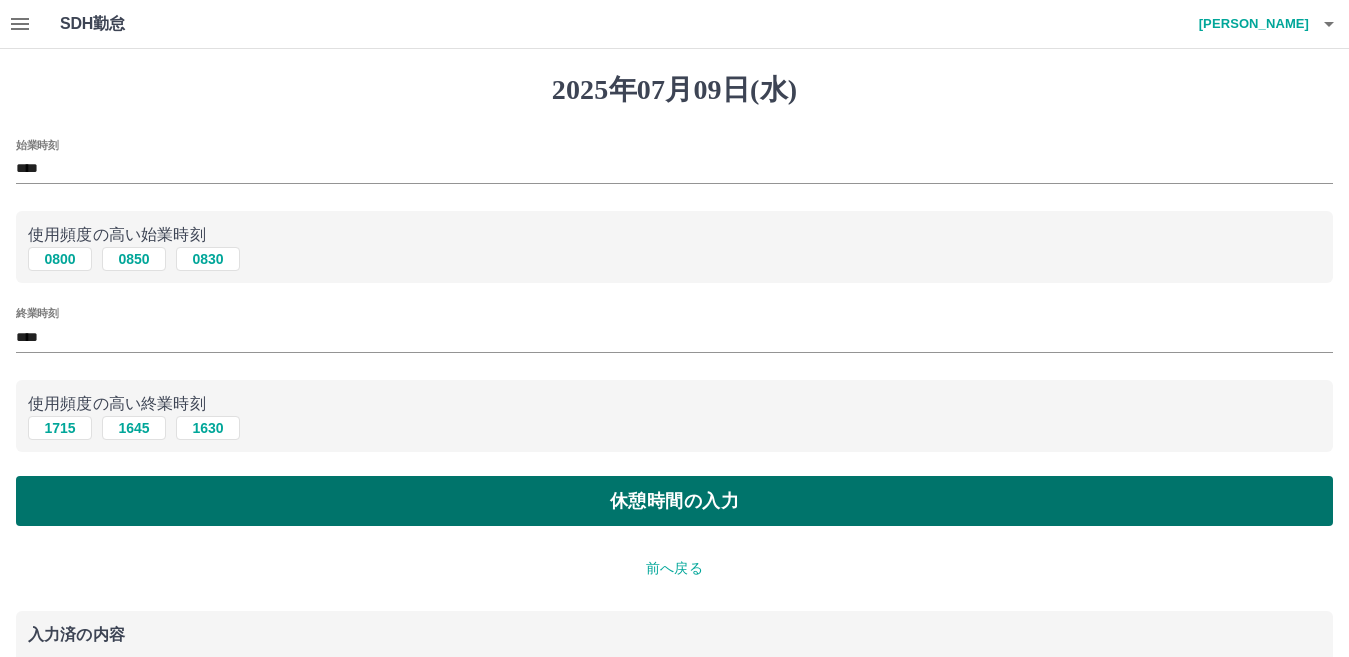 click on "休憩時間の入力" at bounding box center [674, 501] 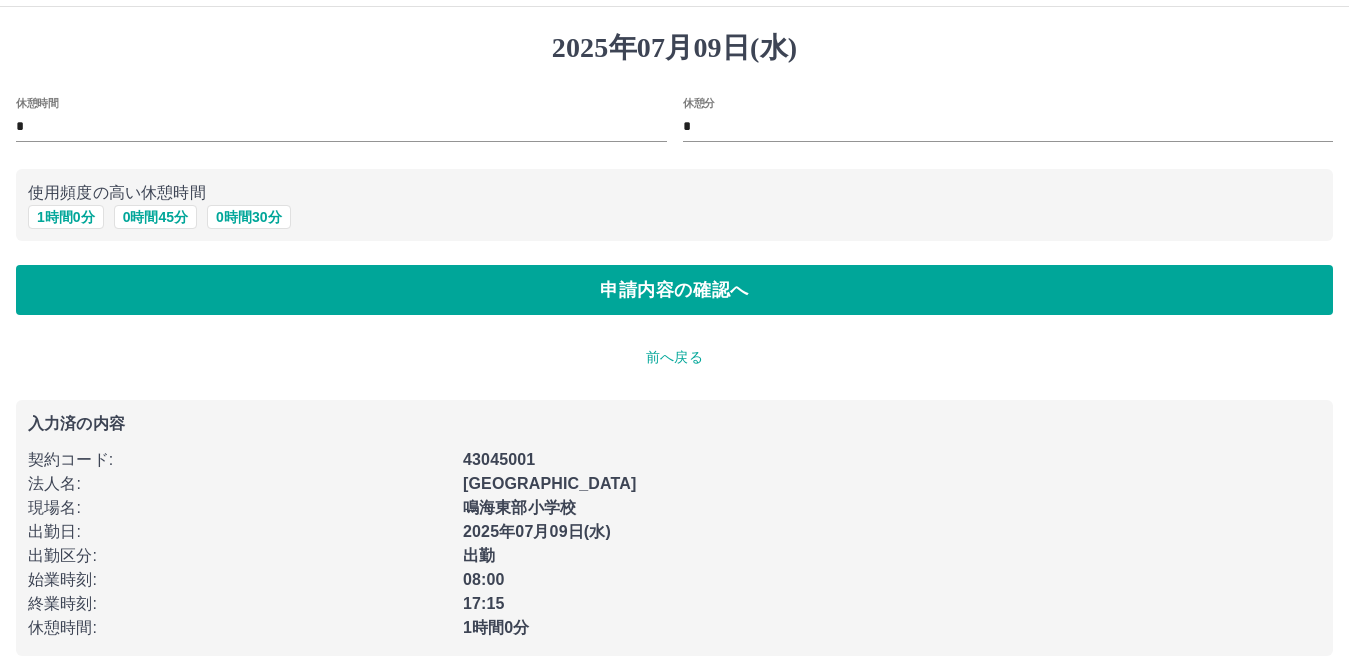 scroll, scrollTop: 66, scrollLeft: 0, axis: vertical 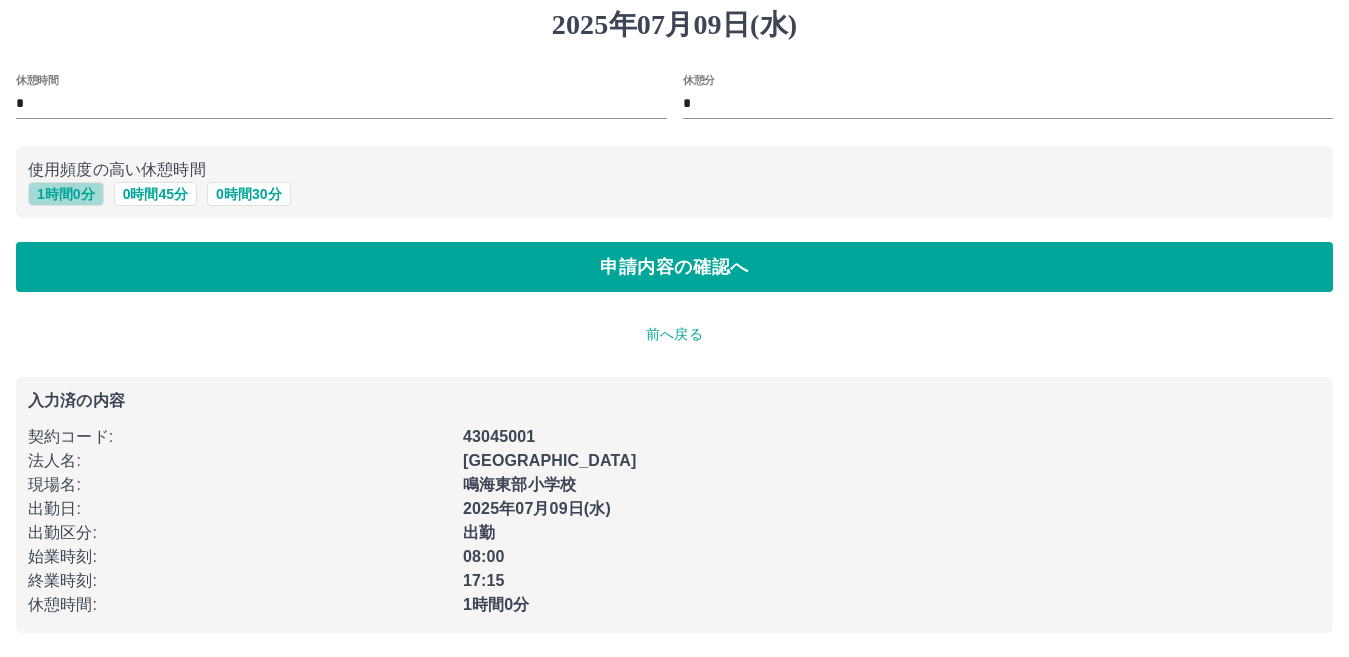 click on "1 時間 0 分" at bounding box center (66, 194) 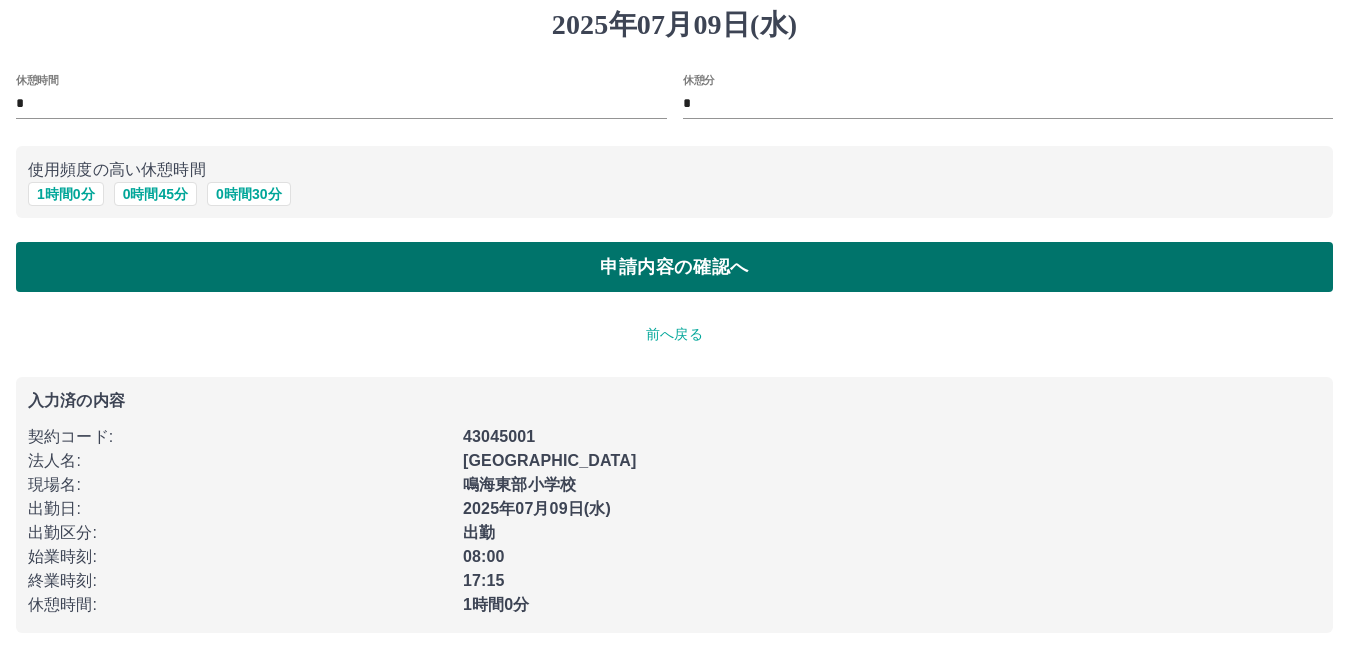 drag, startPoint x: 285, startPoint y: 297, endPoint x: 281, endPoint y: 284, distance: 13.601471 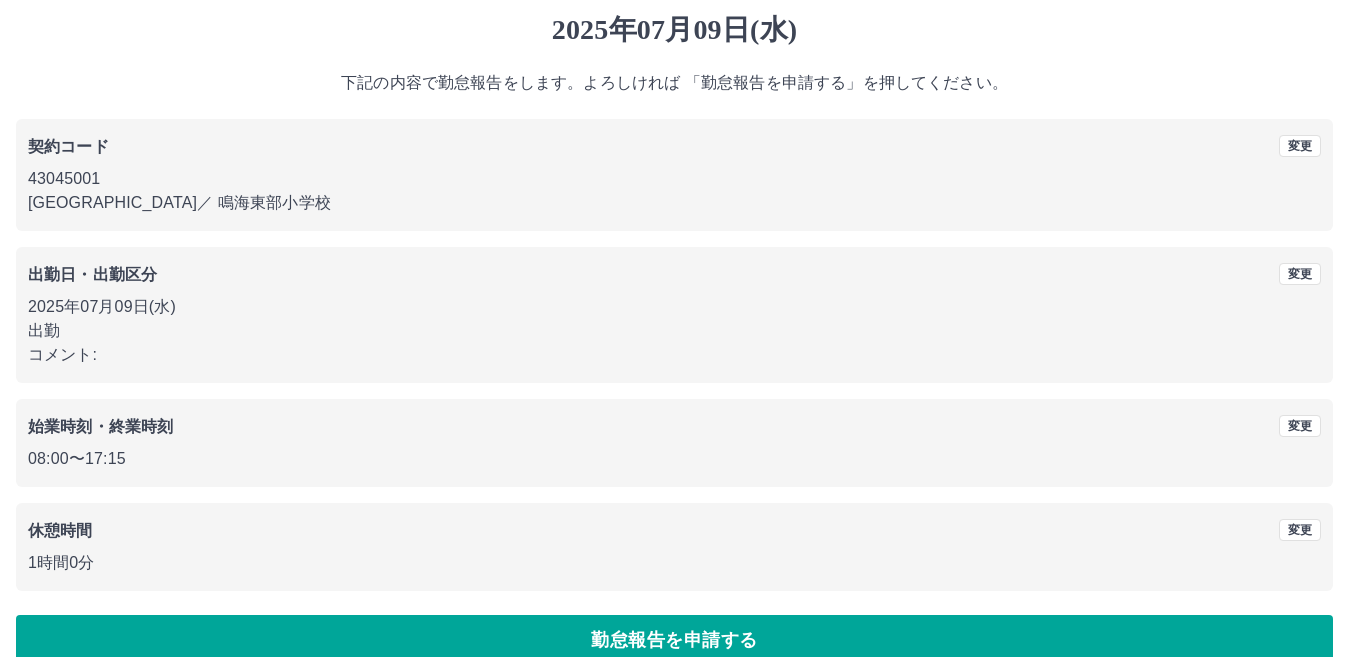scroll, scrollTop: 92, scrollLeft: 0, axis: vertical 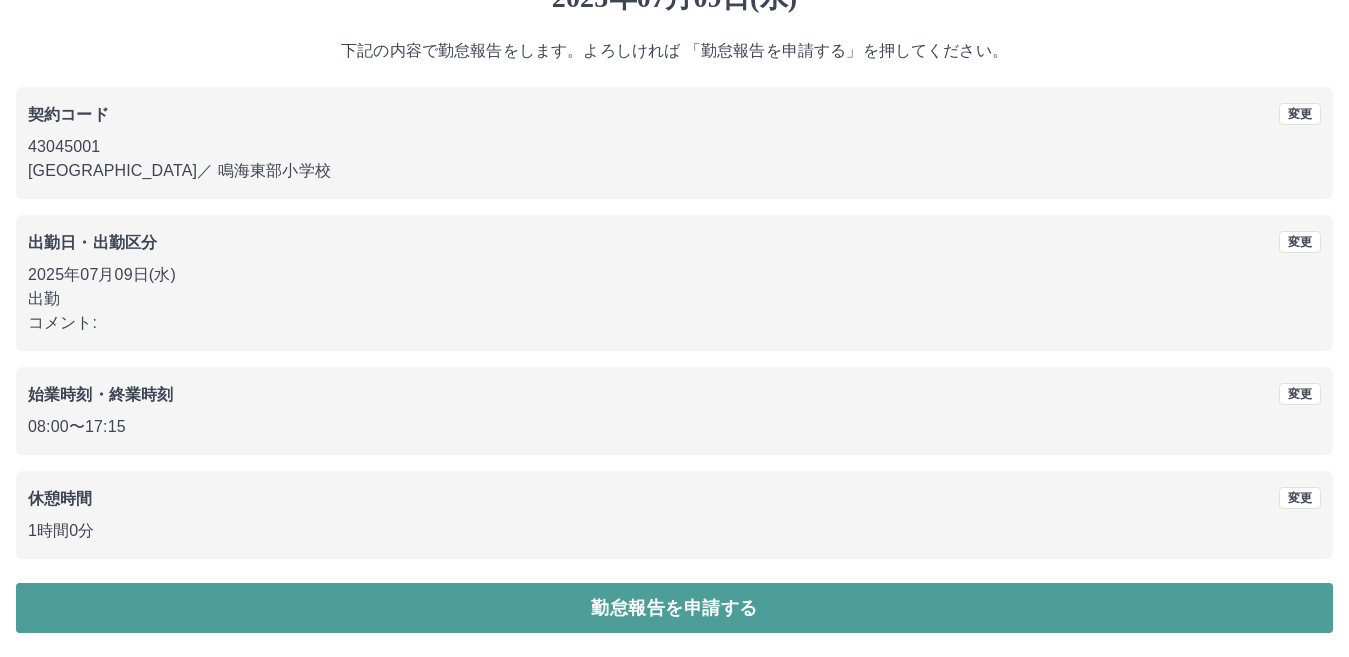 click on "勤怠報告を申請する" at bounding box center [674, 608] 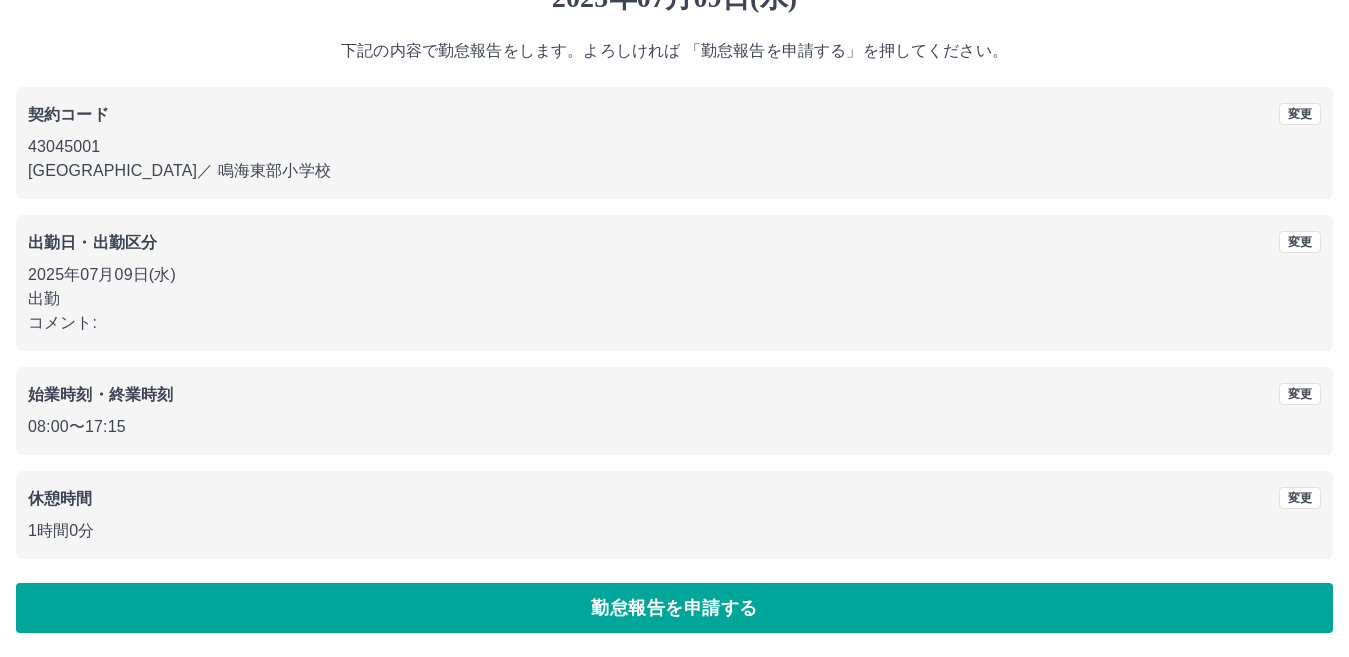 scroll, scrollTop: 0, scrollLeft: 0, axis: both 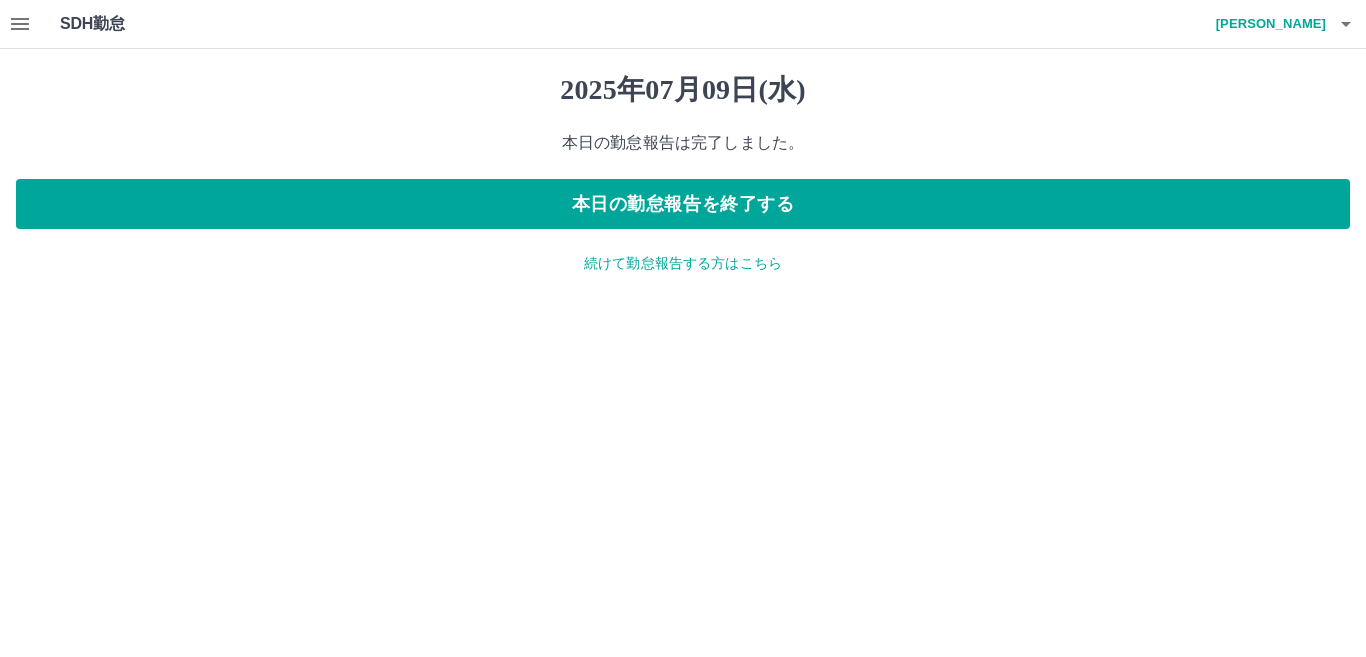 click on "続けて勤怠報告する方はこちら" at bounding box center [683, 263] 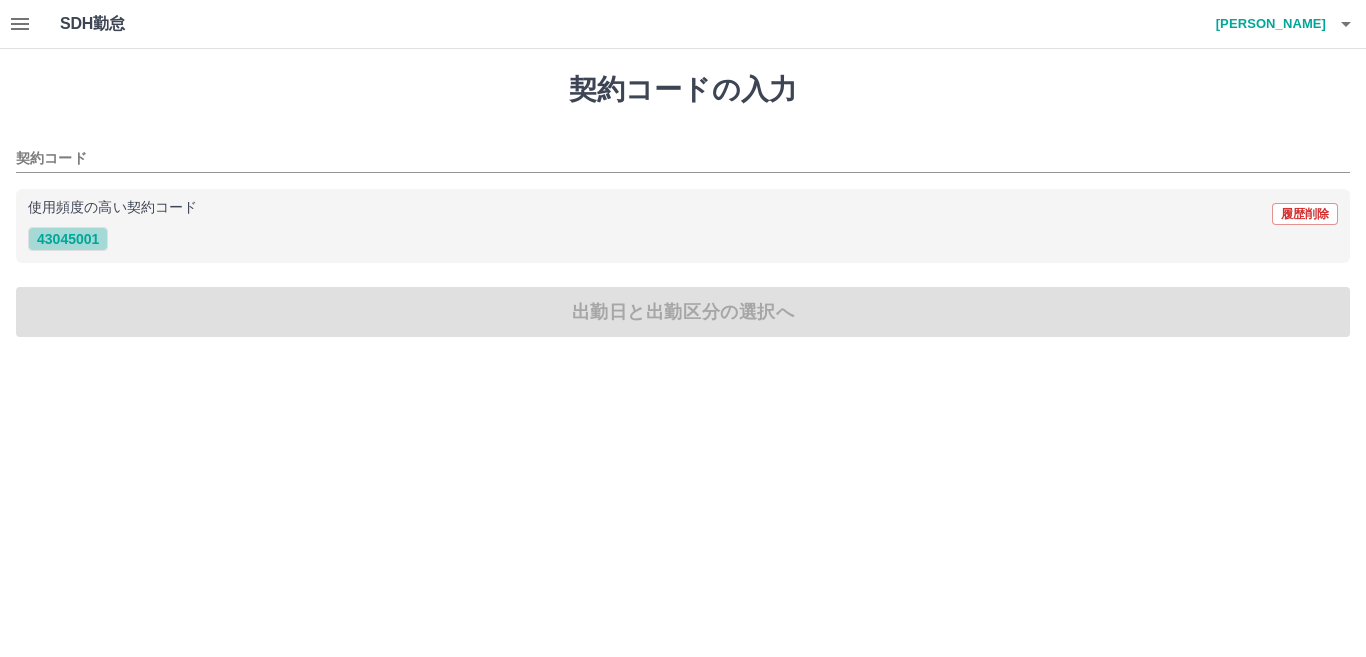click on "43045001" at bounding box center (68, 239) 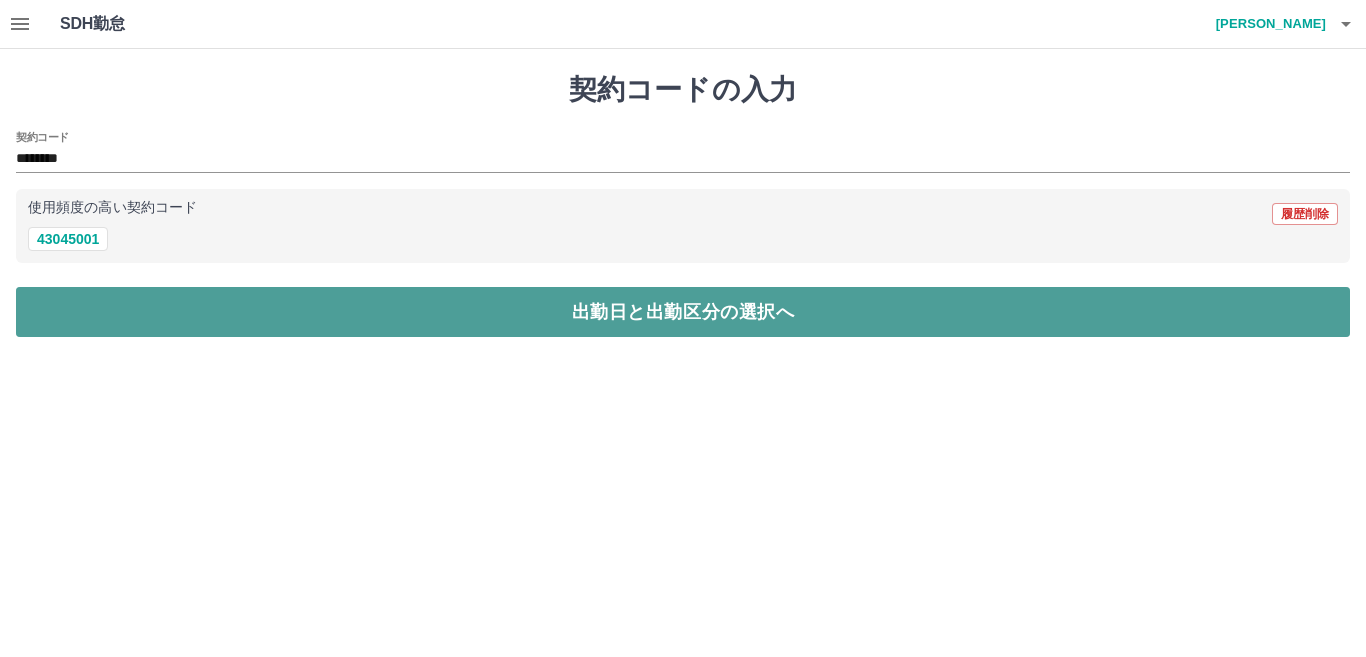 click on "出勤日と出勤区分の選択へ" at bounding box center (683, 312) 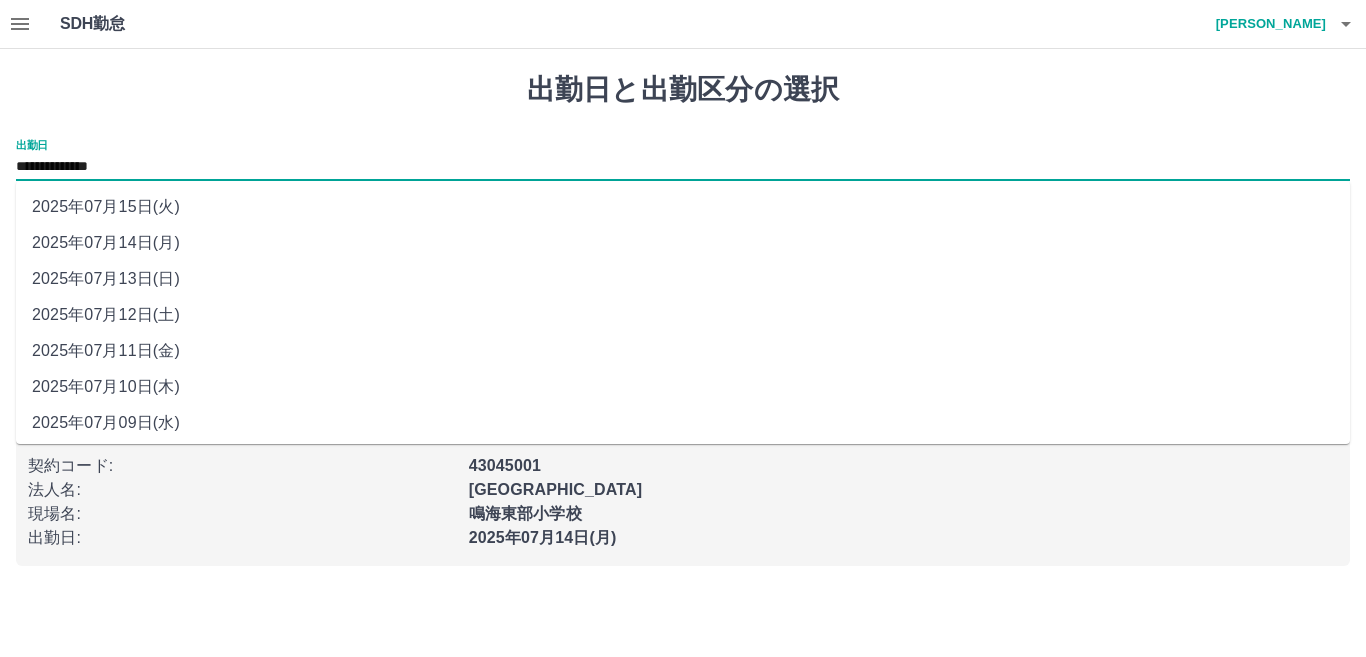 click on "**********" at bounding box center (683, 167) 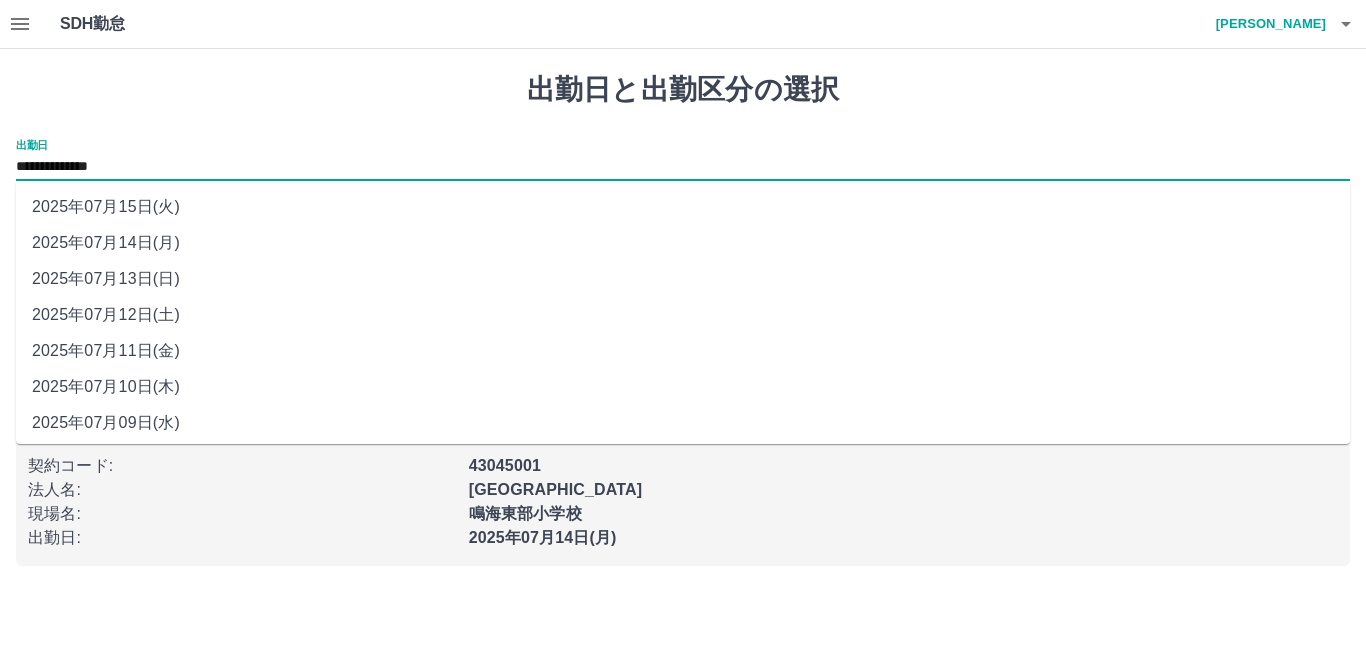click on "2025年07月10日(木)" at bounding box center (683, 387) 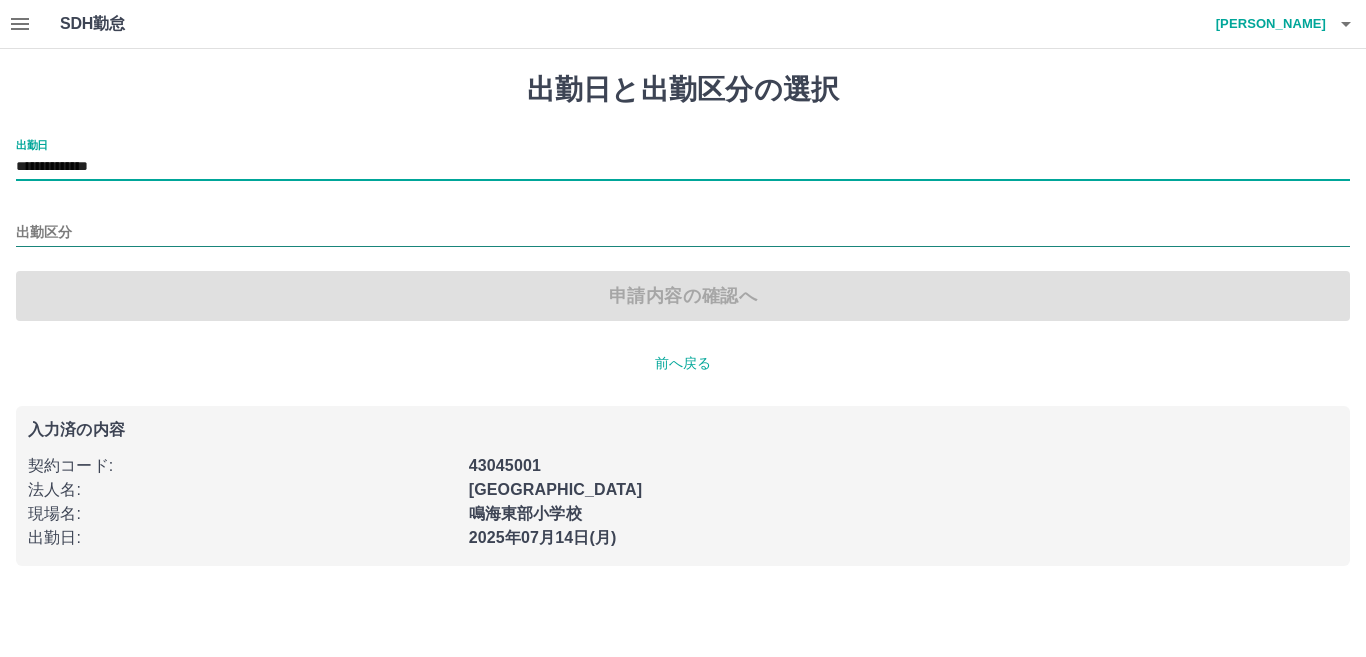 click on "出勤区分" at bounding box center [683, 233] 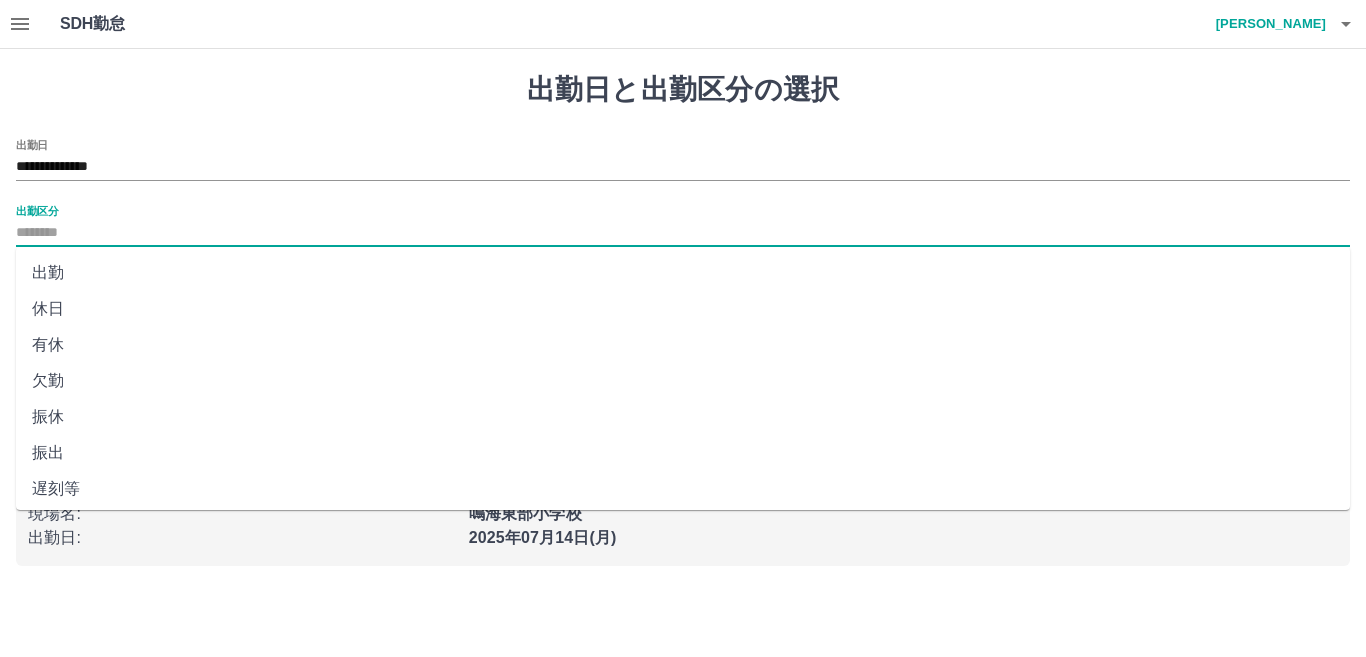 click on "出勤" at bounding box center [683, 273] 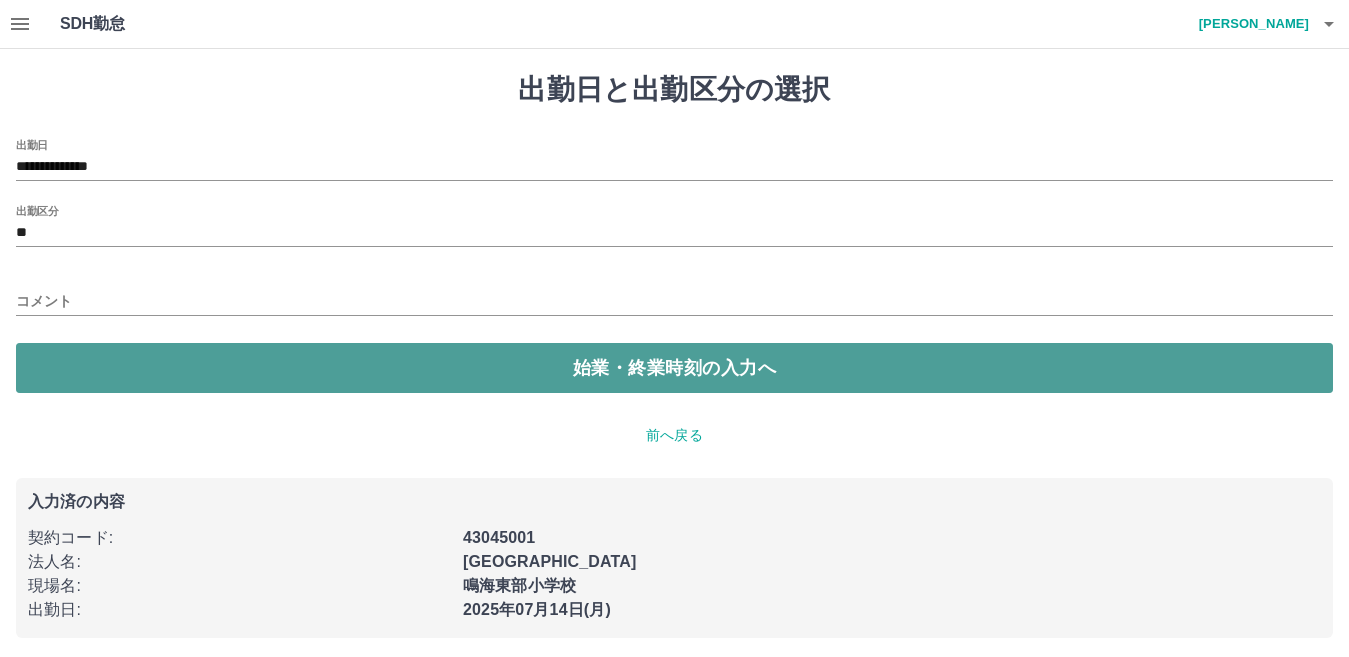 click on "始業・終業時刻の入力へ" at bounding box center [674, 368] 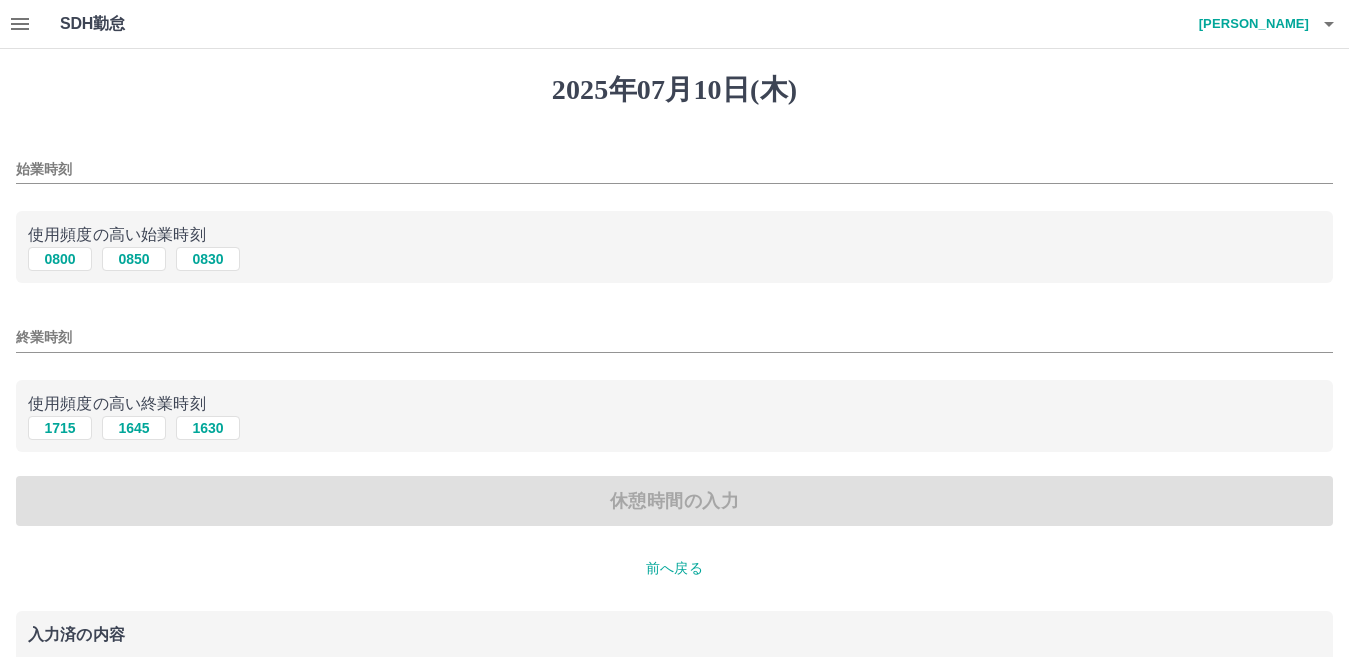 click on "始業時刻" at bounding box center [674, 169] 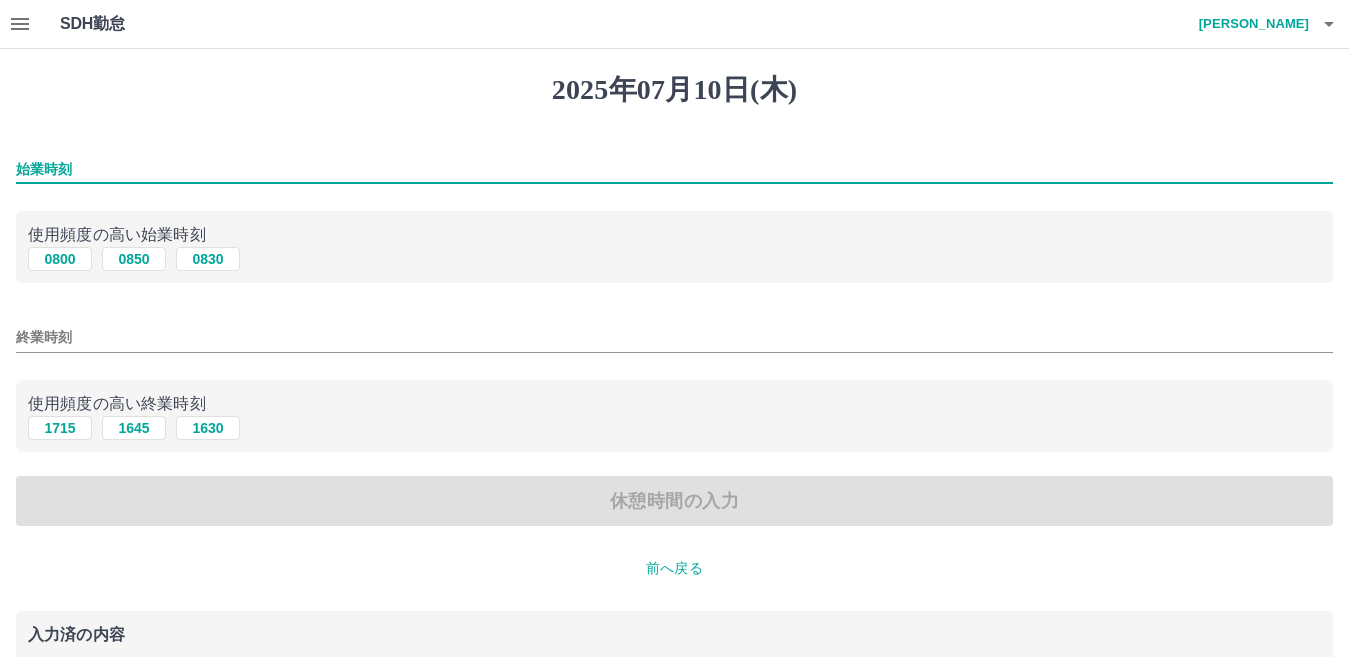 type on "****" 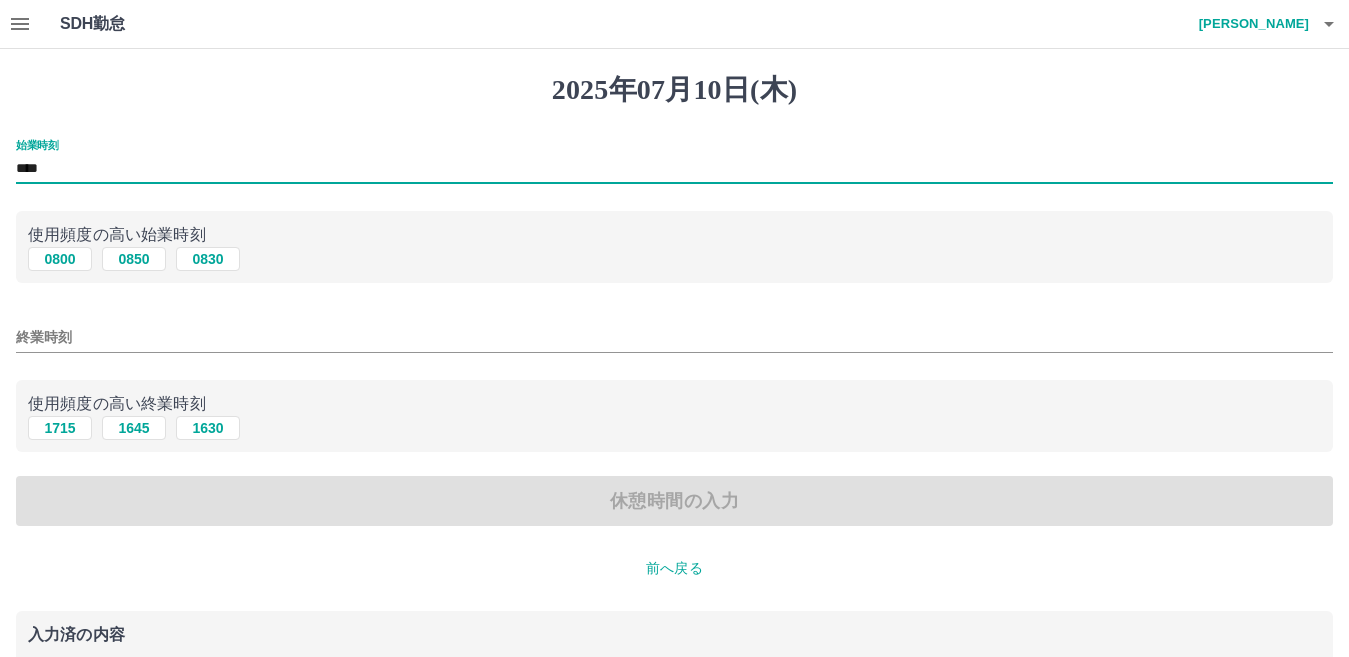 click on "終業時刻" at bounding box center (674, 337) 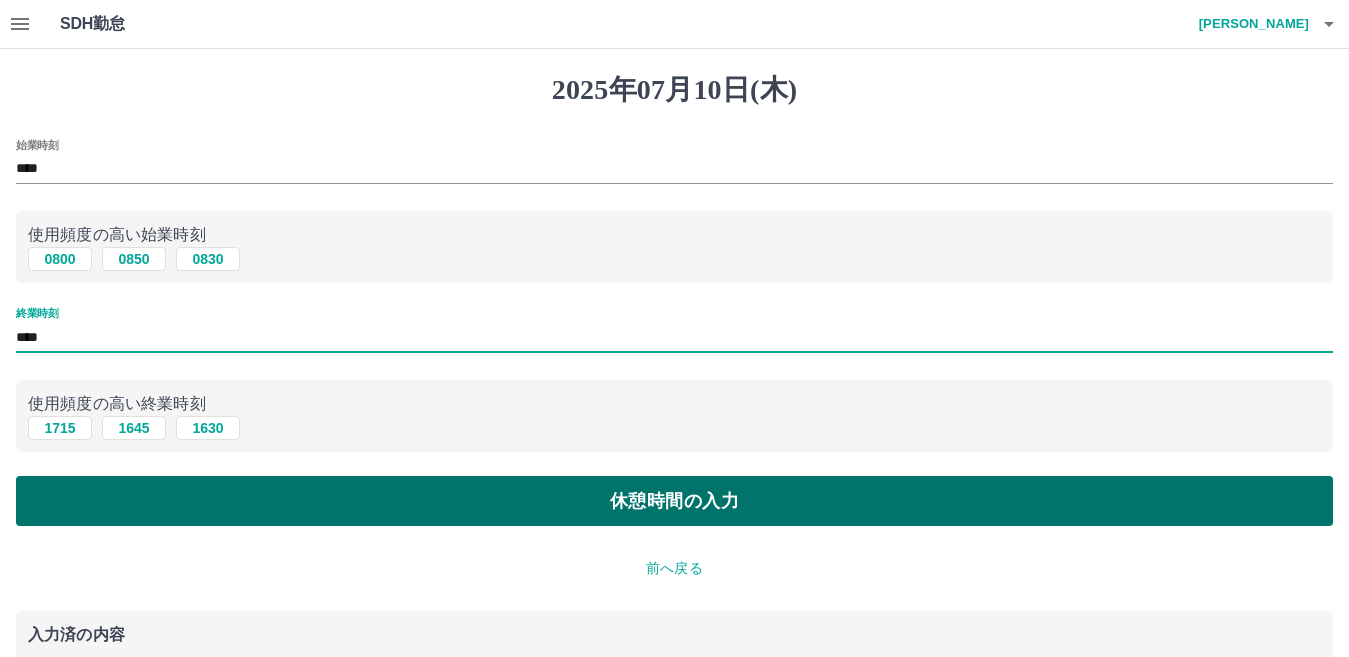 type on "****" 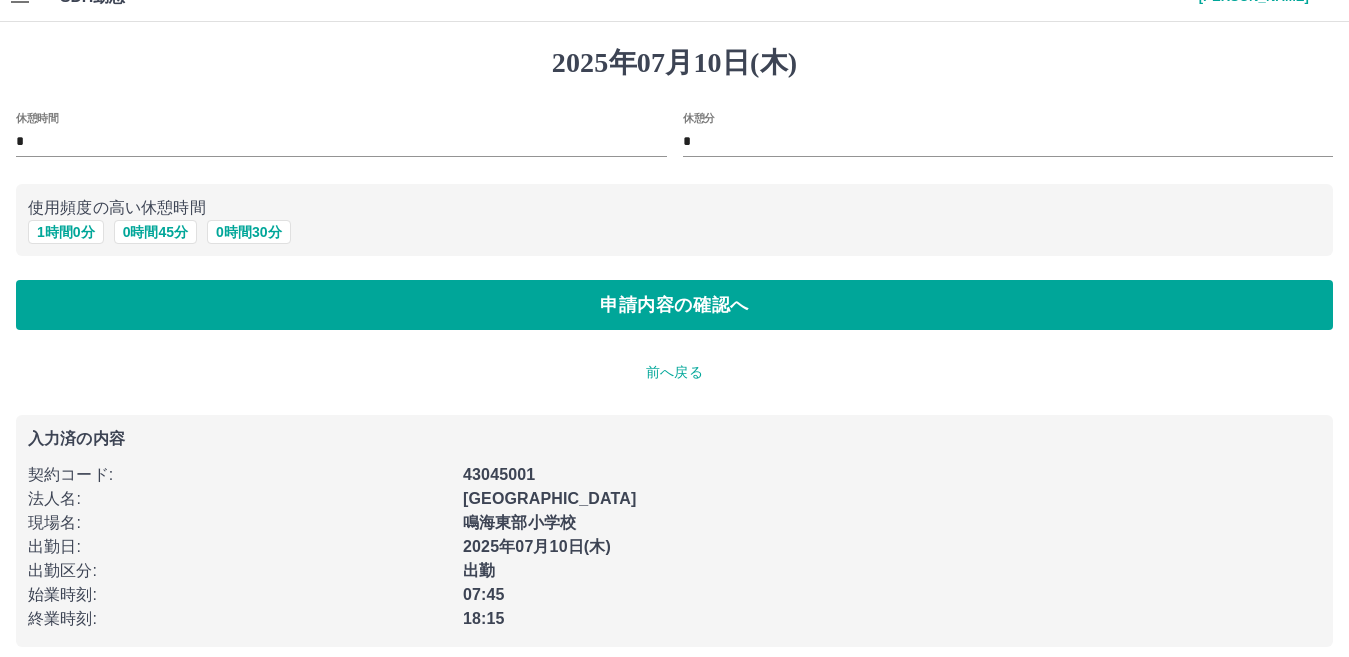 scroll, scrollTop: 42, scrollLeft: 0, axis: vertical 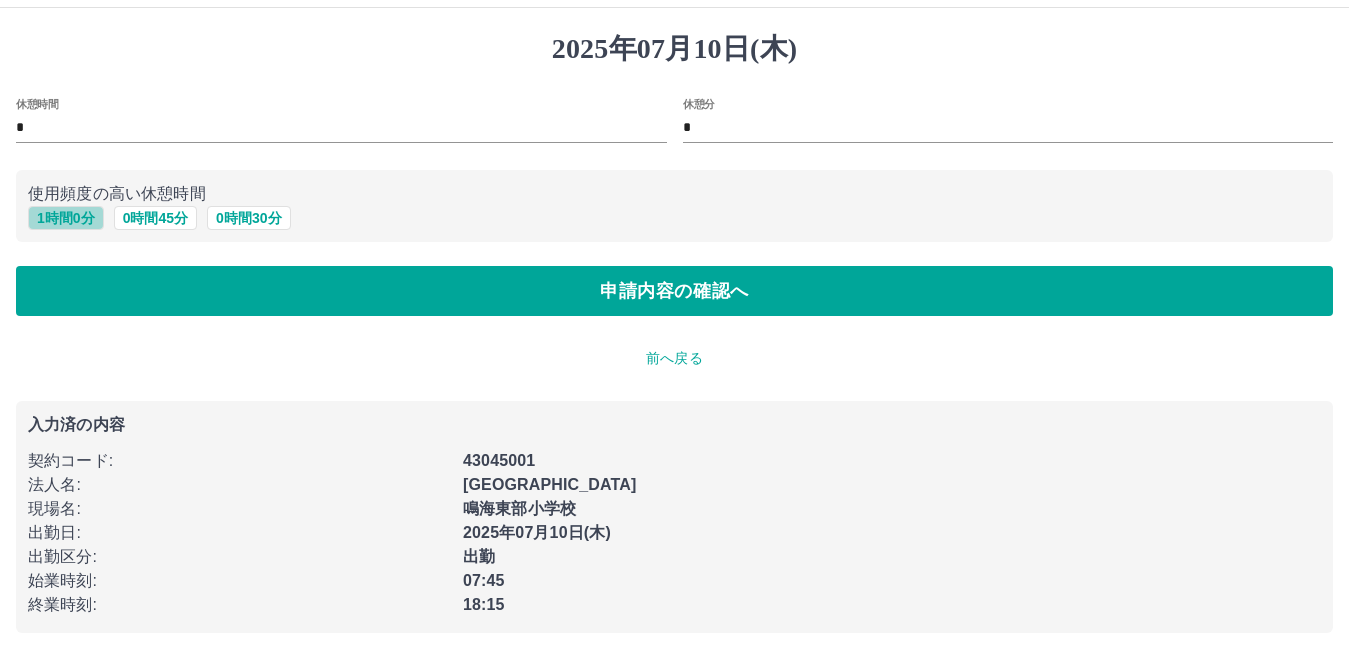 click on "1 時間 0 分" at bounding box center [66, 218] 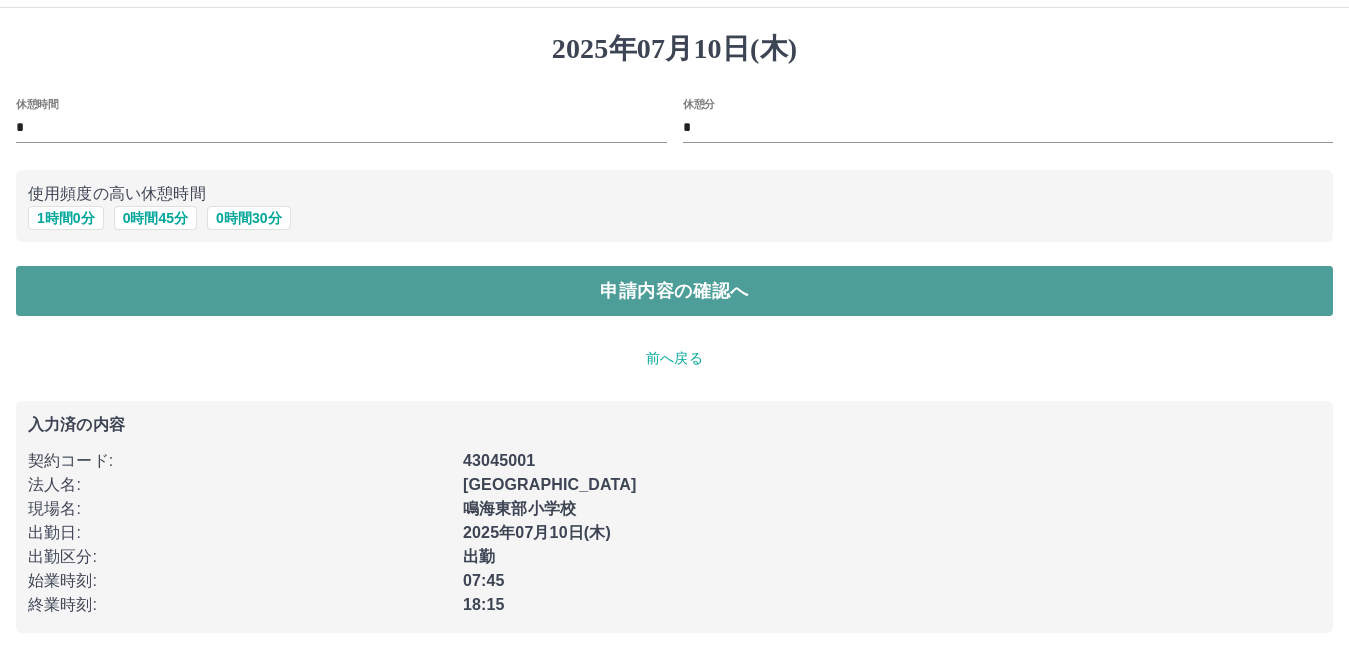 click on "申請内容の確認へ" at bounding box center [674, 291] 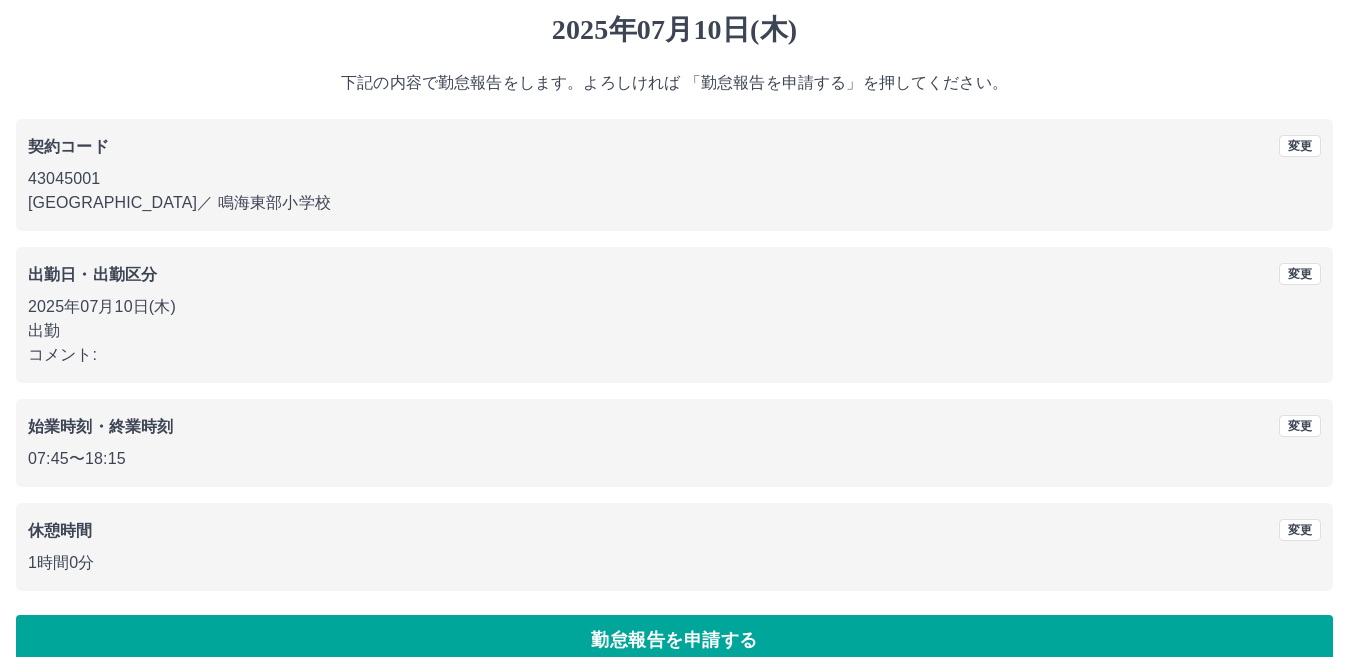 scroll, scrollTop: 92, scrollLeft: 0, axis: vertical 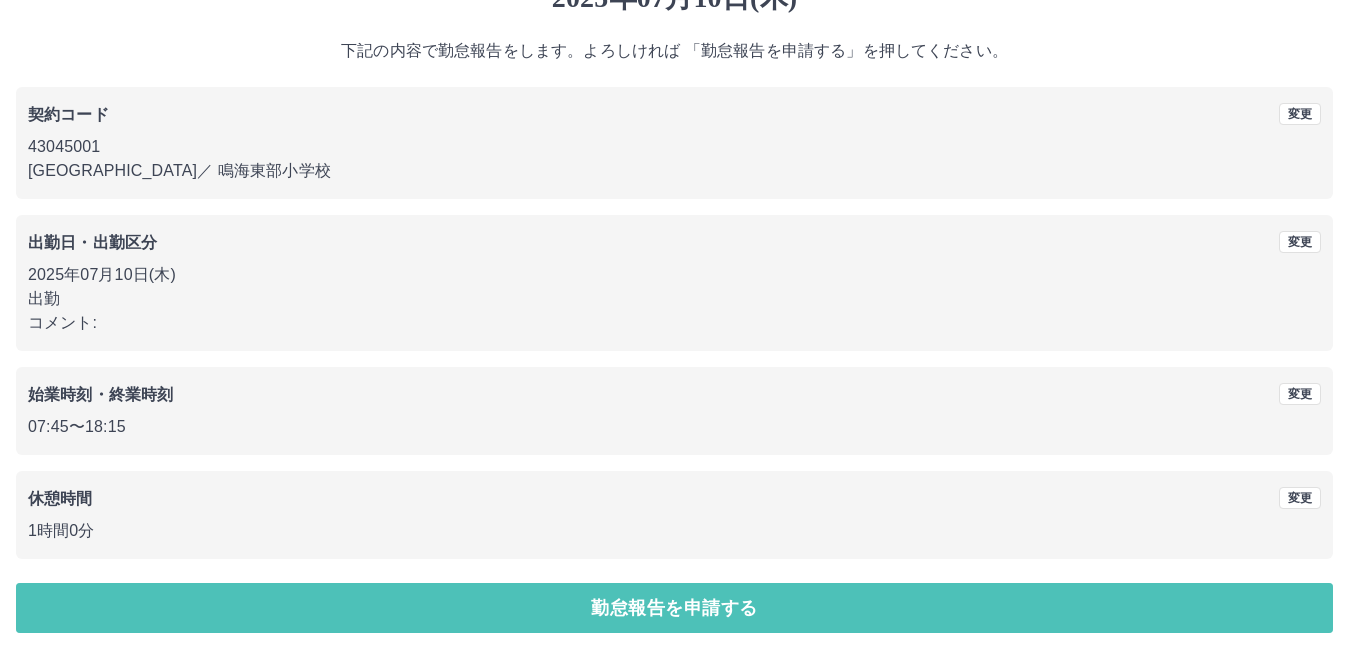 click on "勤怠報告を申請する" at bounding box center [674, 608] 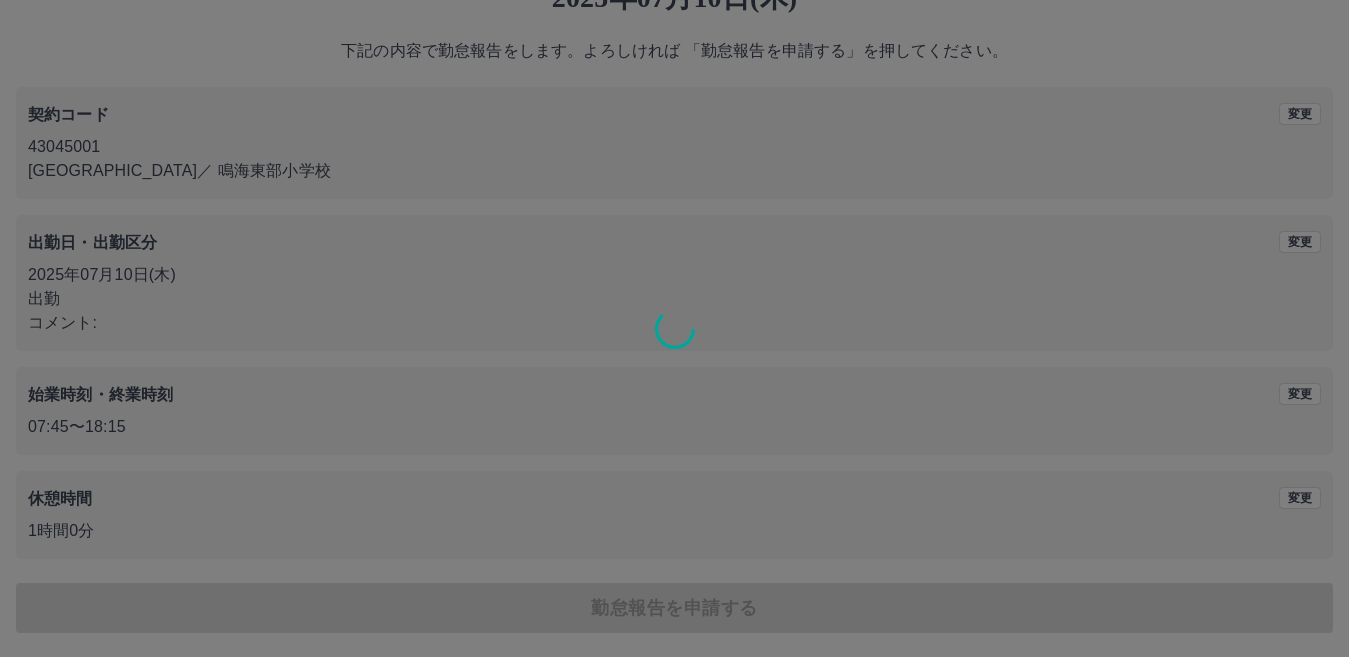 scroll, scrollTop: 0, scrollLeft: 0, axis: both 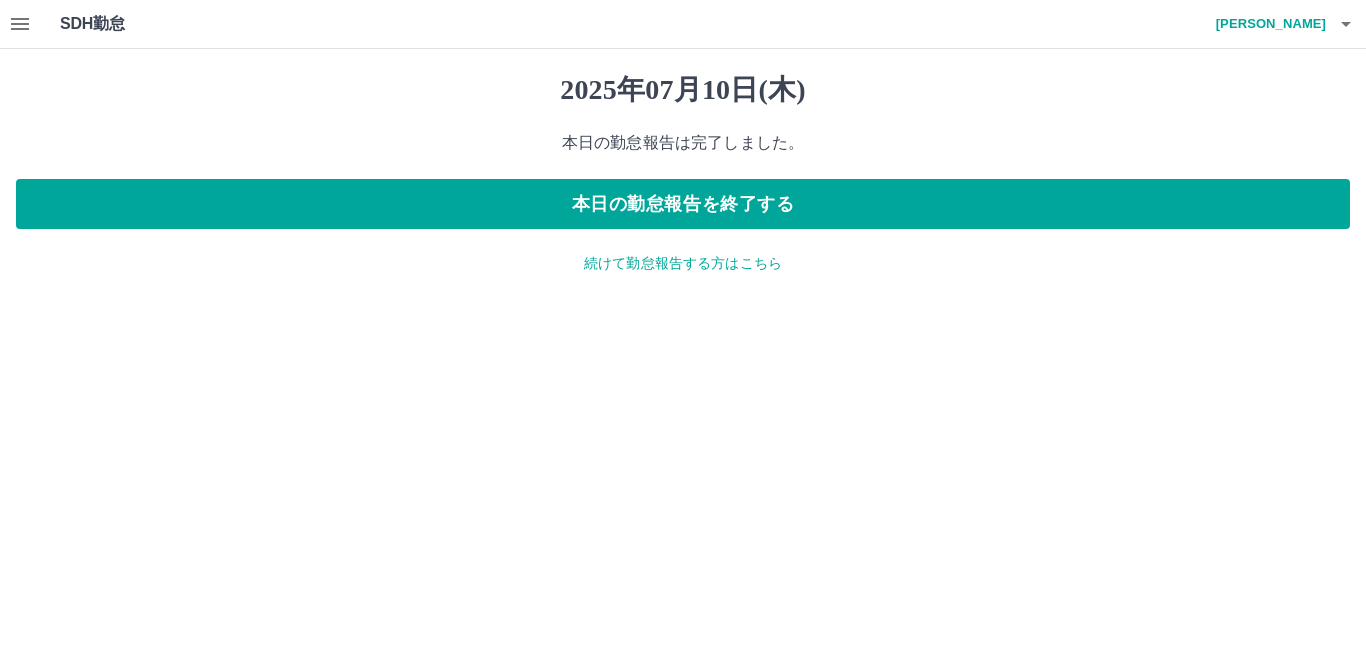 click on "続けて勤怠報告する方はこちら" at bounding box center [683, 263] 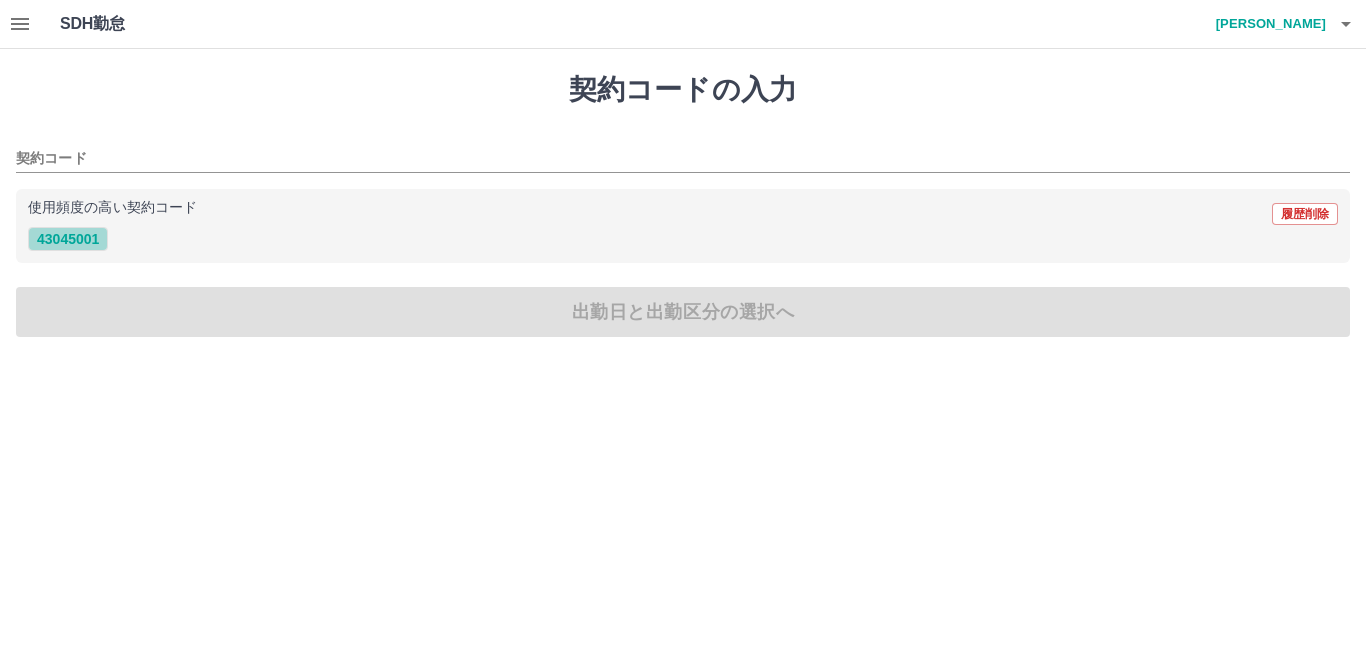 click on "43045001" at bounding box center (68, 239) 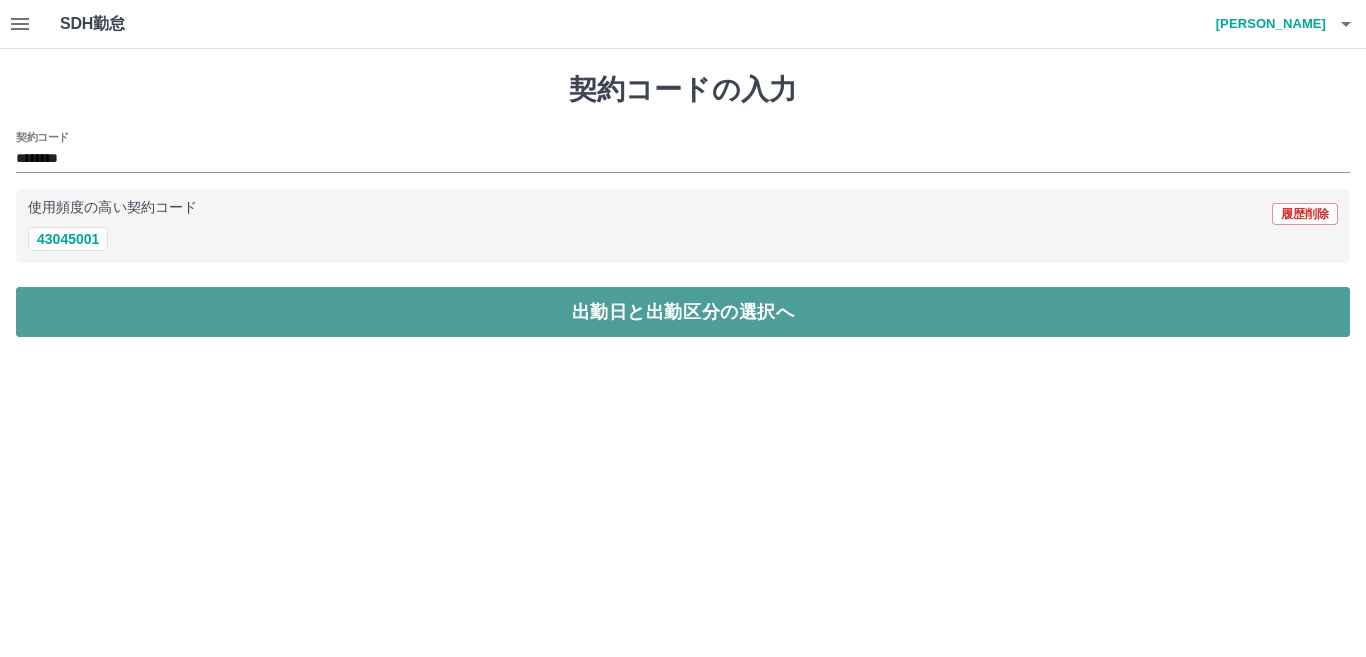 click on "出勤日と出勤区分の選択へ" at bounding box center [683, 312] 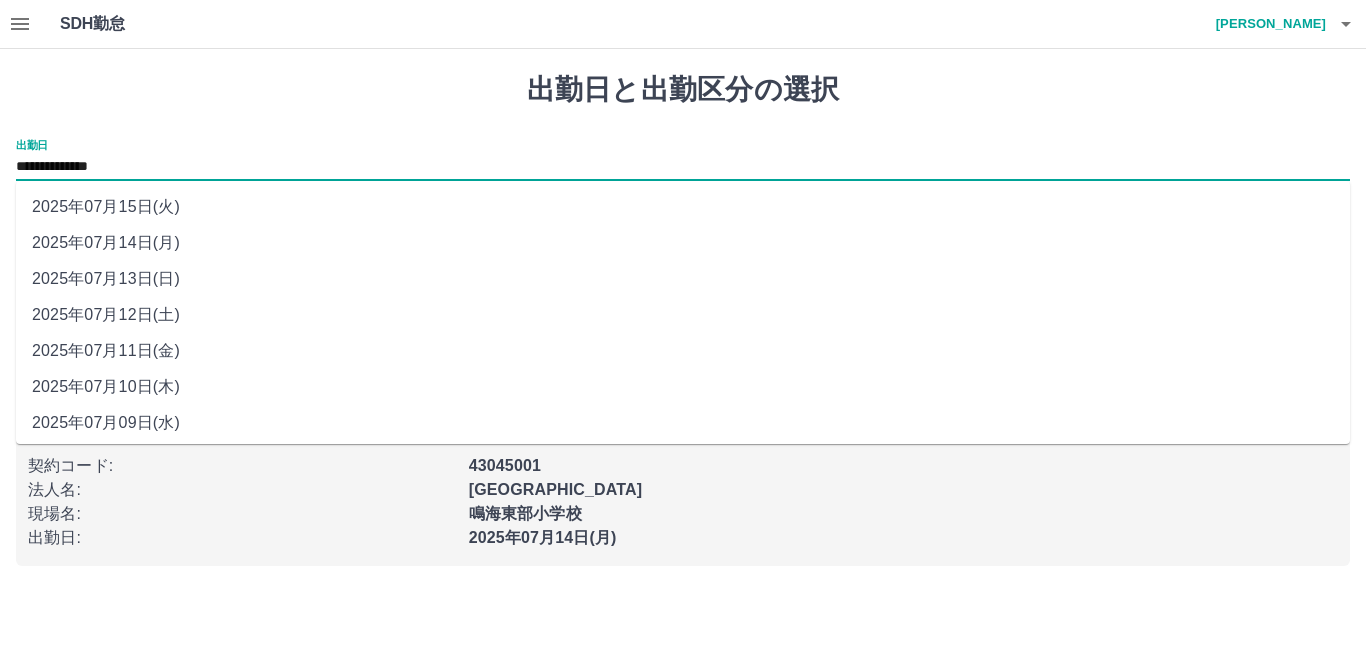 click on "**********" at bounding box center (683, 167) 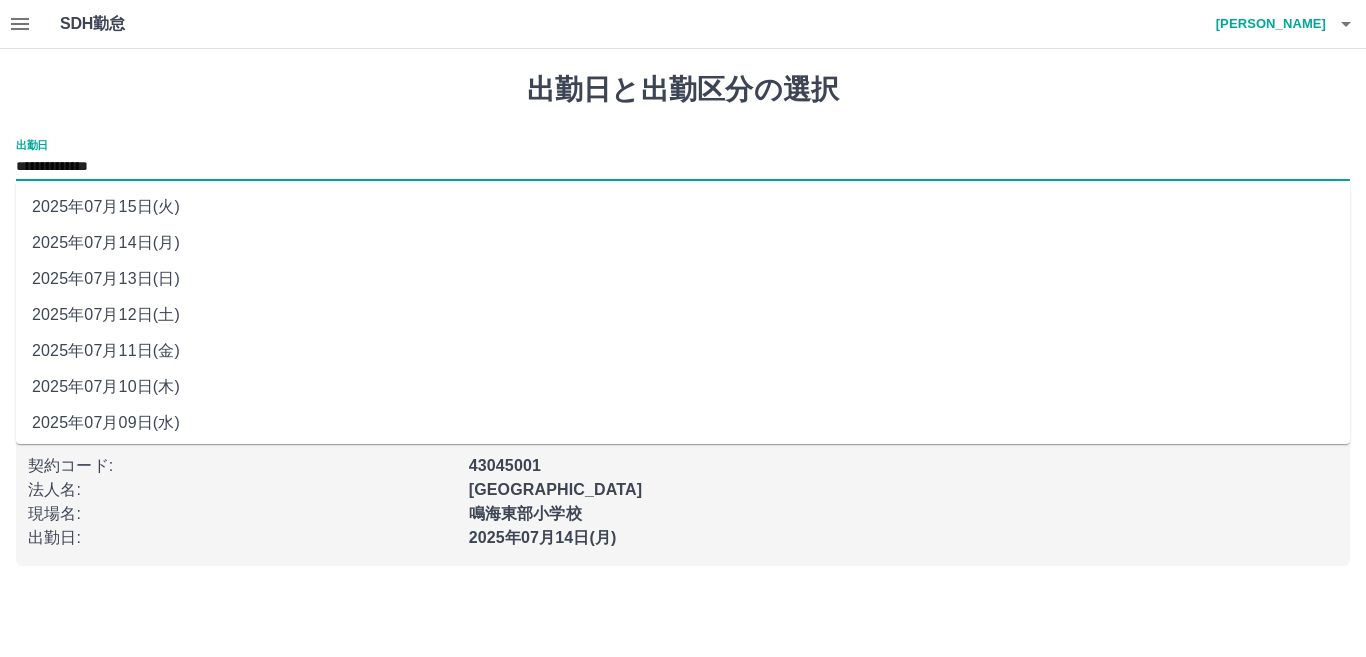 click on "2025年07月11日(金)" at bounding box center (683, 351) 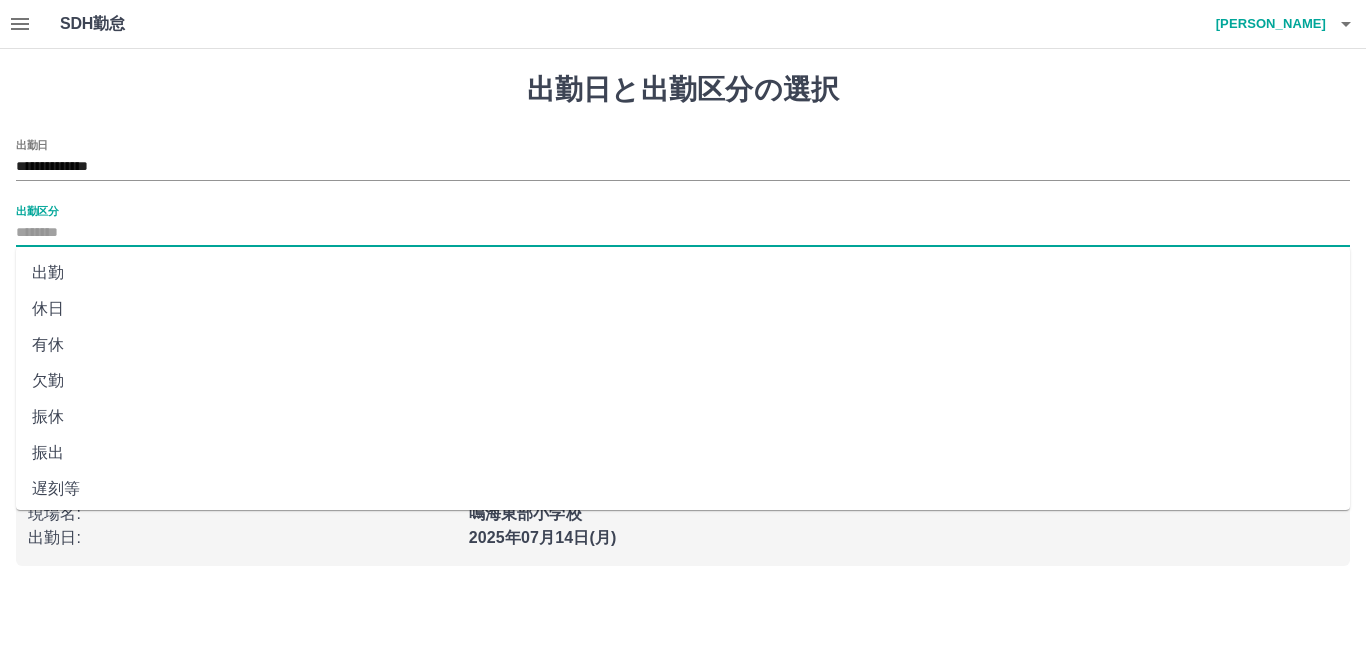 click on "出勤区分" at bounding box center [683, 233] 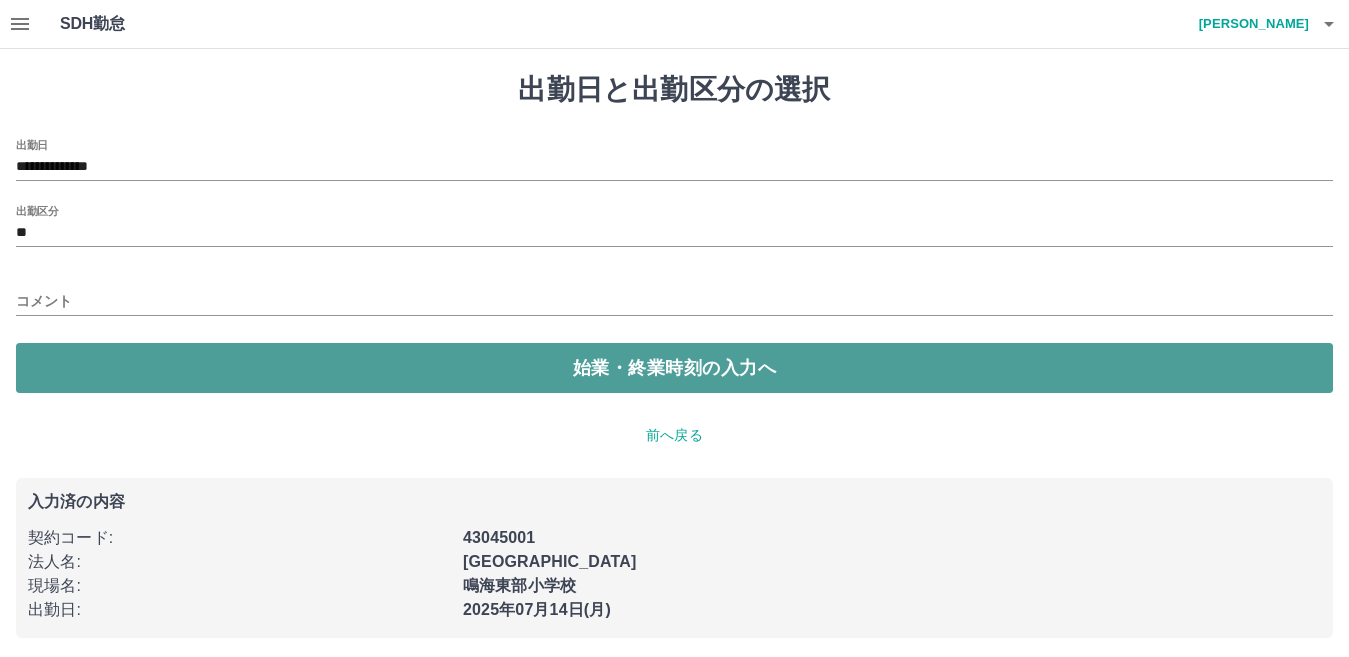 click on "始業・終業時刻の入力へ" at bounding box center [674, 368] 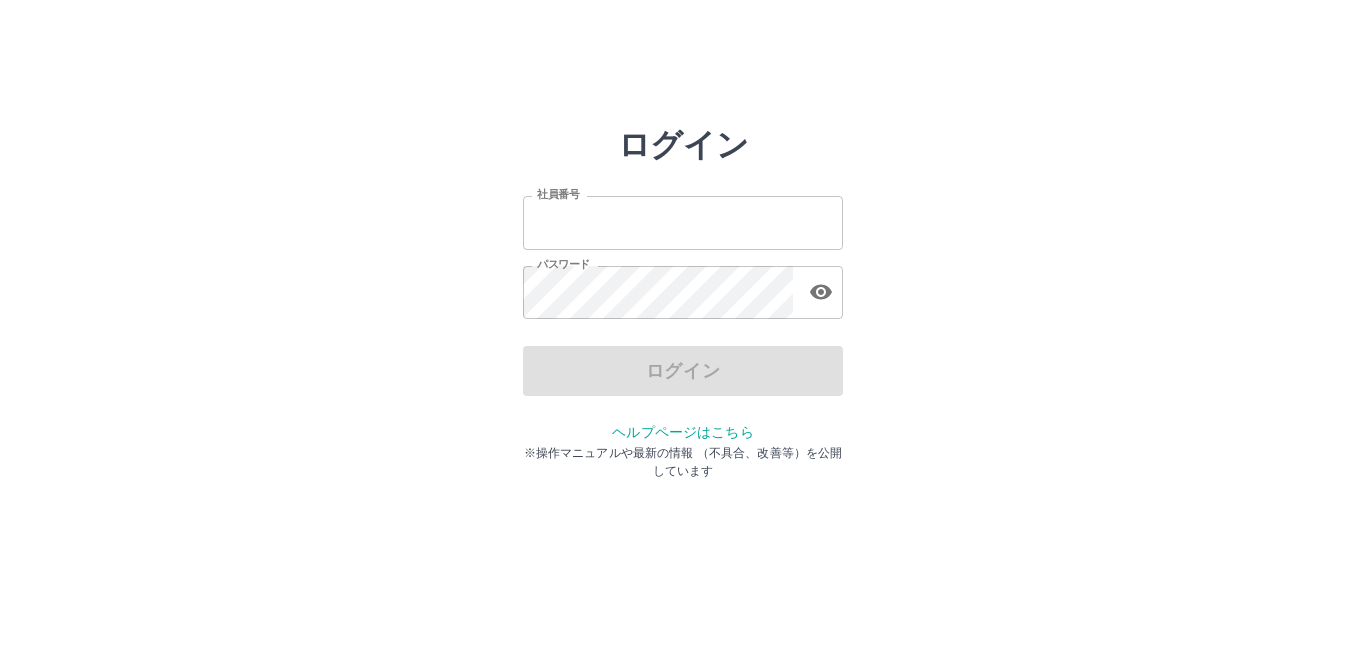 scroll, scrollTop: 0, scrollLeft: 0, axis: both 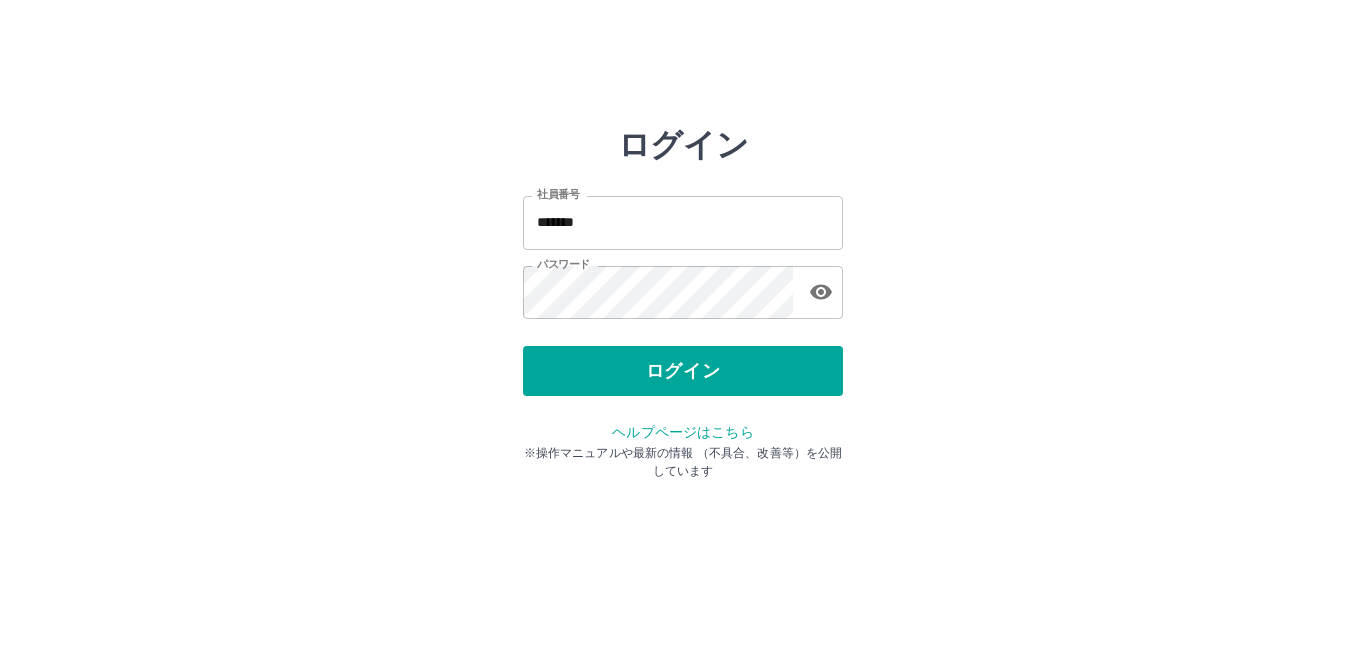 drag, startPoint x: 555, startPoint y: 536, endPoint x: 555, endPoint y: 509, distance: 27 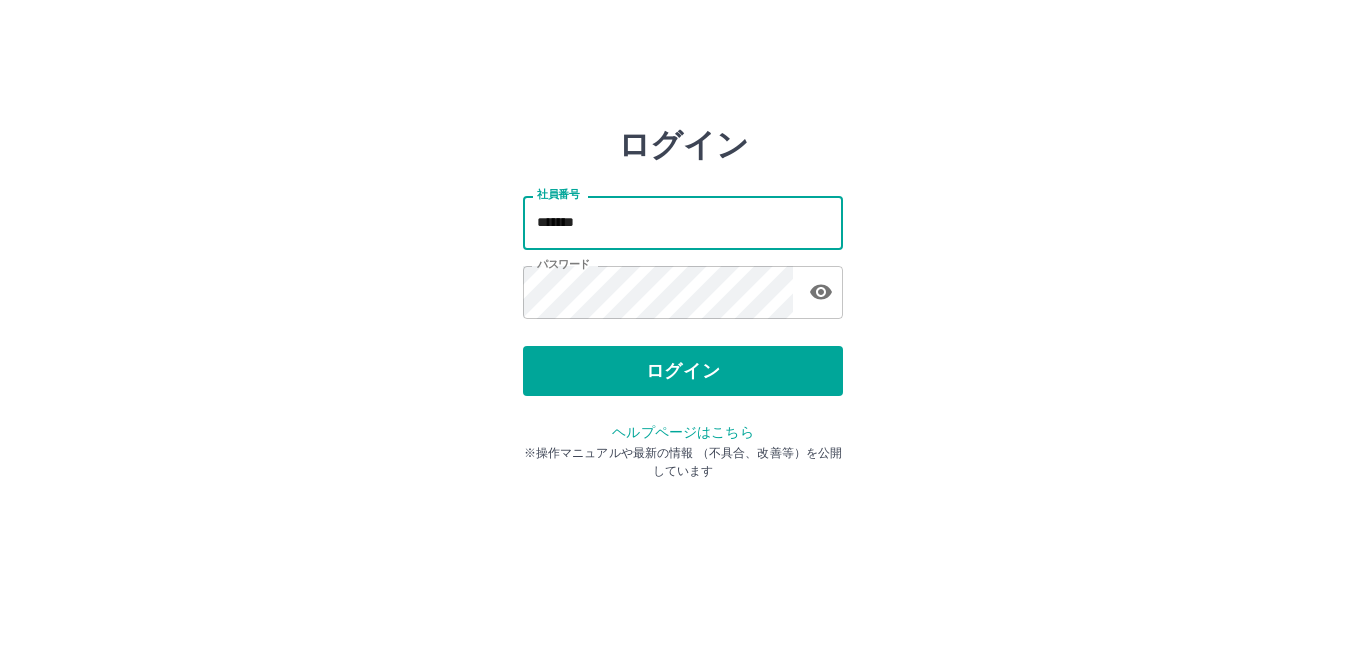 click on "*******" at bounding box center [683, 222] 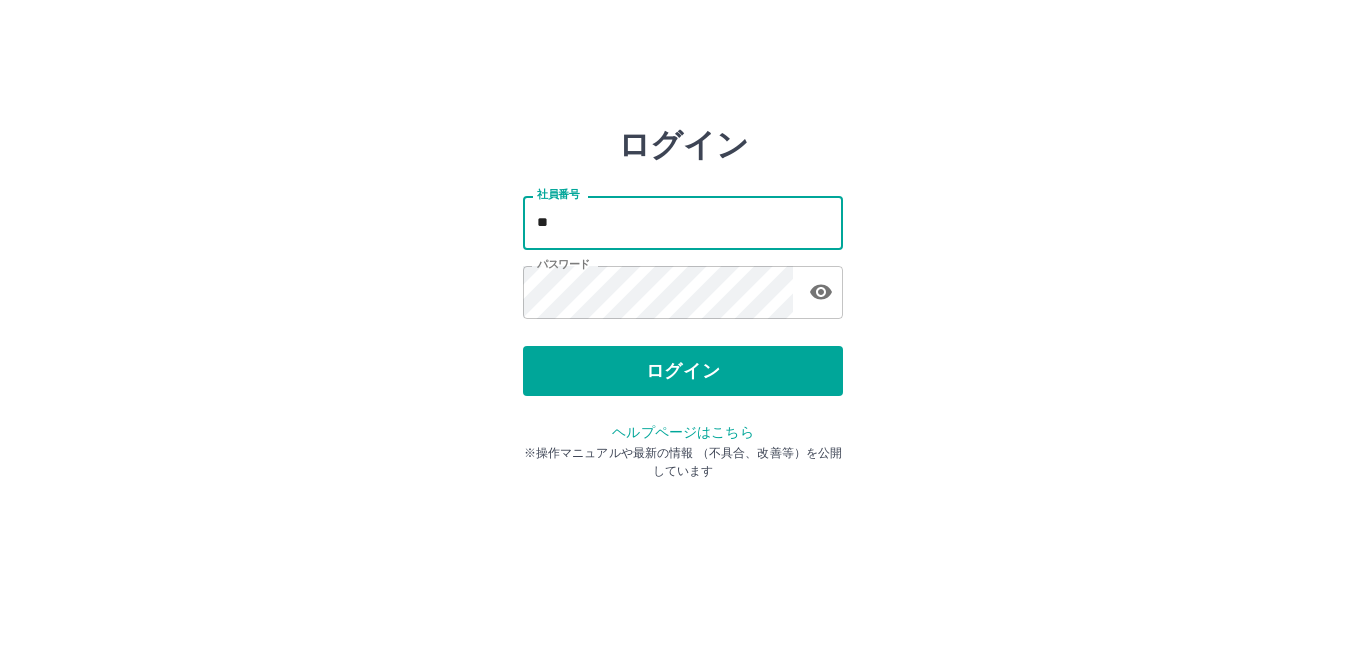 type on "*" 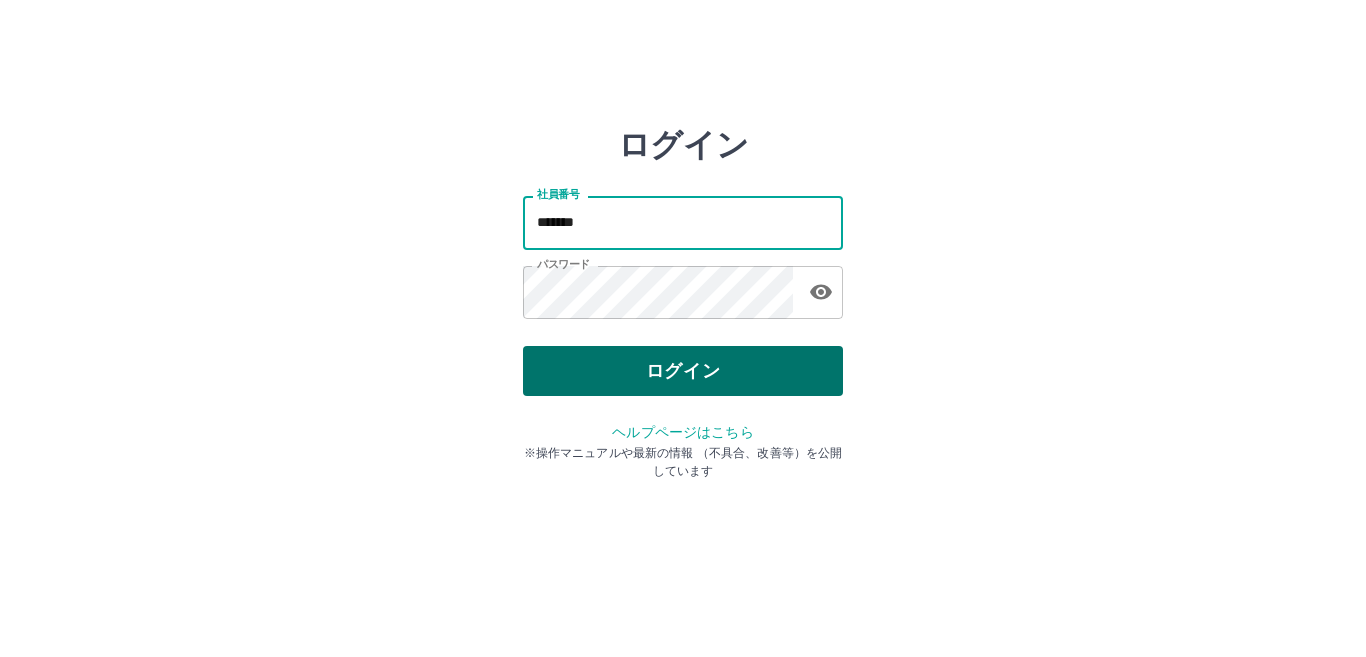 type on "*******" 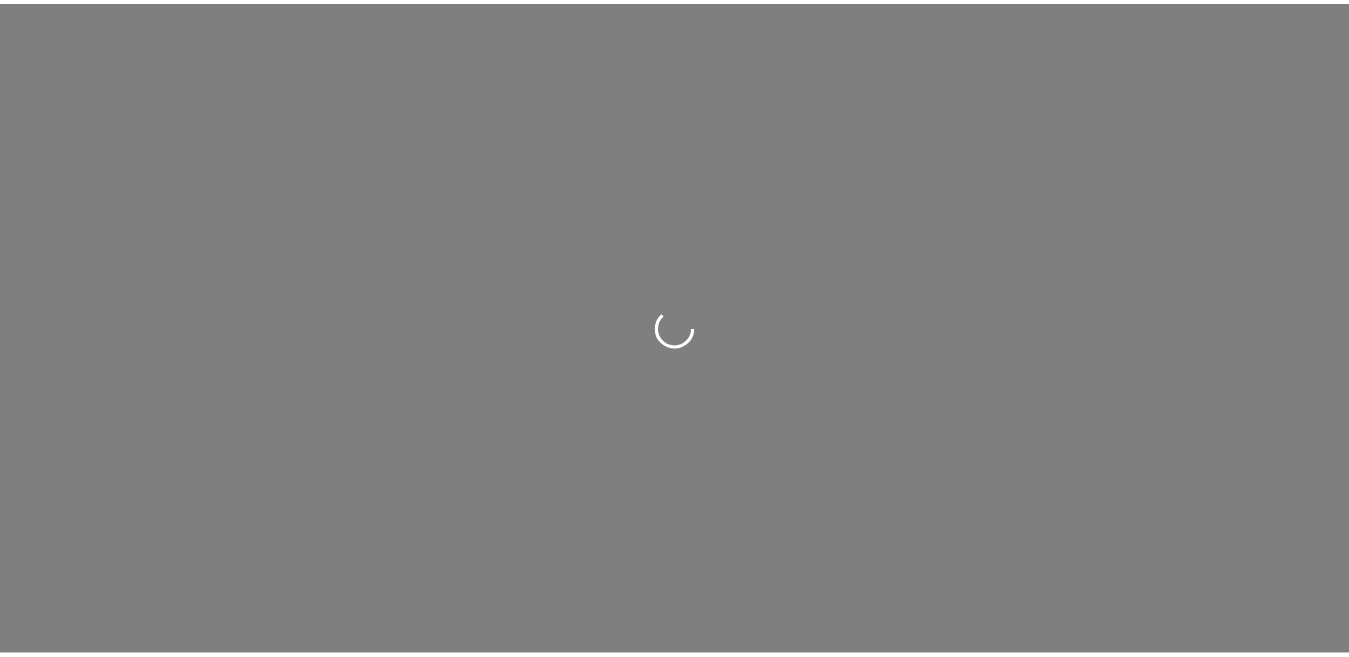 scroll, scrollTop: 0, scrollLeft: 0, axis: both 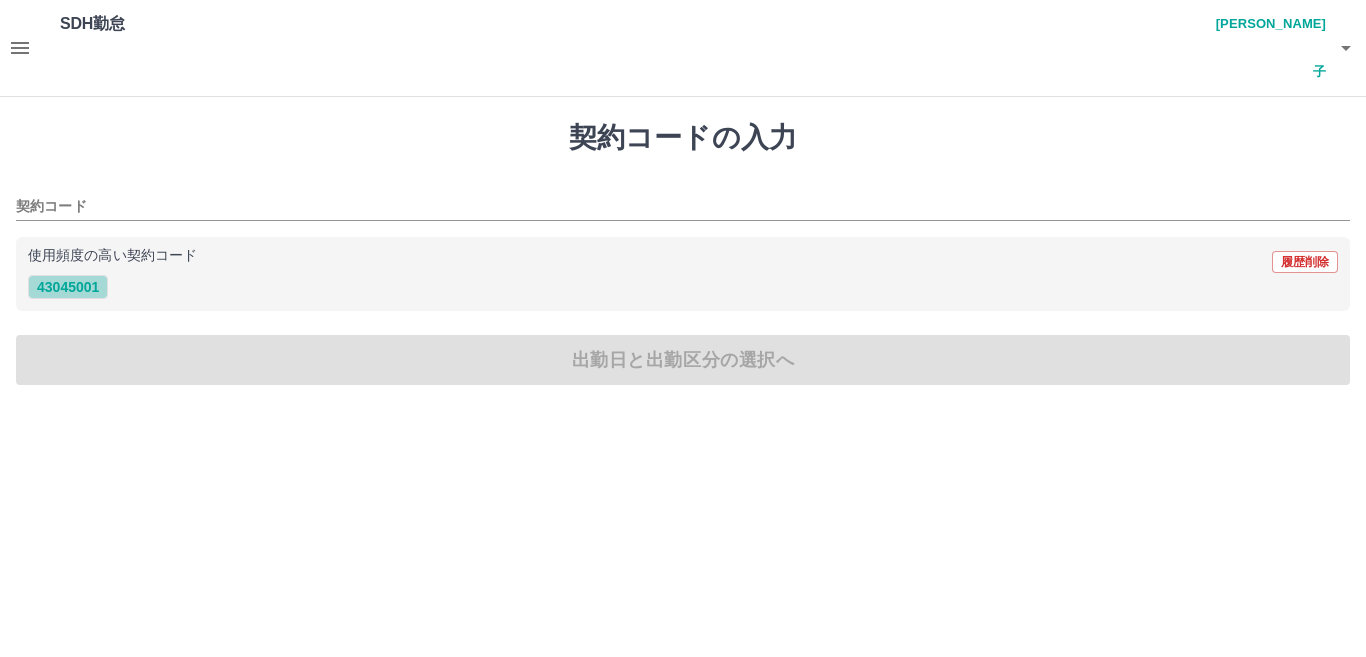 click on "43045001" at bounding box center [68, 287] 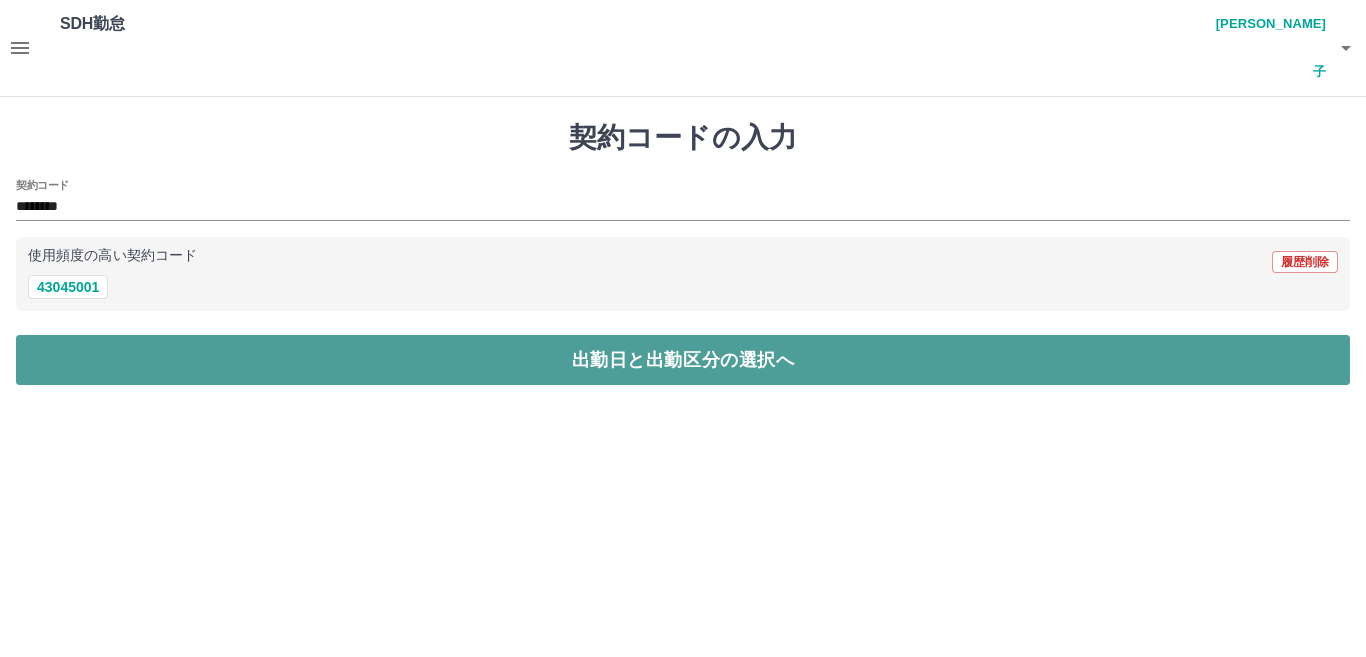 click on "出勤日と出勤区分の選択へ" at bounding box center [683, 360] 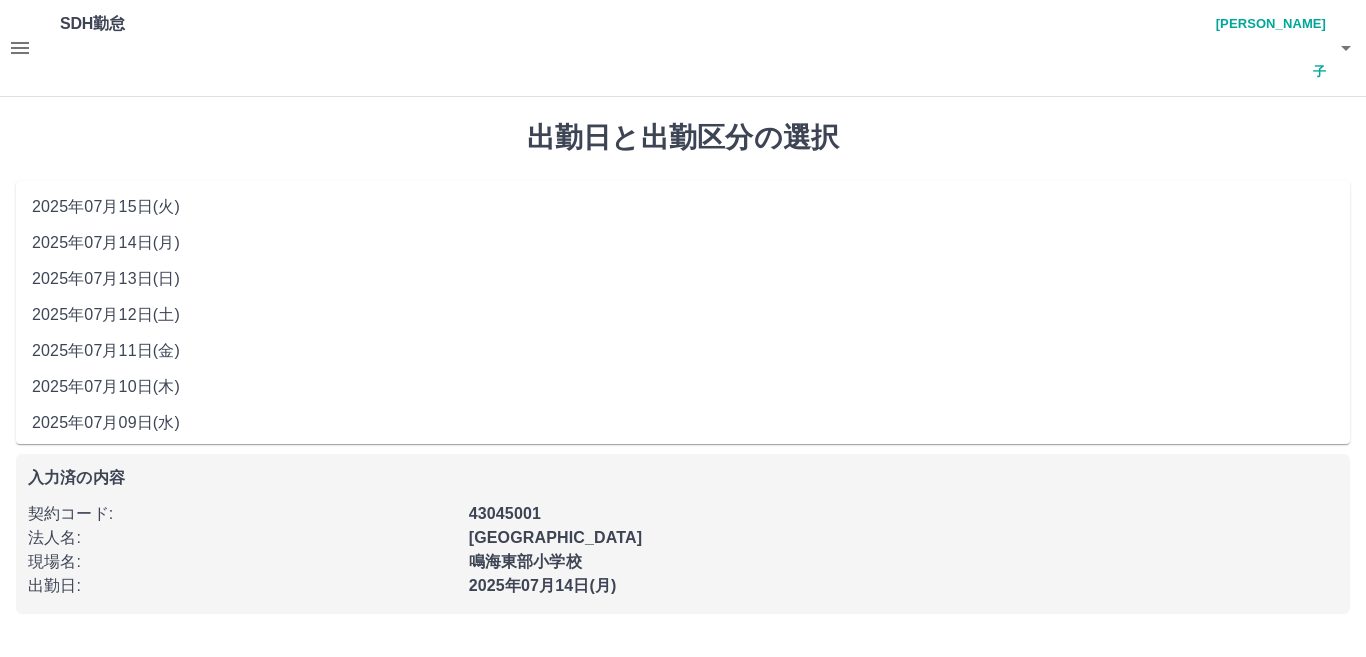 click on "**********" at bounding box center [683, 215] 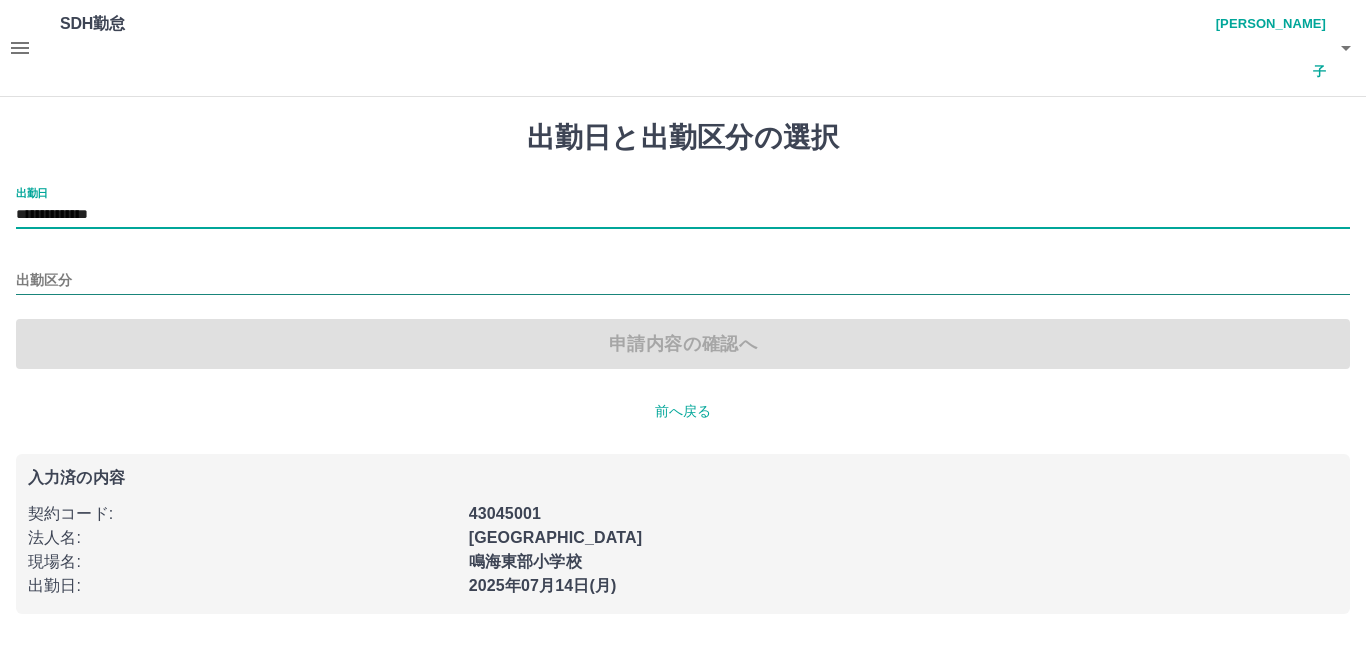 click on "出勤区分" at bounding box center (683, 281) 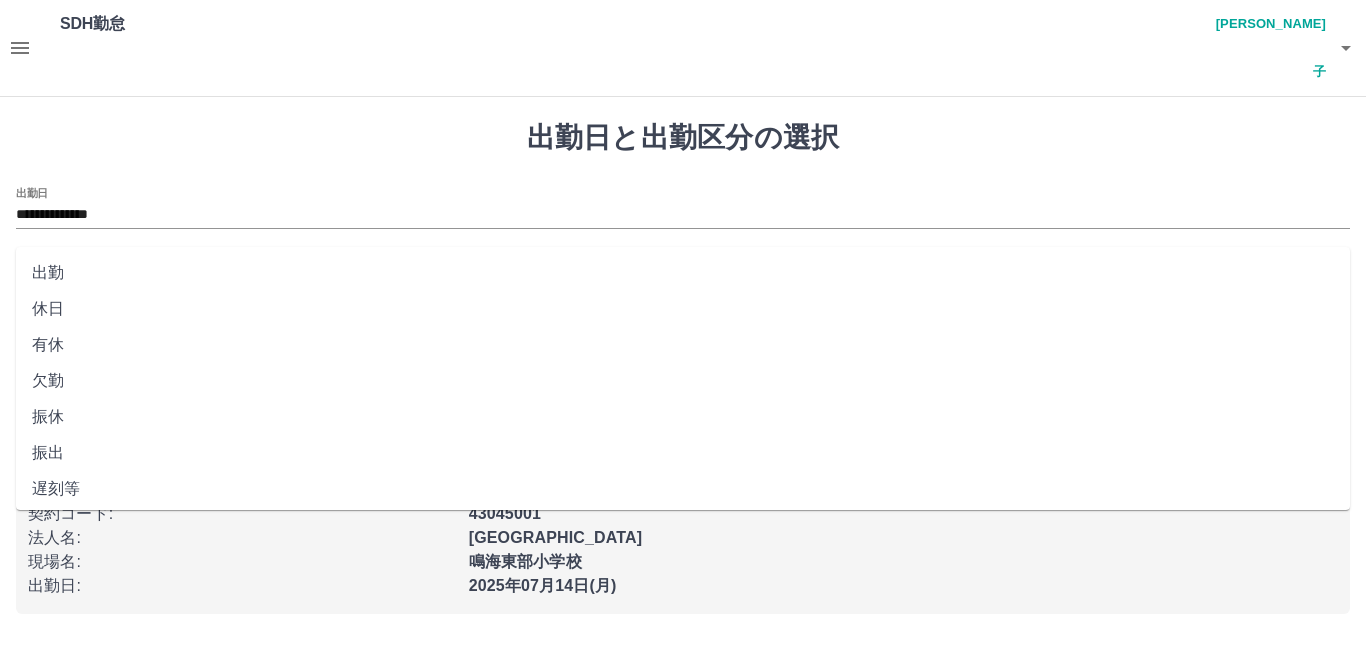 click on "出勤" at bounding box center [683, 273] 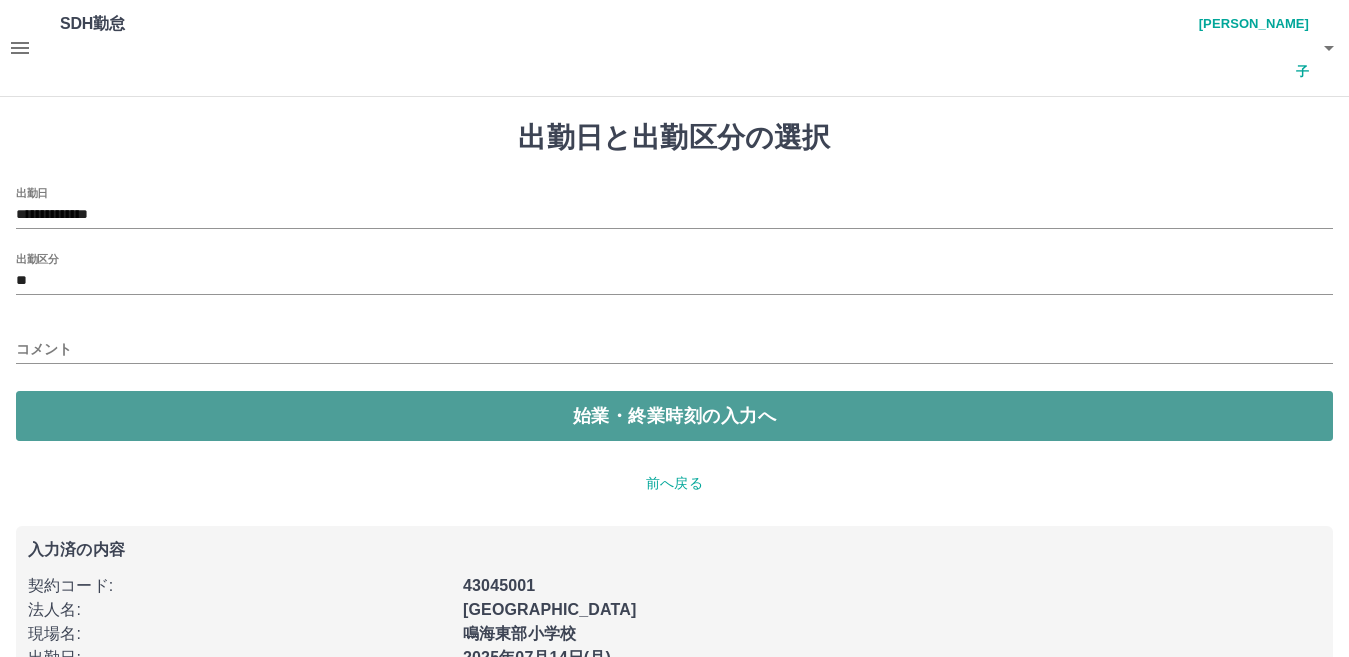 click on "始業・終業時刻の入力へ" at bounding box center (674, 416) 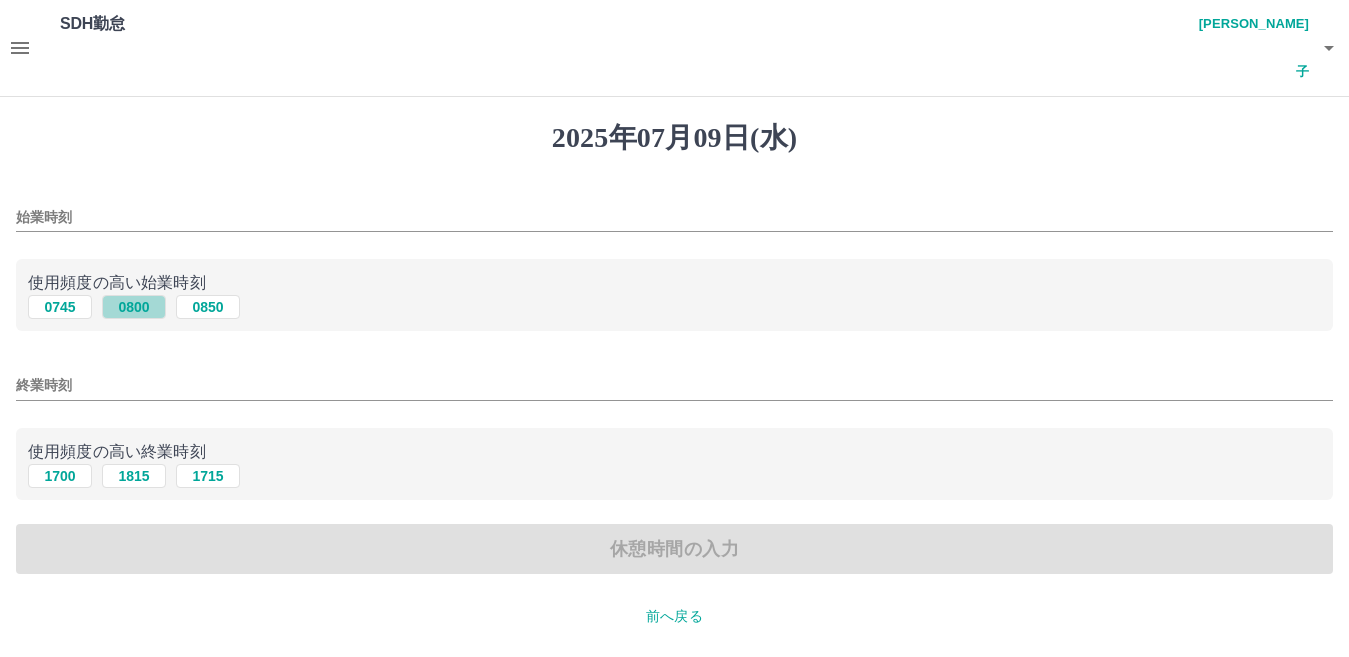 click on "0800" at bounding box center [134, 307] 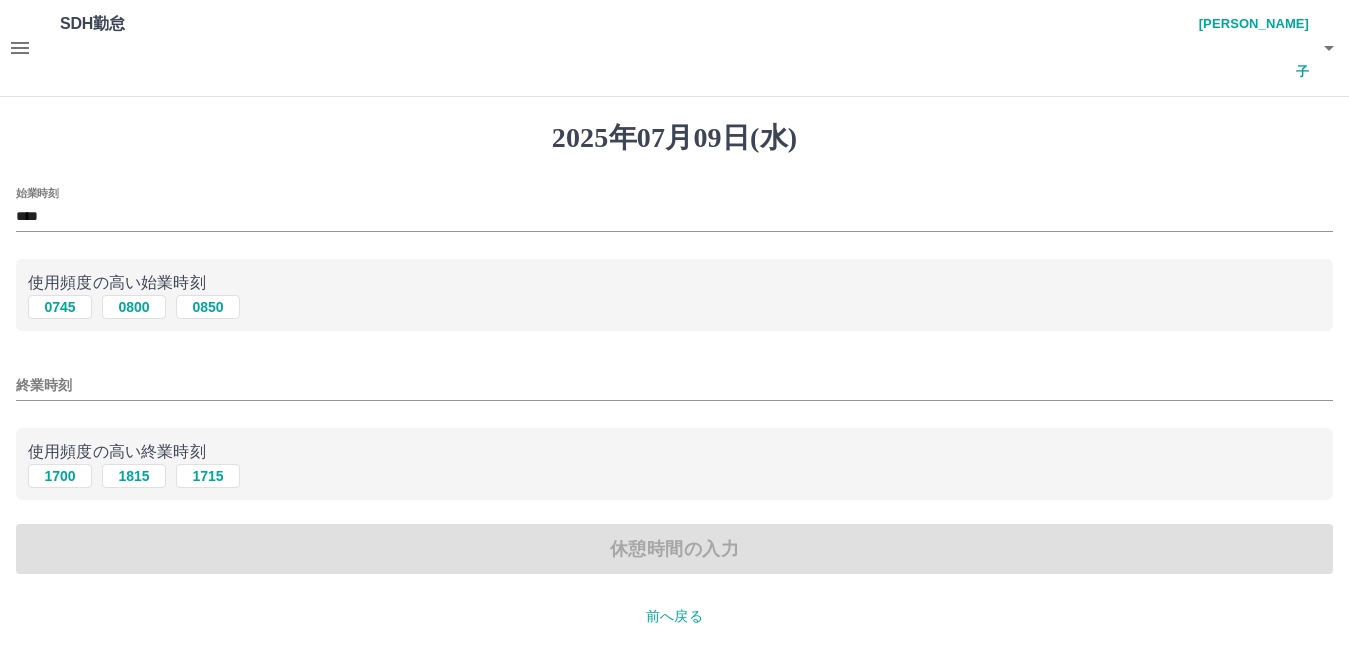 click on "終業時刻" at bounding box center (674, 385) 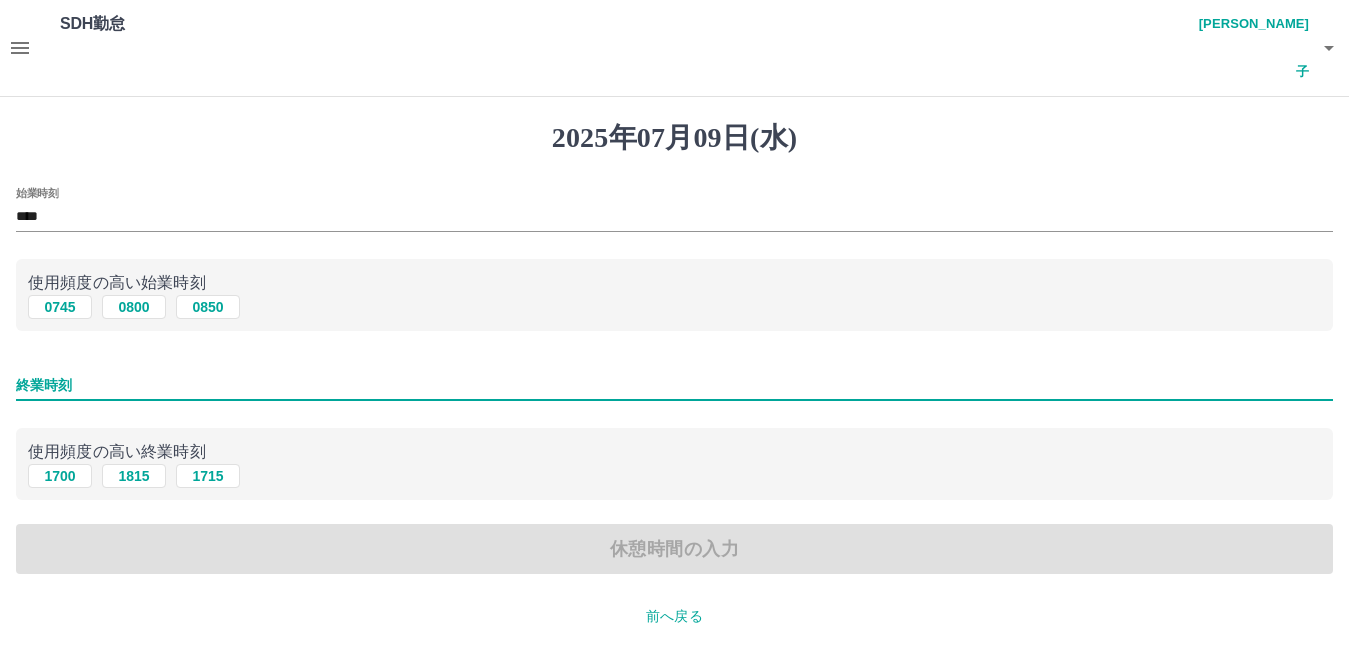 type on "****" 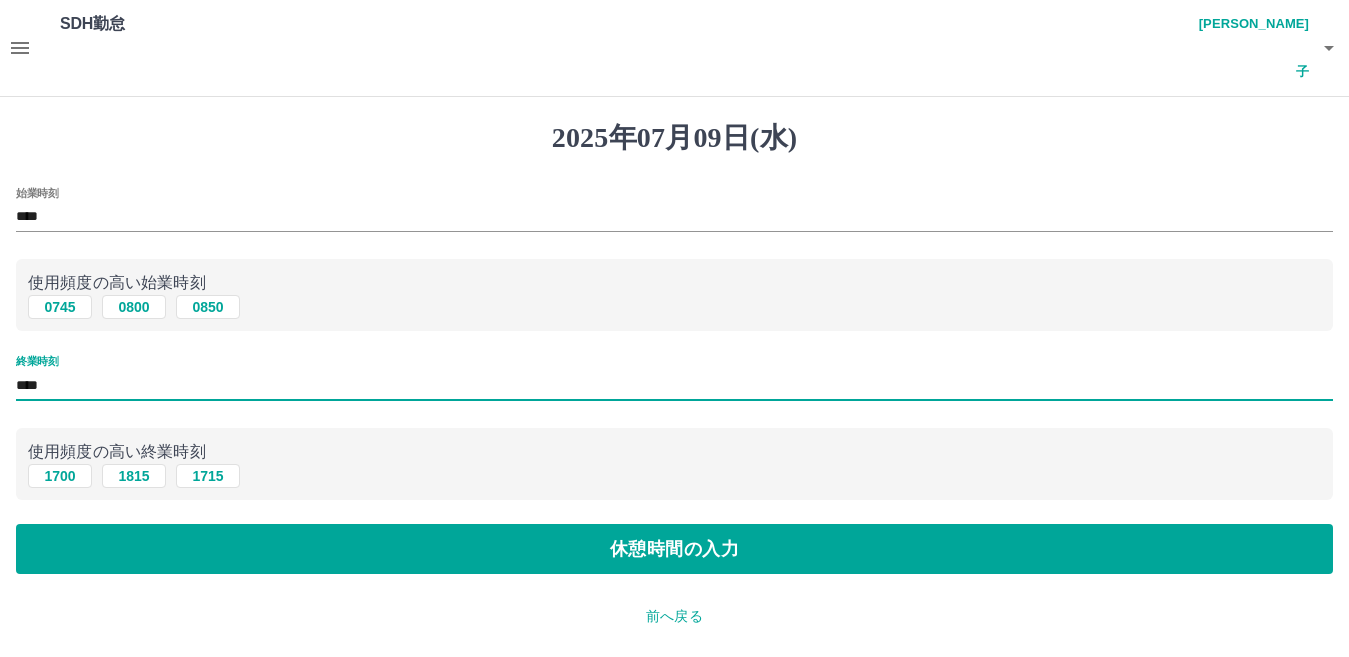 scroll, scrollTop: 100, scrollLeft: 0, axis: vertical 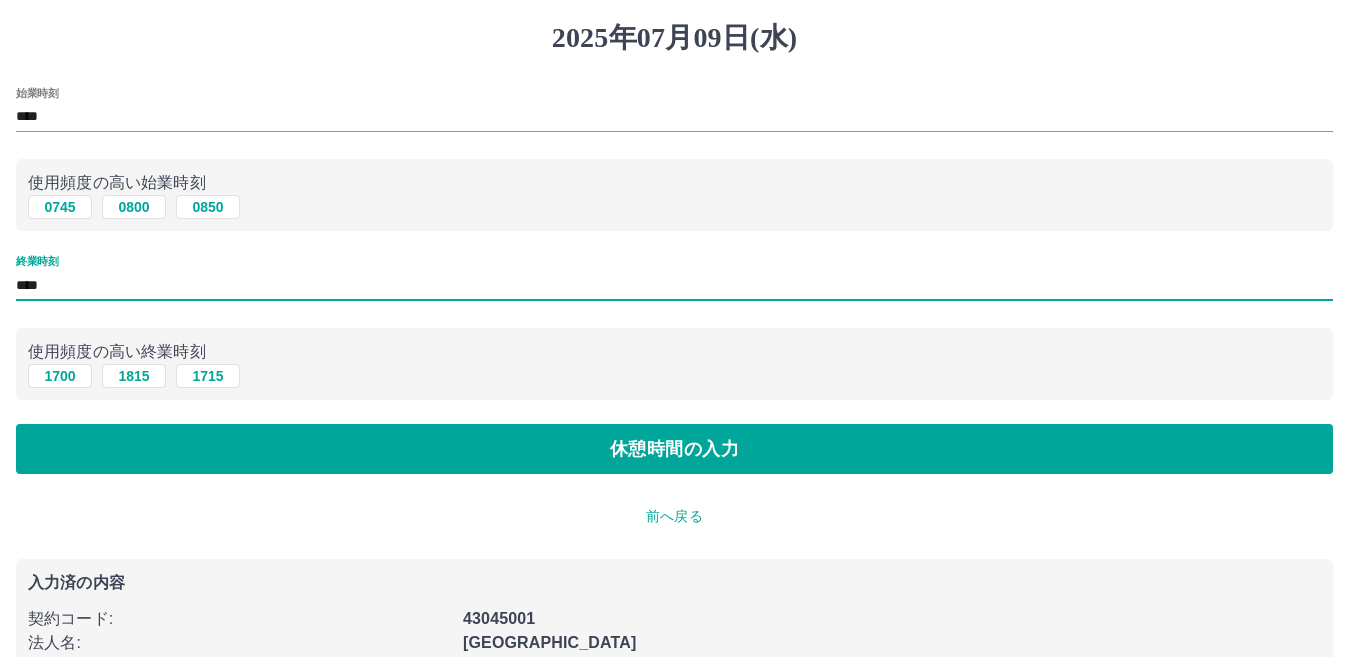 click on "2025年07月09日(水) 始業時刻 **** 使用頻度の高い始業時刻 0745 0800 0850 終業時刻 **** 使用頻度の高い終業時刻 1700 1815 1715 休憩時間の入力 前へ戻る 入力済の内容 契約コード : 43045001 法人名 : 名古屋市 現場名 : 鳴海東部小学校 出勤日 : 2025年07月09日(水) 出勤区分 : 出勤" at bounding box center [674, 382] 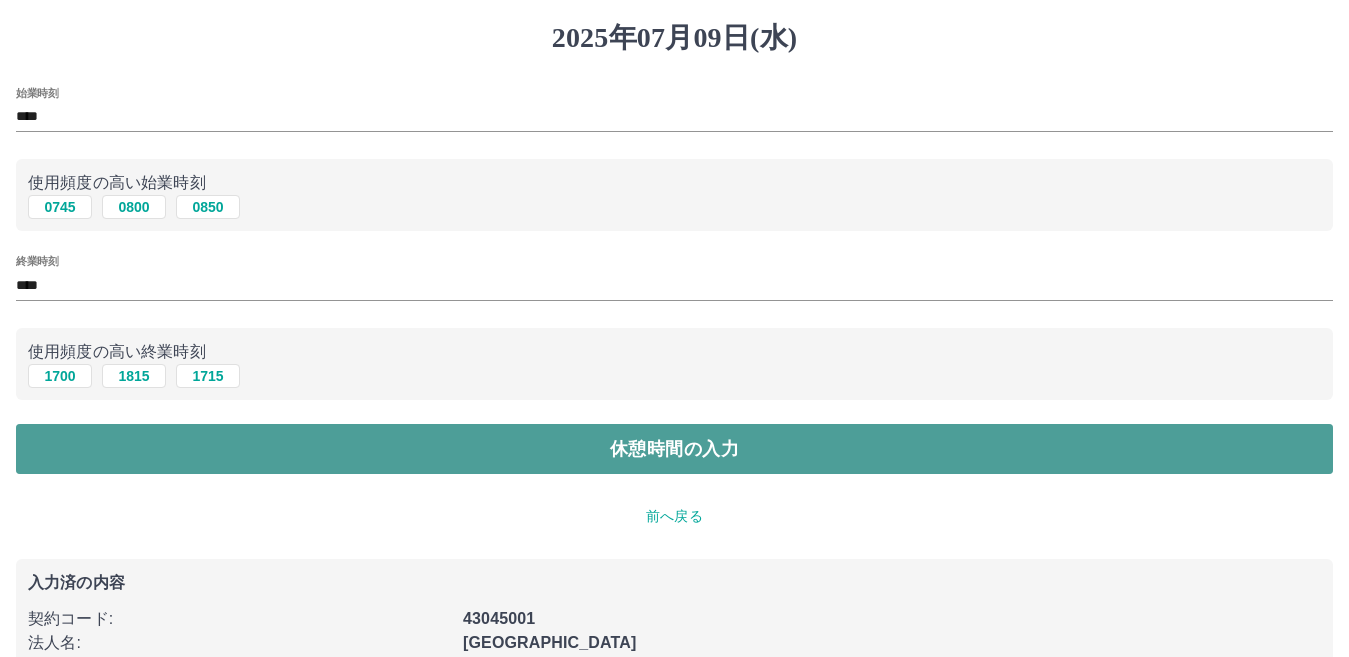 click on "休憩時間の入力" at bounding box center (674, 449) 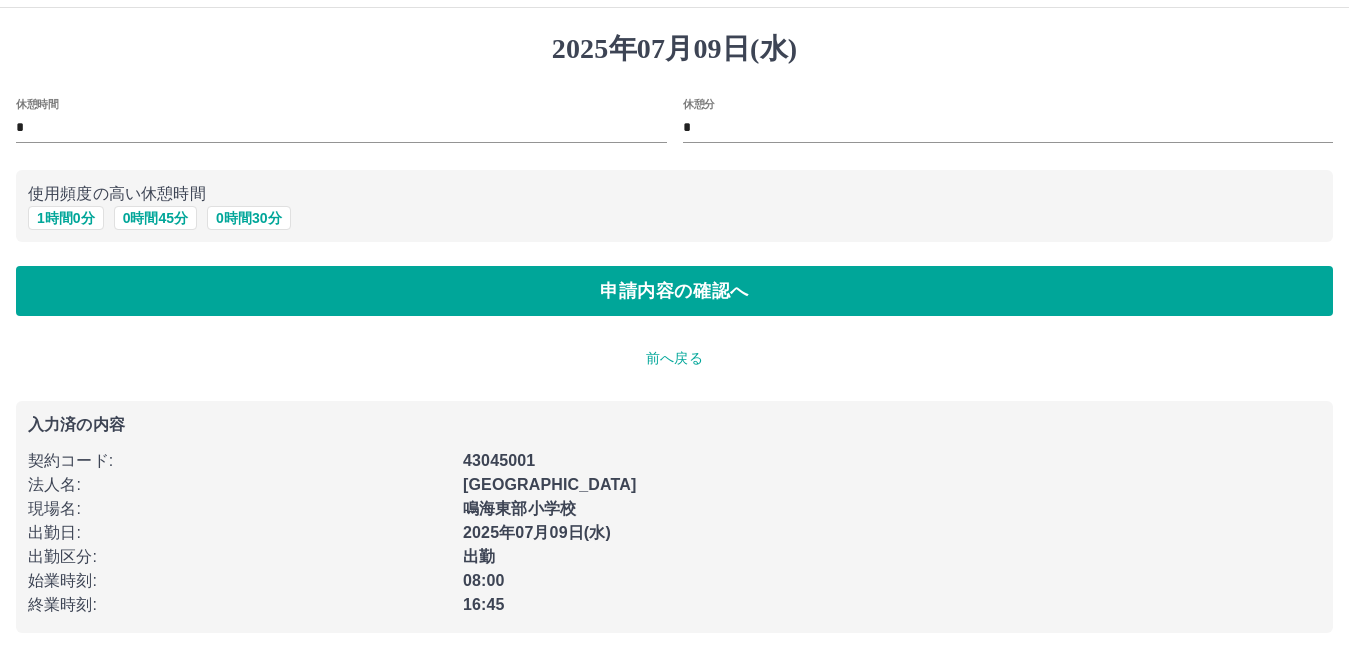 scroll, scrollTop: 0, scrollLeft: 0, axis: both 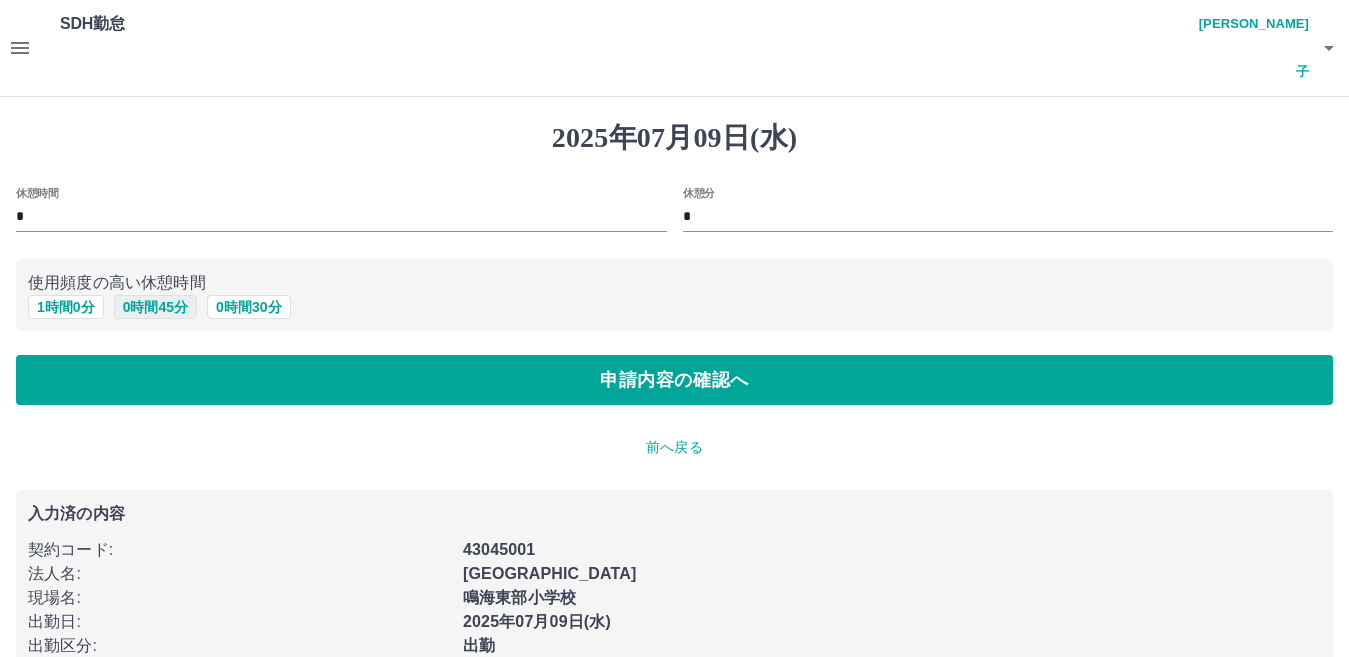 click on "0 時間 45 分" at bounding box center [155, 307] 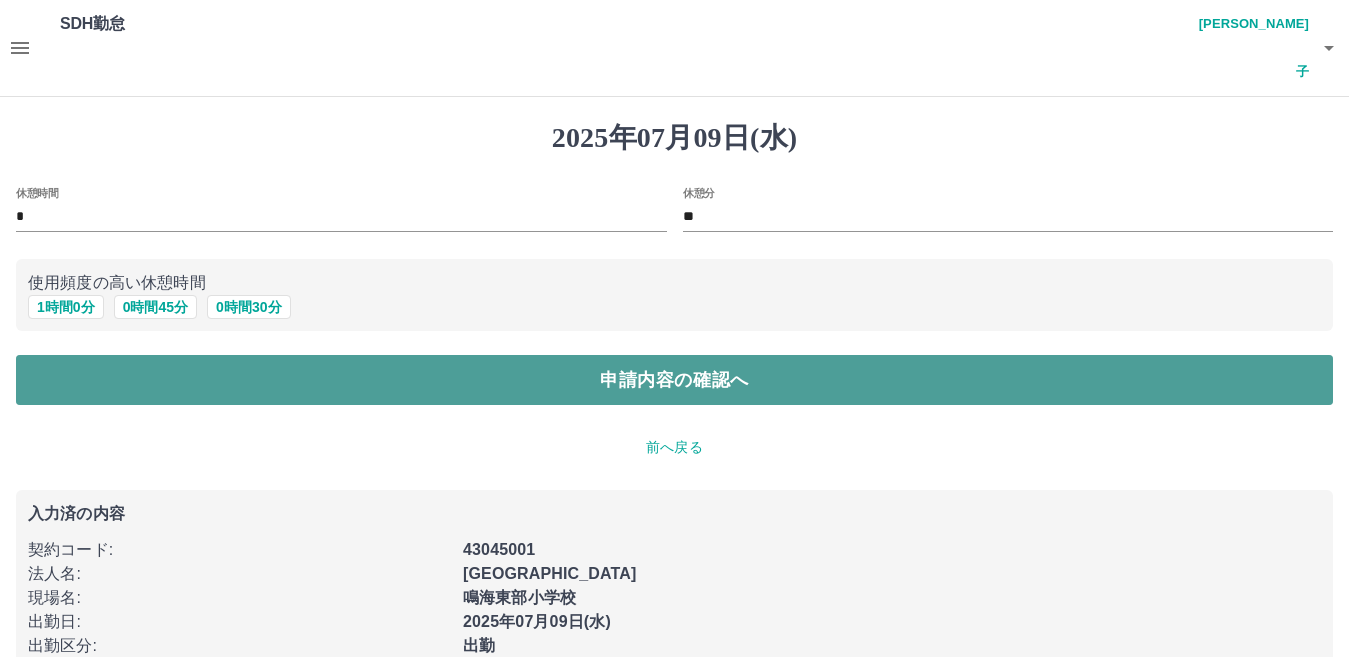 click on "申請内容の確認へ" at bounding box center [674, 380] 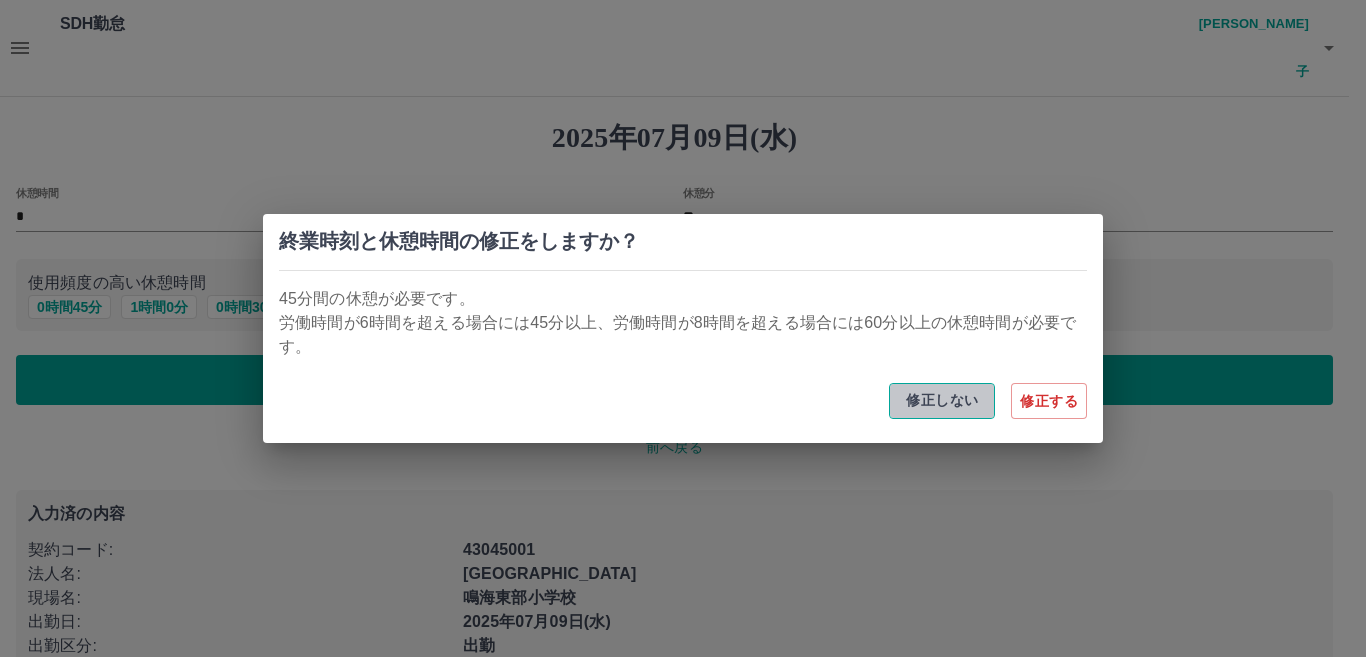 click on "修正しない" at bounding box center (942, 401) 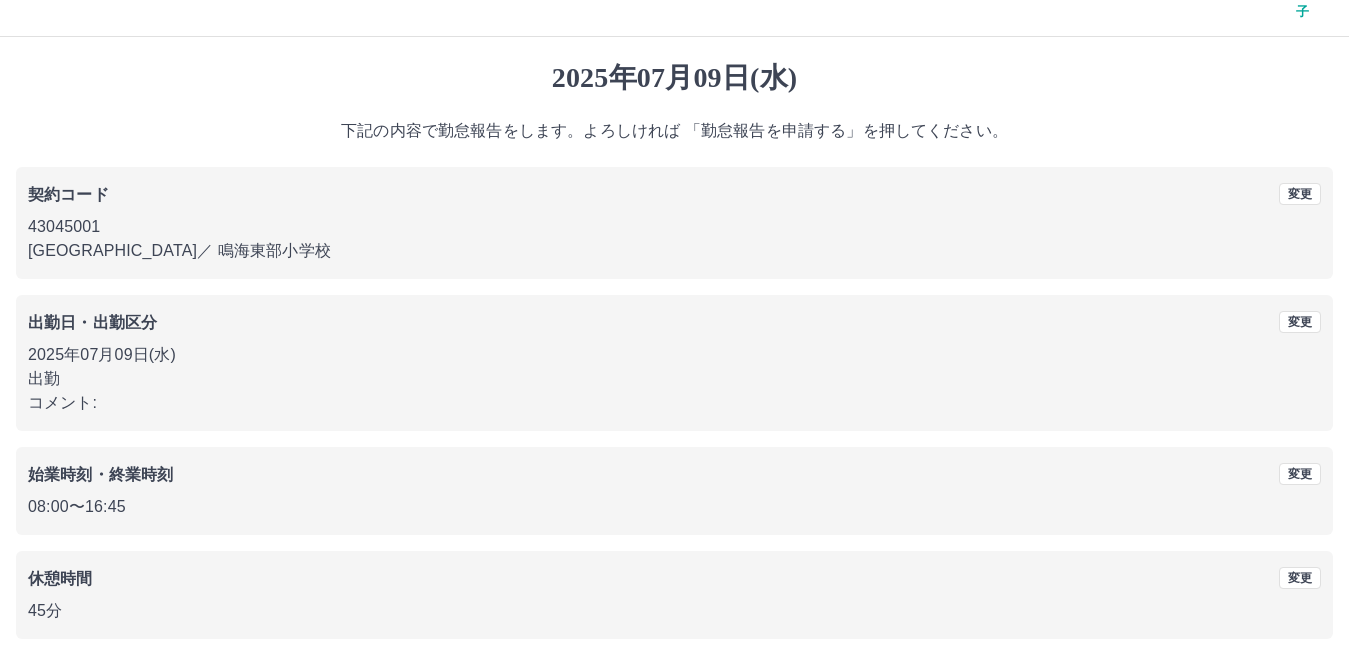 scroll, scrollTop: 92, scrollLeft: 0, axis: vertical 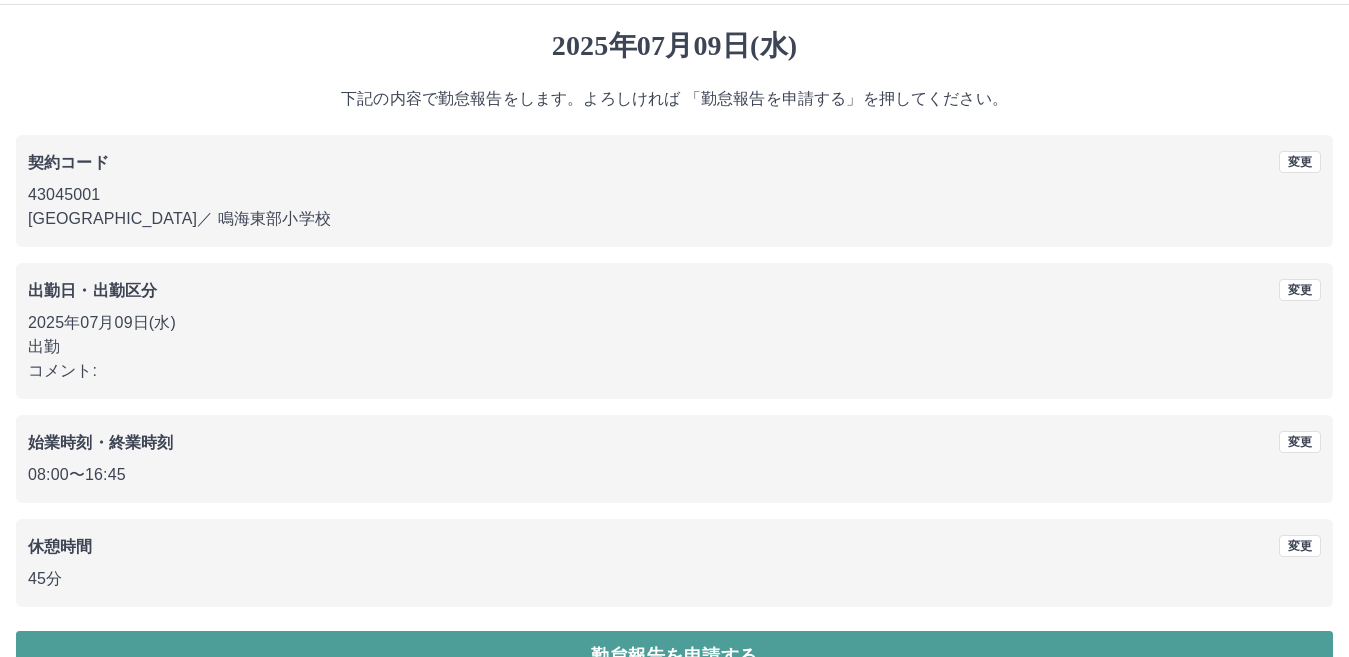 click on "勤怠報告を申請する" at bounding box center (674, 656) 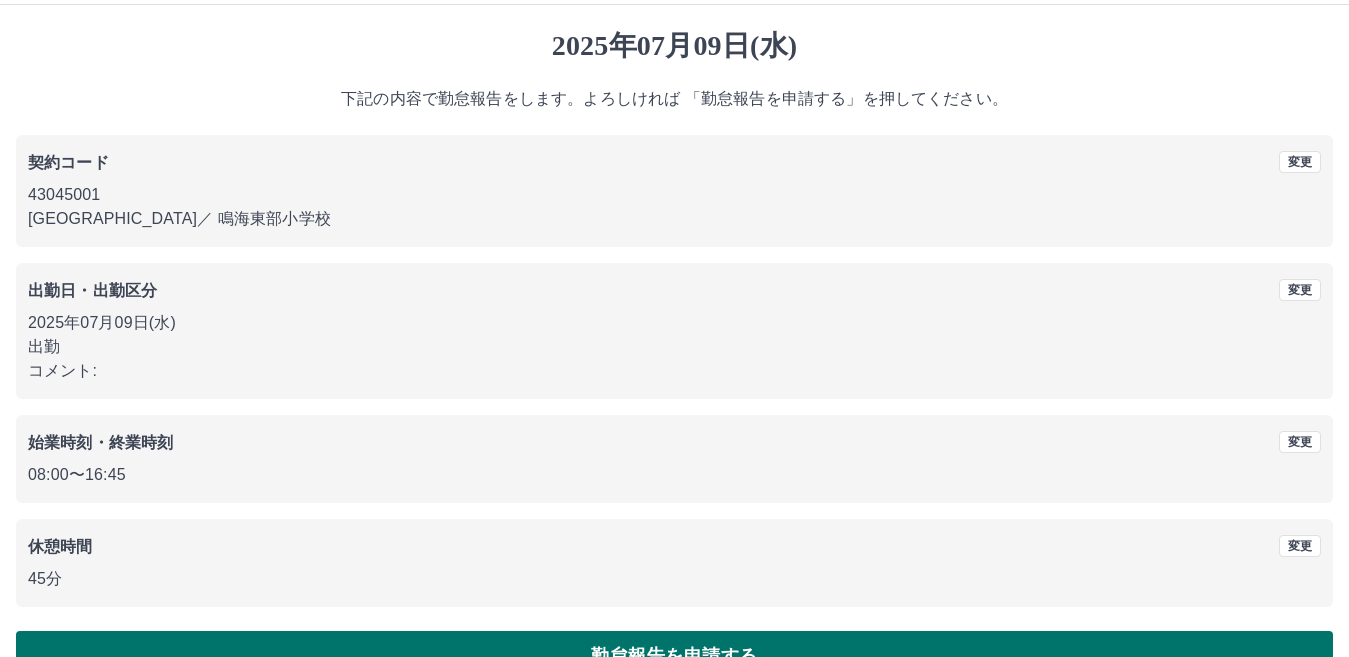 scroll, scrollTop: 0, scrollLeft: 0, axis: both 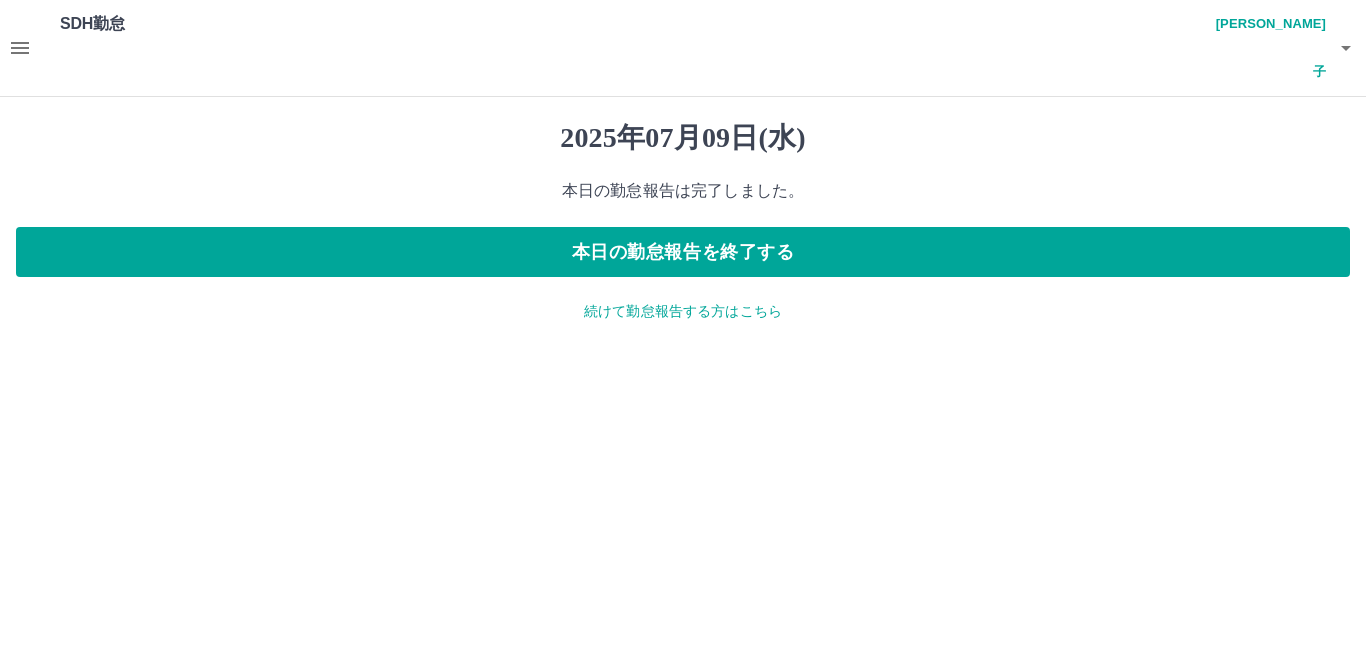 click on "続けて勤怠報告する方はこちら" at bounding box center [683, 311] 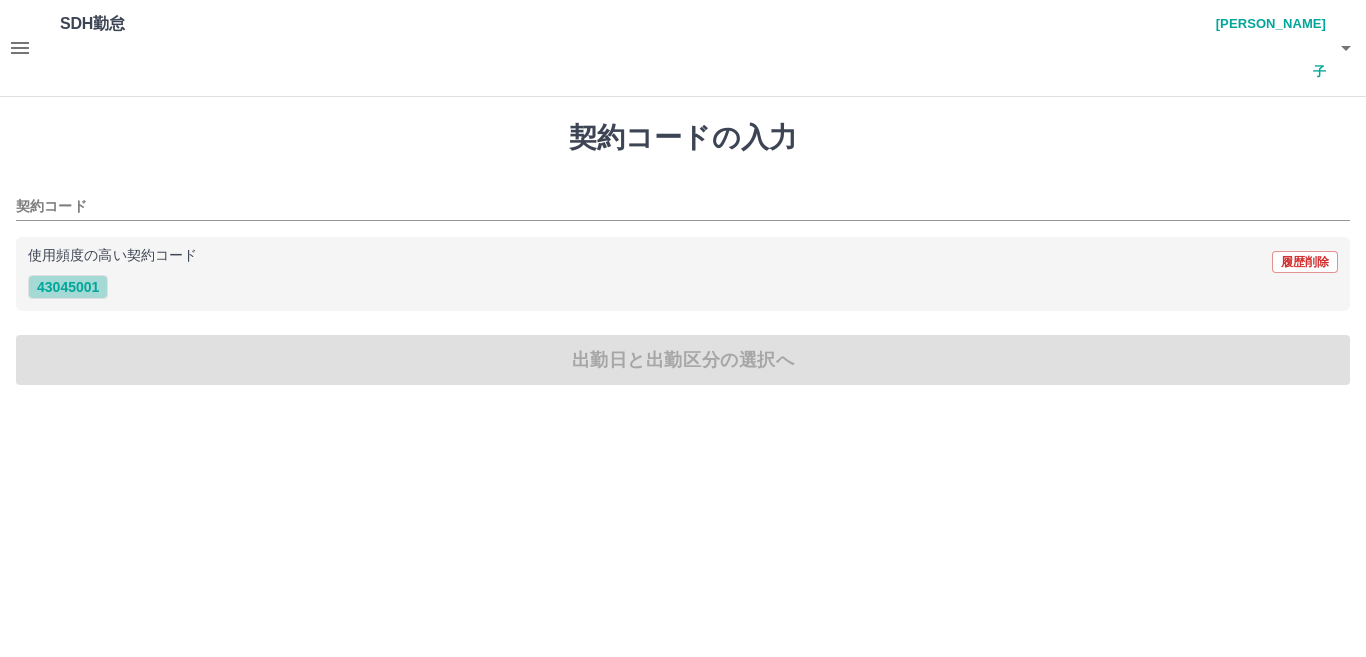 click on "43045001" at bounding box center [68, 287] 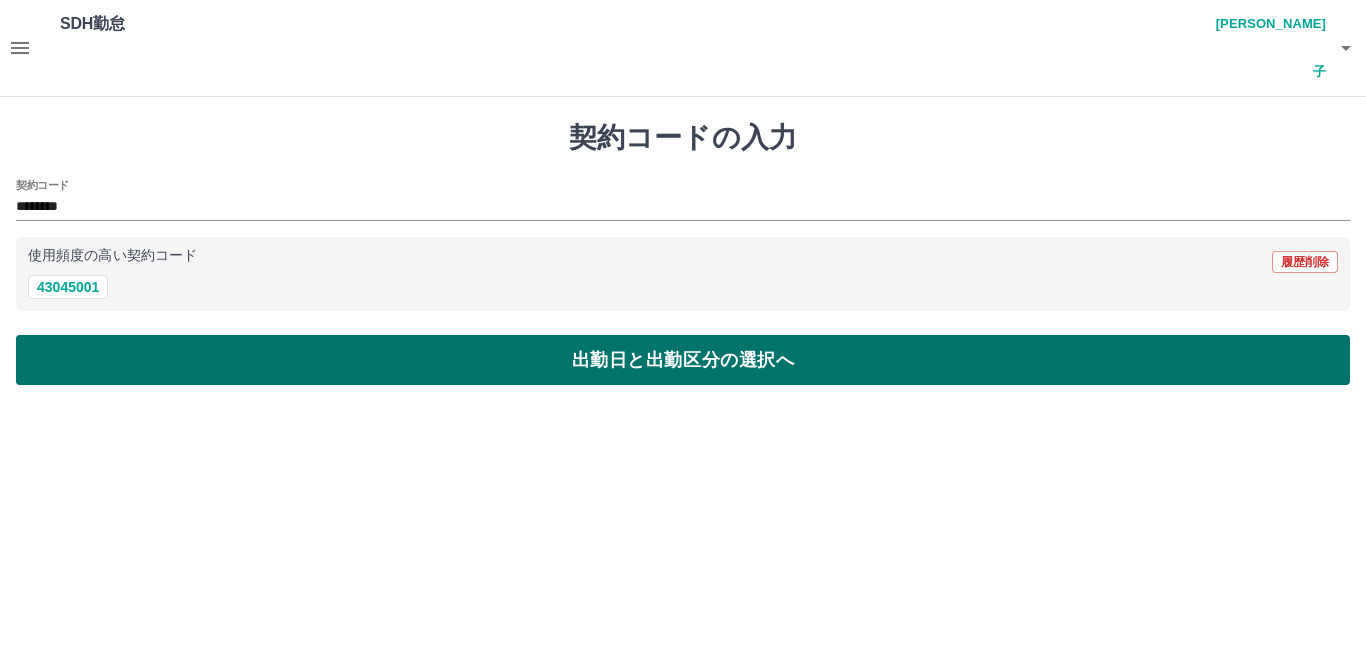 click on "出勤日と出勤区分の選択へ" at bounding box center (683, 360) 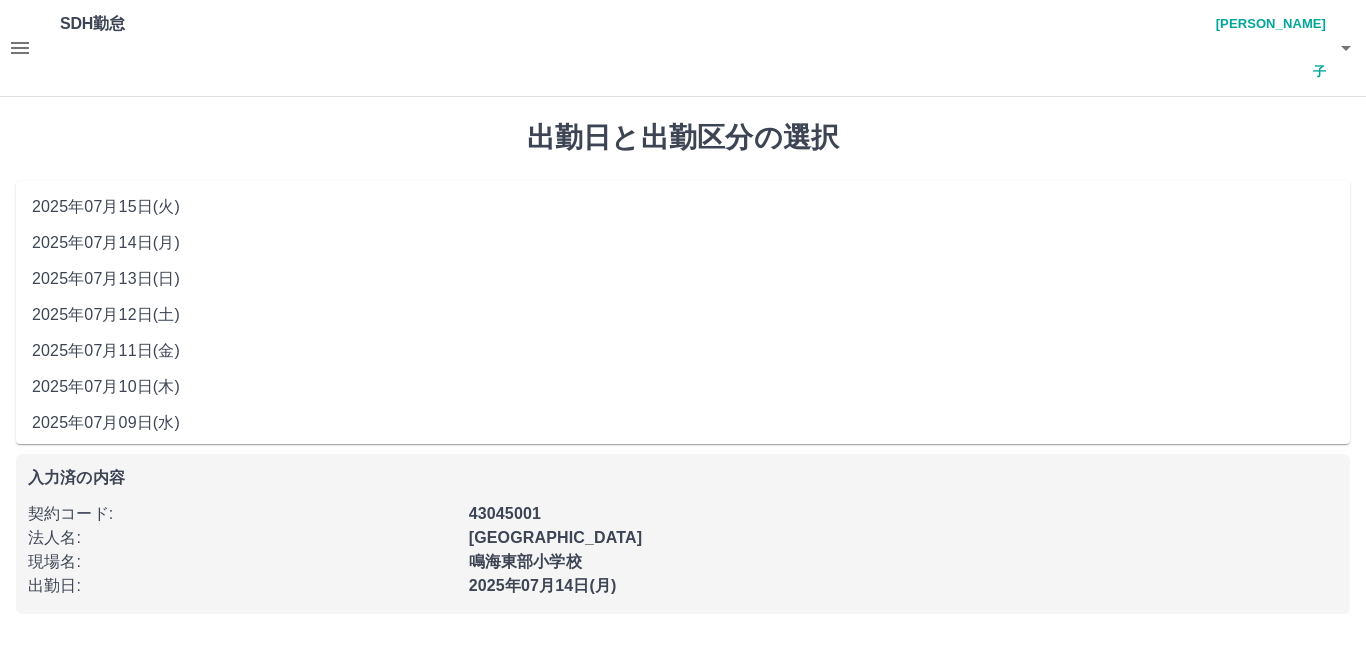 click on "**********" at bounding box center (683, 215) 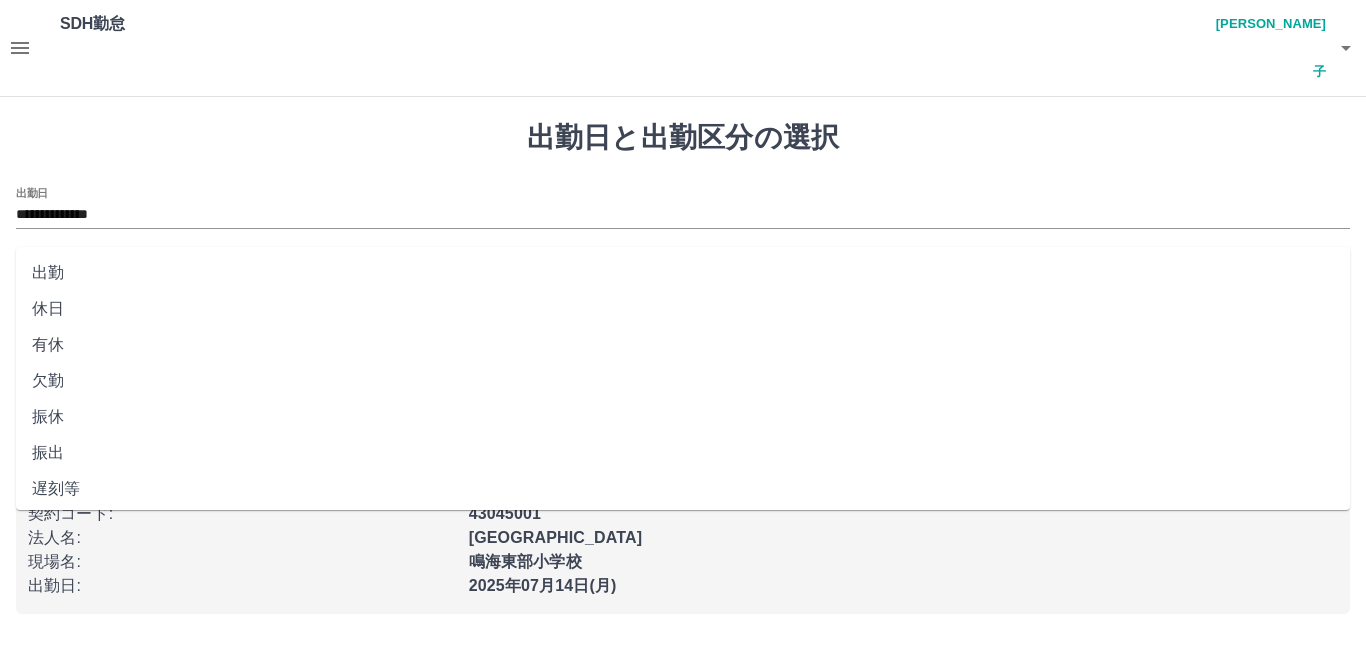 click on "出勤区分" at bounding box center [683, 281] 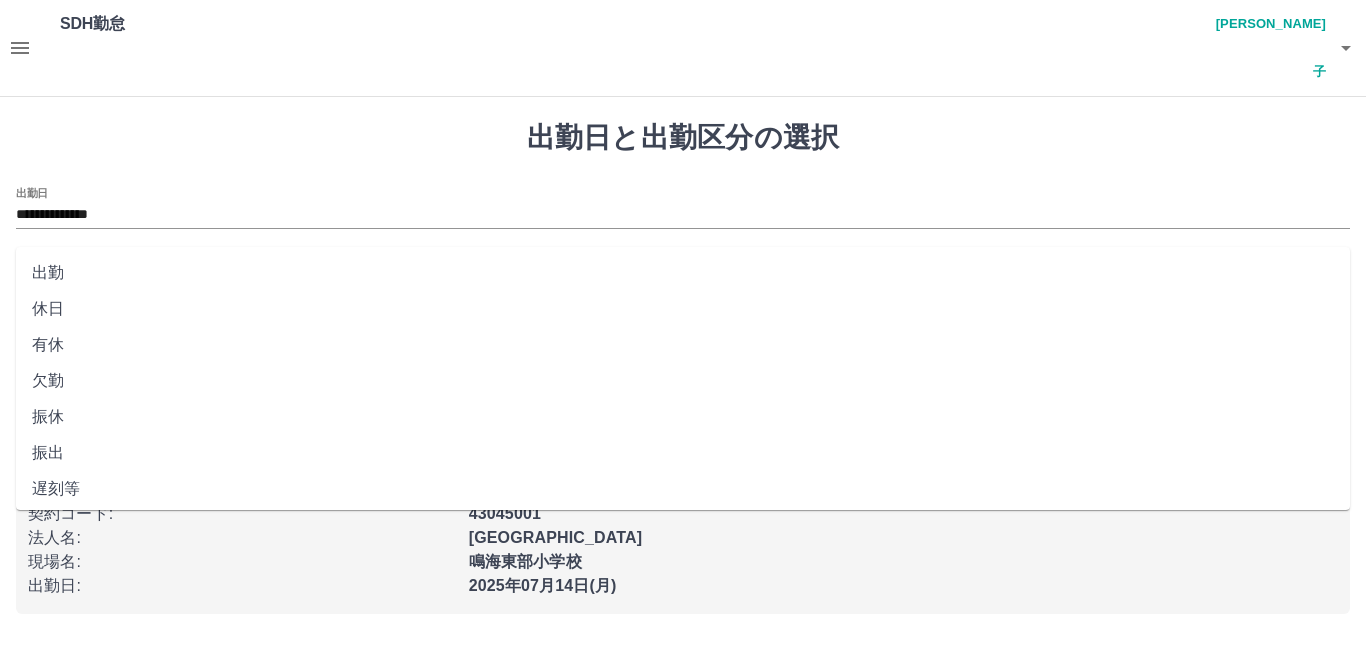 click on "出勤" at bounding box center [683, 273] 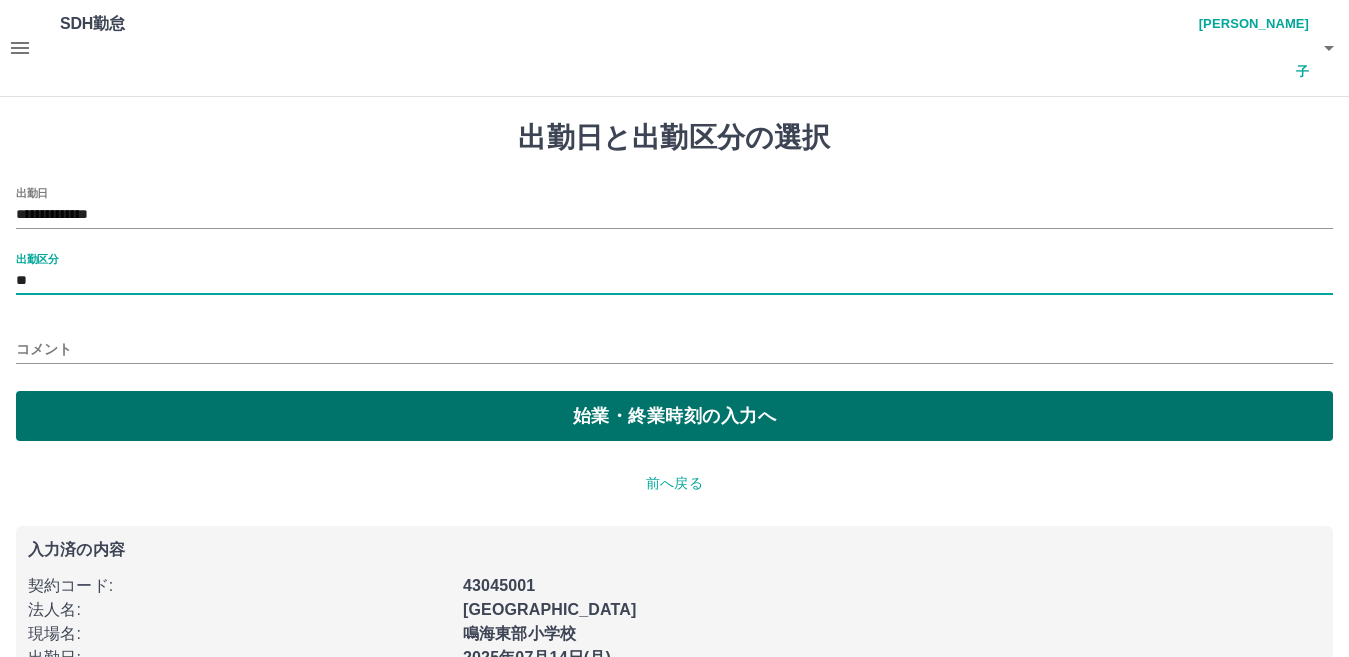 click on "始業・終業時刻の入力へ" at bounding box center (674, 416) 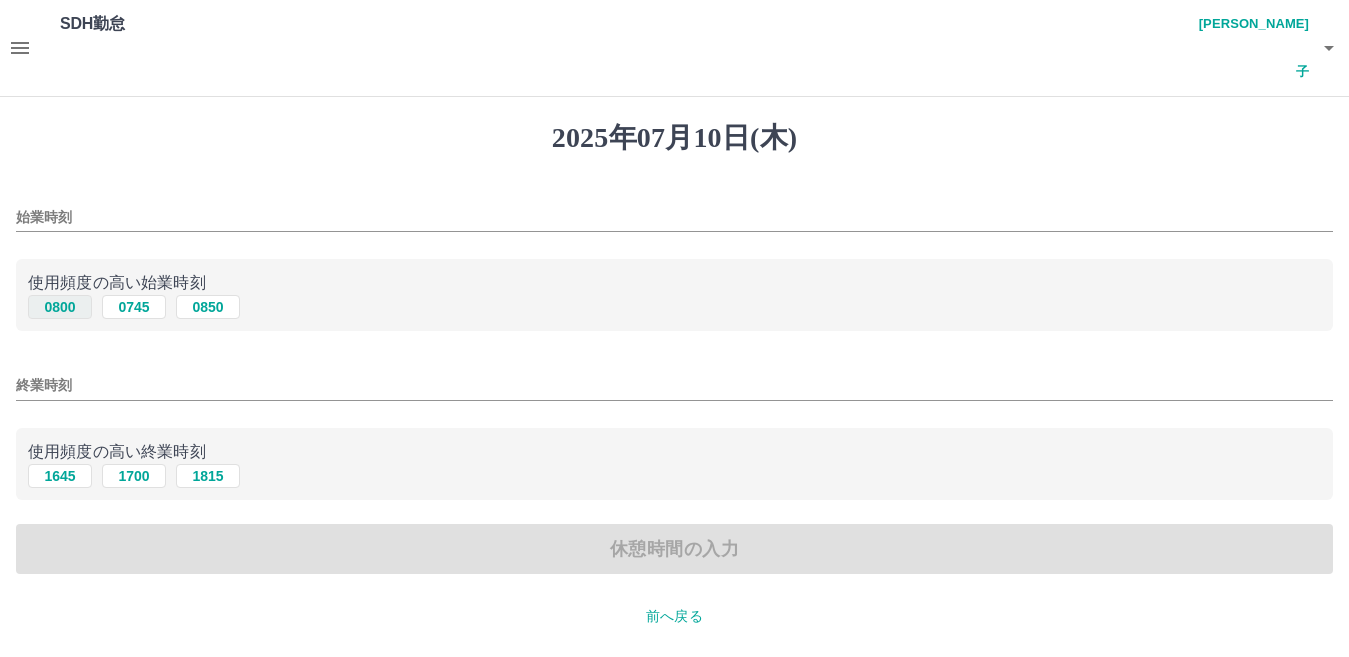 click on "0800" at bounding box center [60, 307] 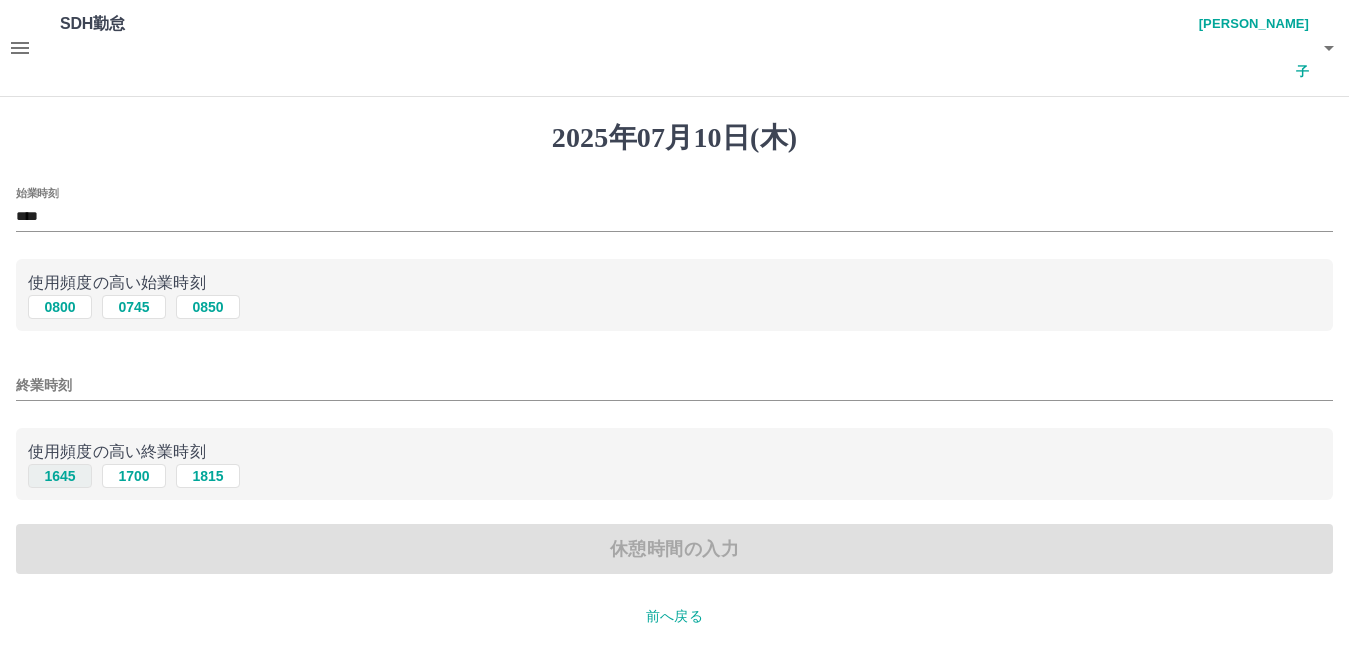 click on "1645" at bounding box center (60, 476) 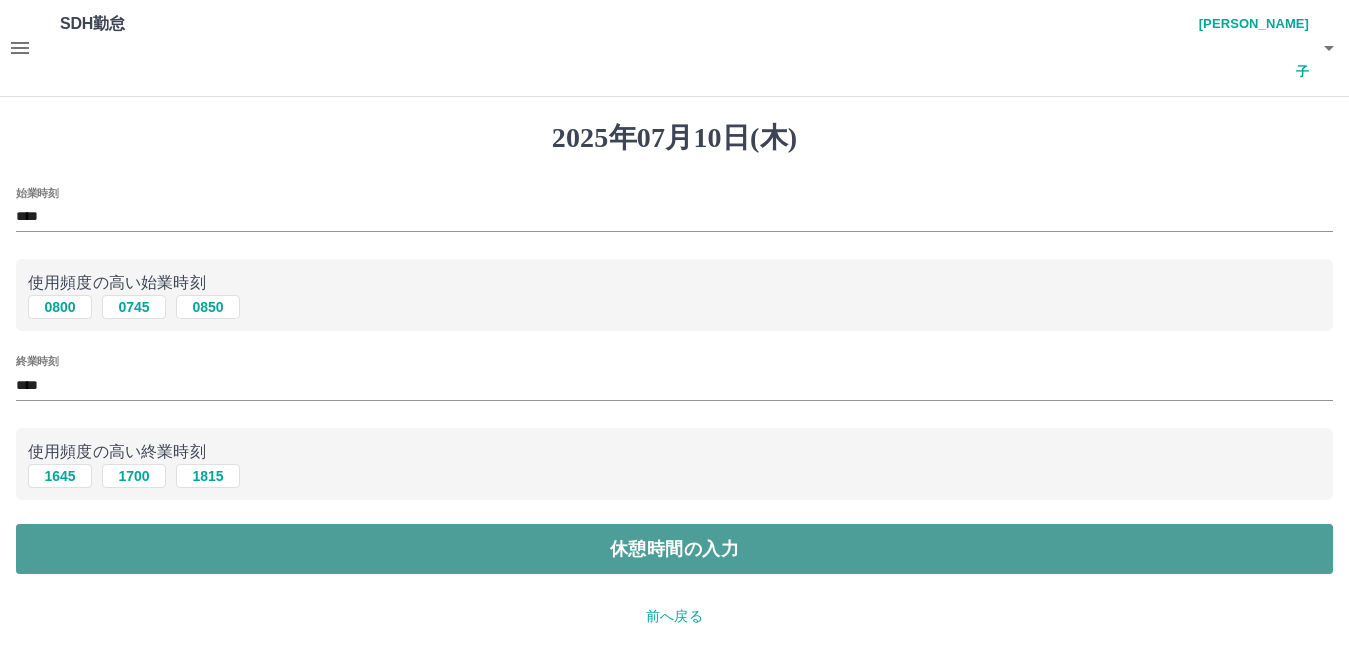click on "休憩時間の入力" at bounding box center (674, 549) 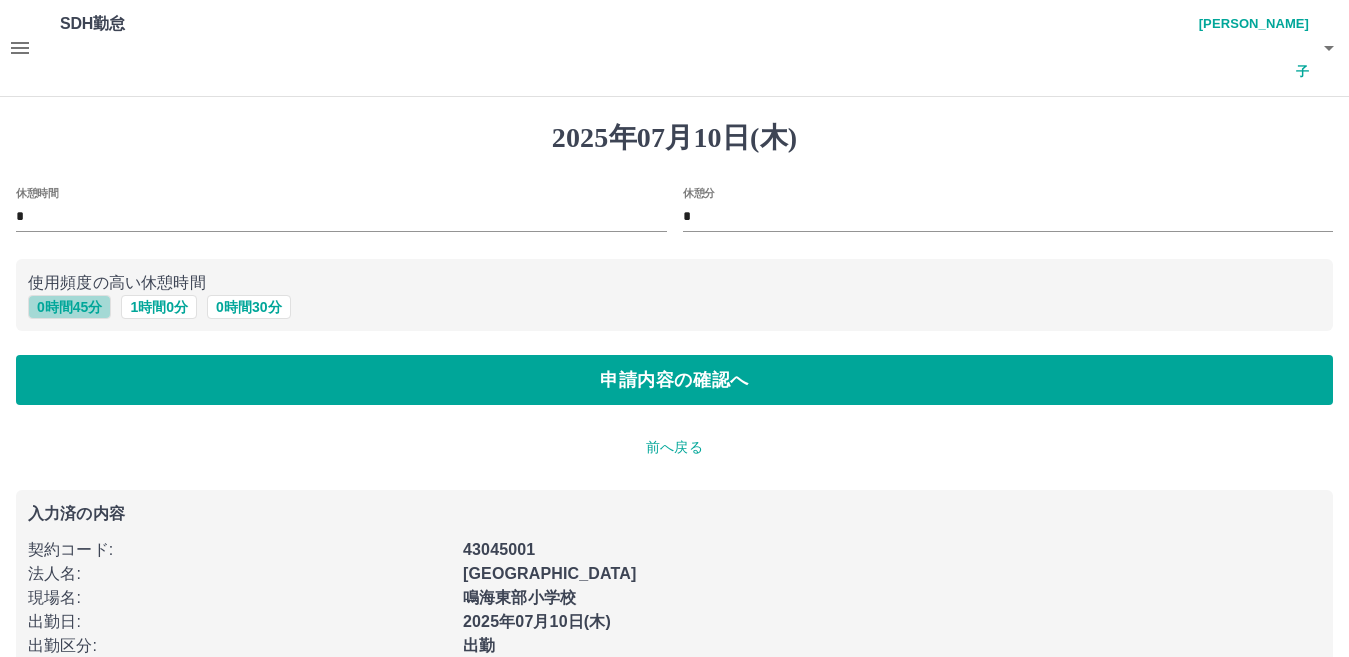 click on "0 時間 45 分" at bounding box center [69, 307] 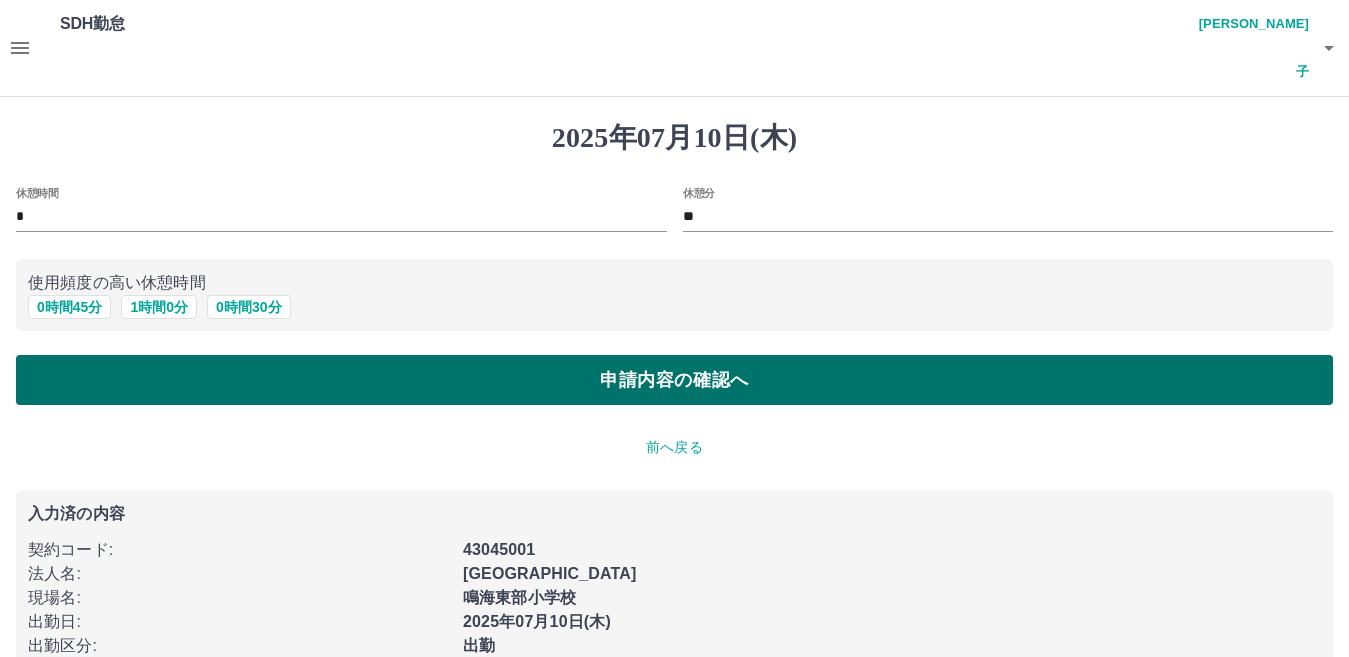 click on "申請内容の確認へ" at bounding box center (674, 380) 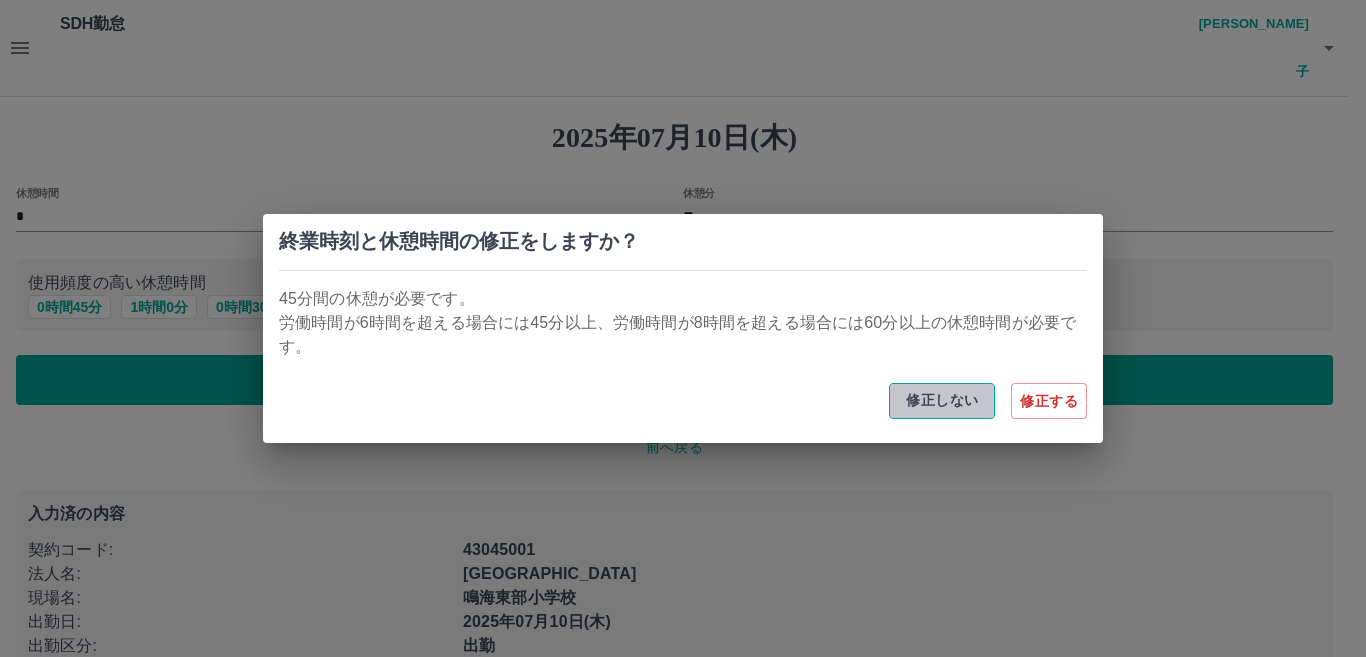 click on "修正しない" at bounding box center [942, 401] 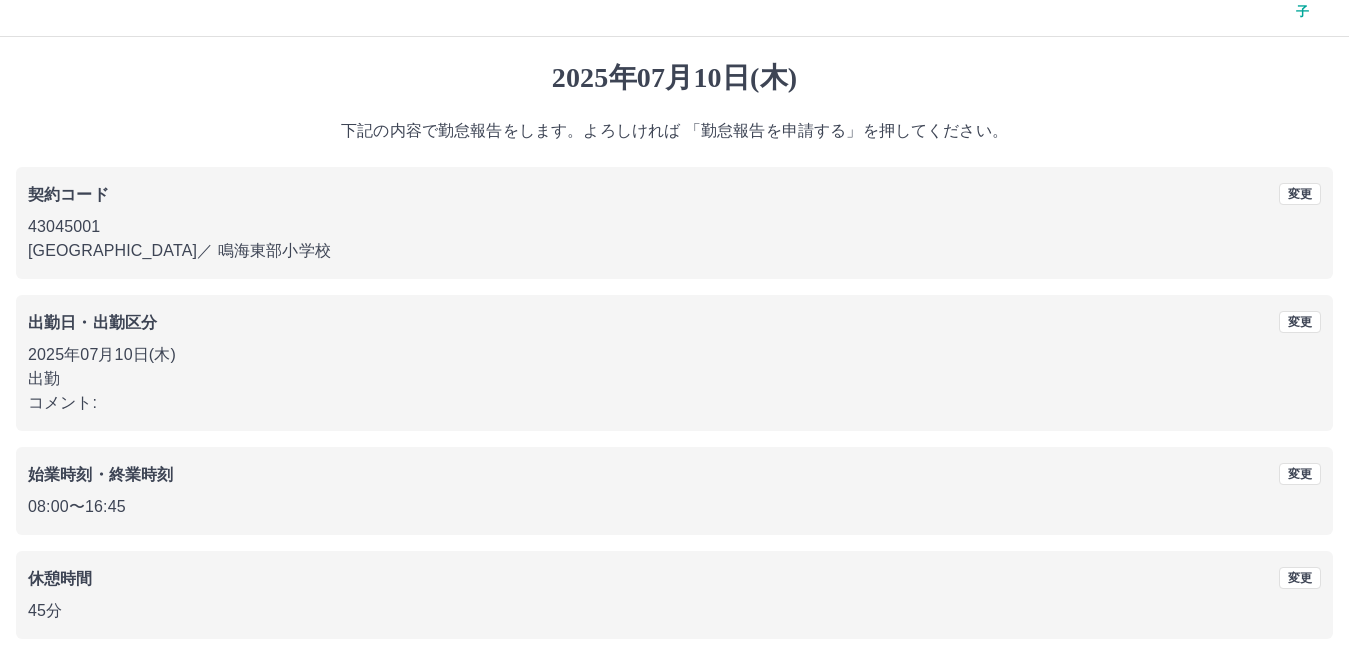scroll, scrollTop: 92, scrollLeft: 0, axis: vertical 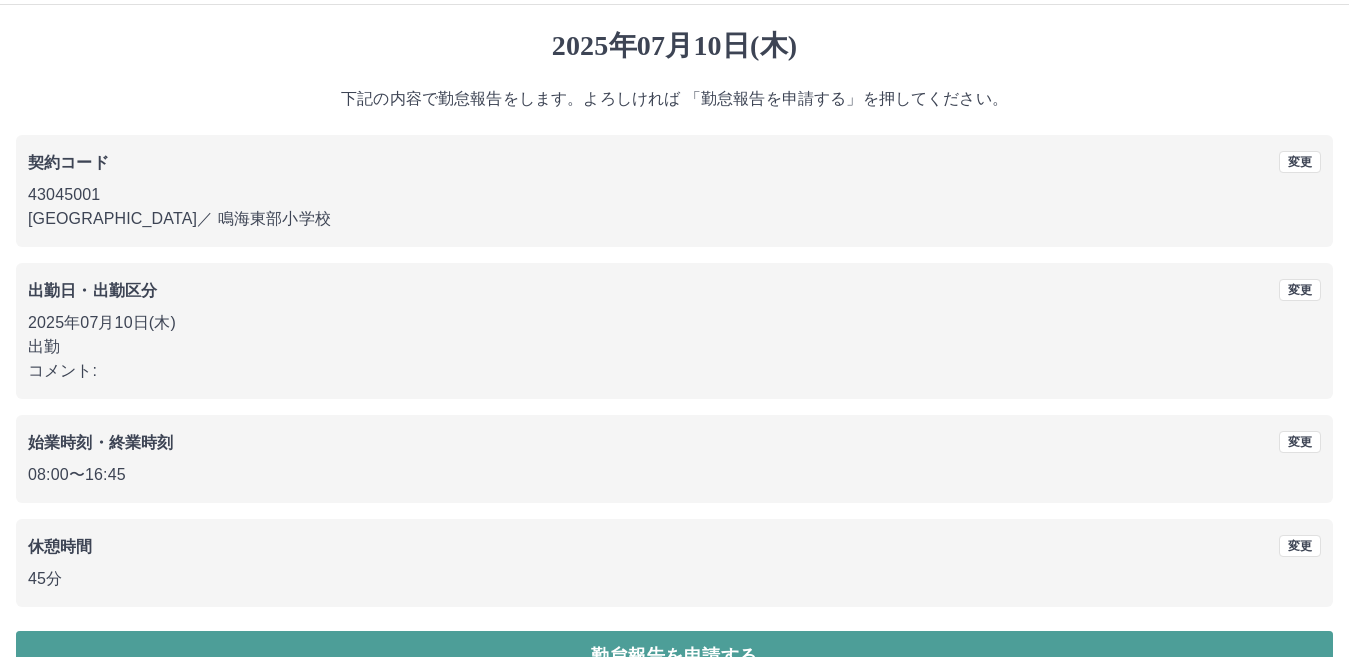 click on "勤怠報告を申請する" at bounding box center (674, 656) 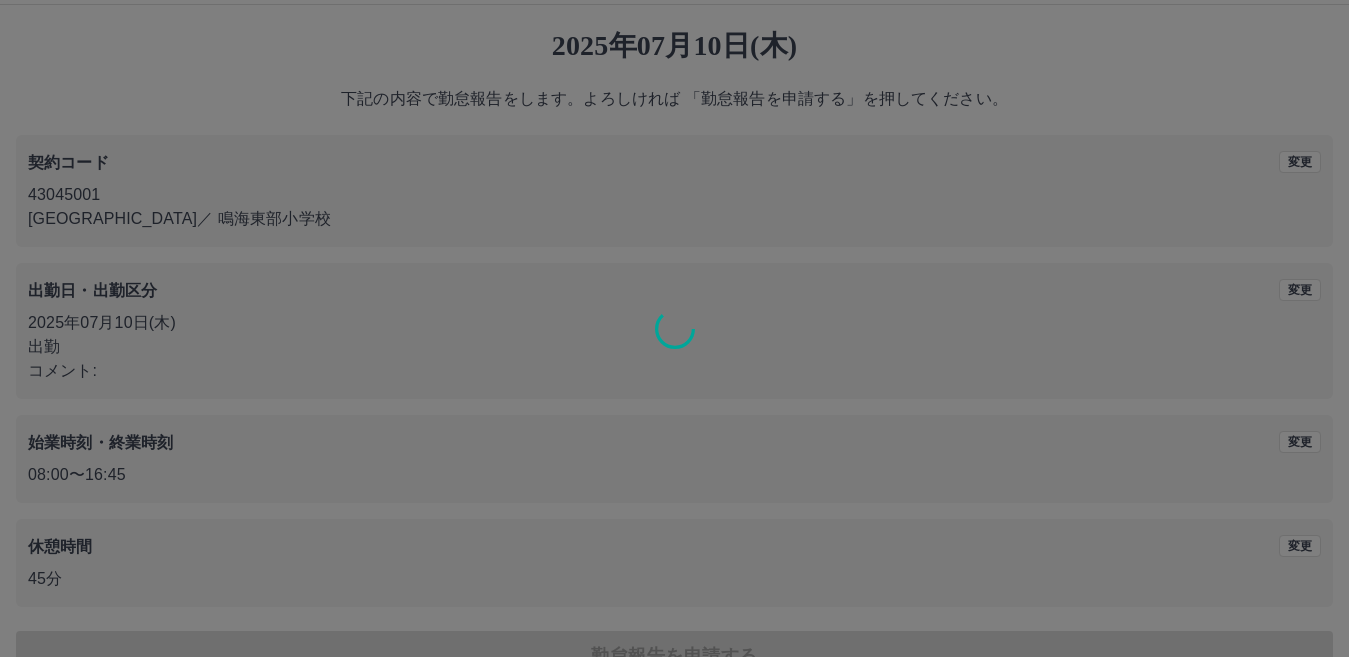 scroll, scrollTop: 0, scrollLeft: 0, axis: both 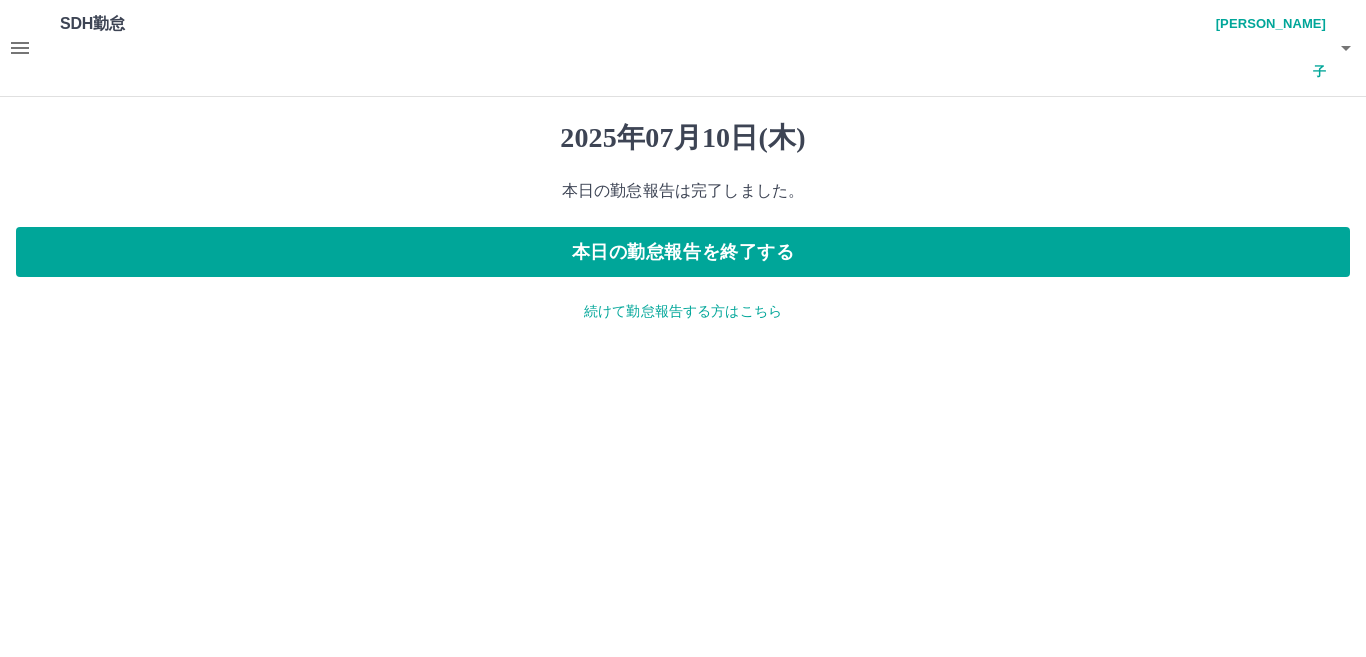 click on "続けて勤怠報告する方はこちら" at bounding box center (683, 311) 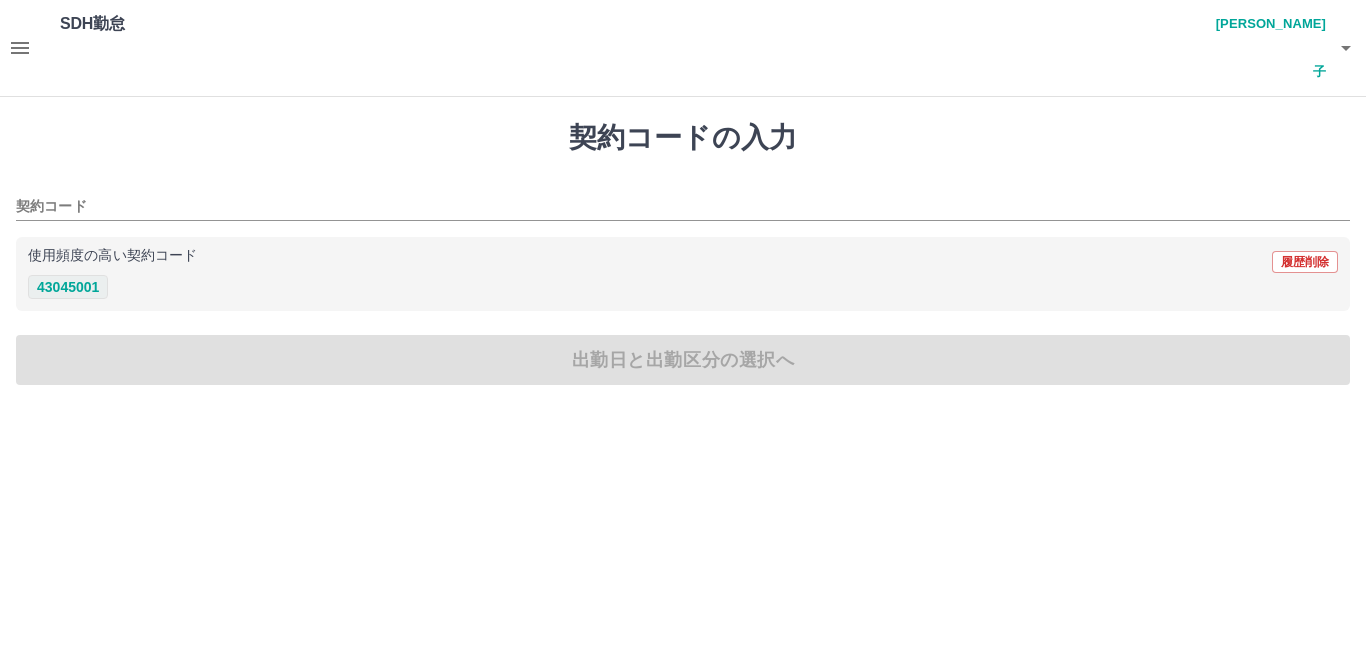 click on "43045001" at bounding box center [68, 287] 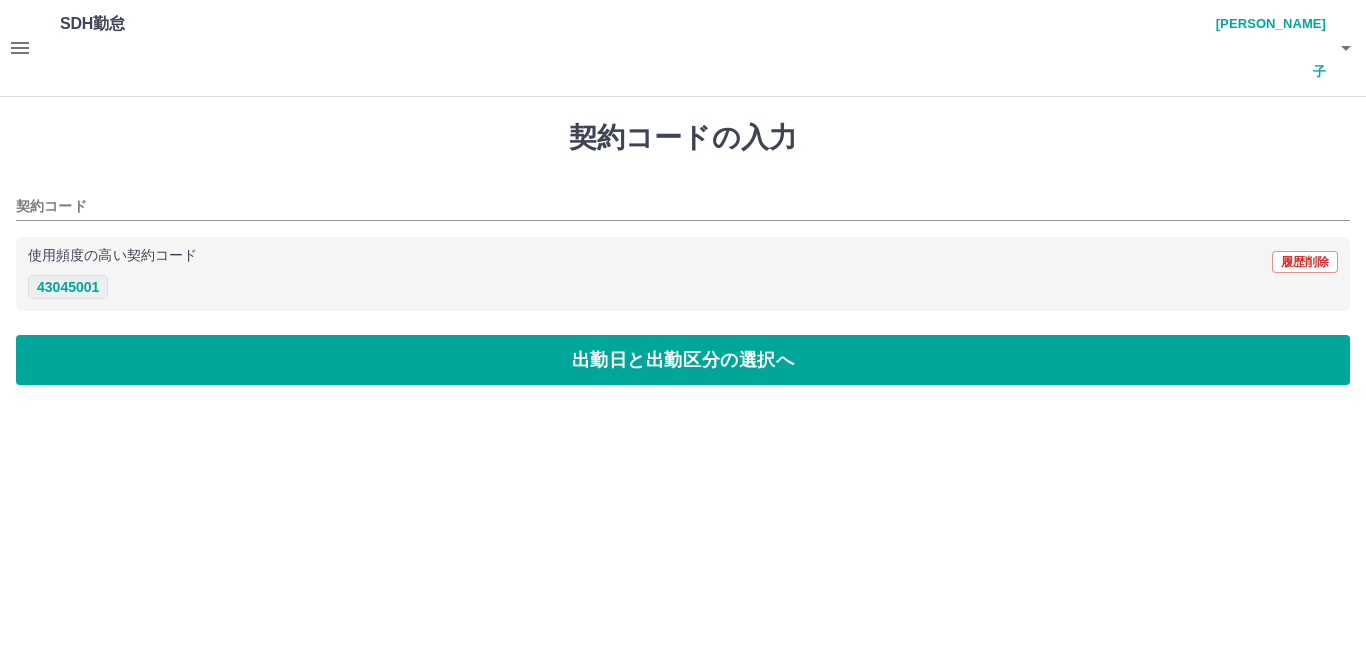 type on "********" 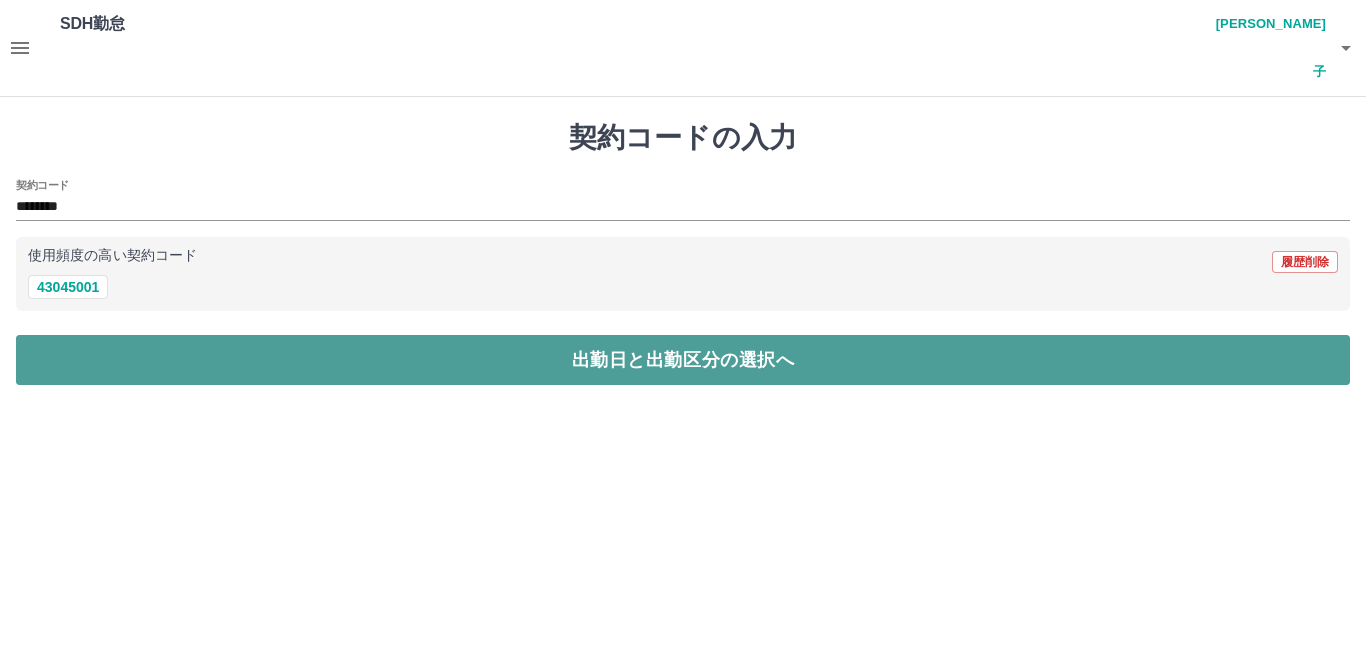 click on "出勤日と出勤区分の選択へ" at bounding box center [683, 360] 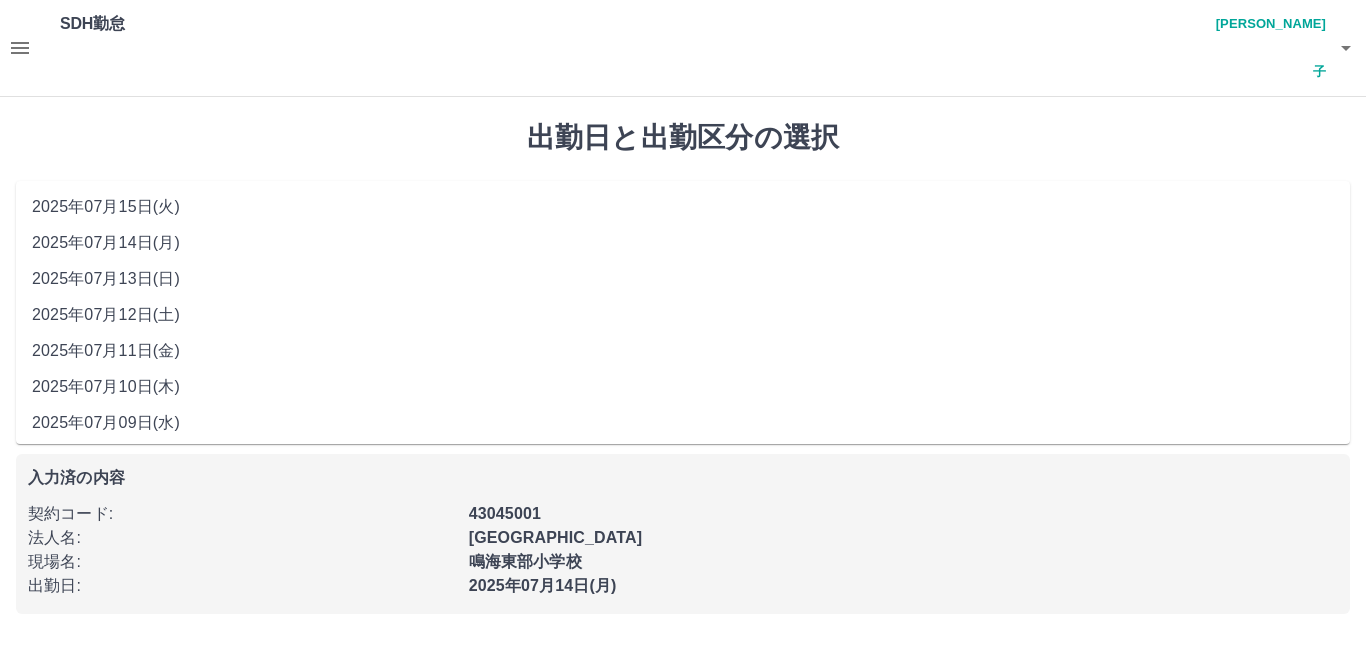 click on "**********" at bounding box center [683, 215] 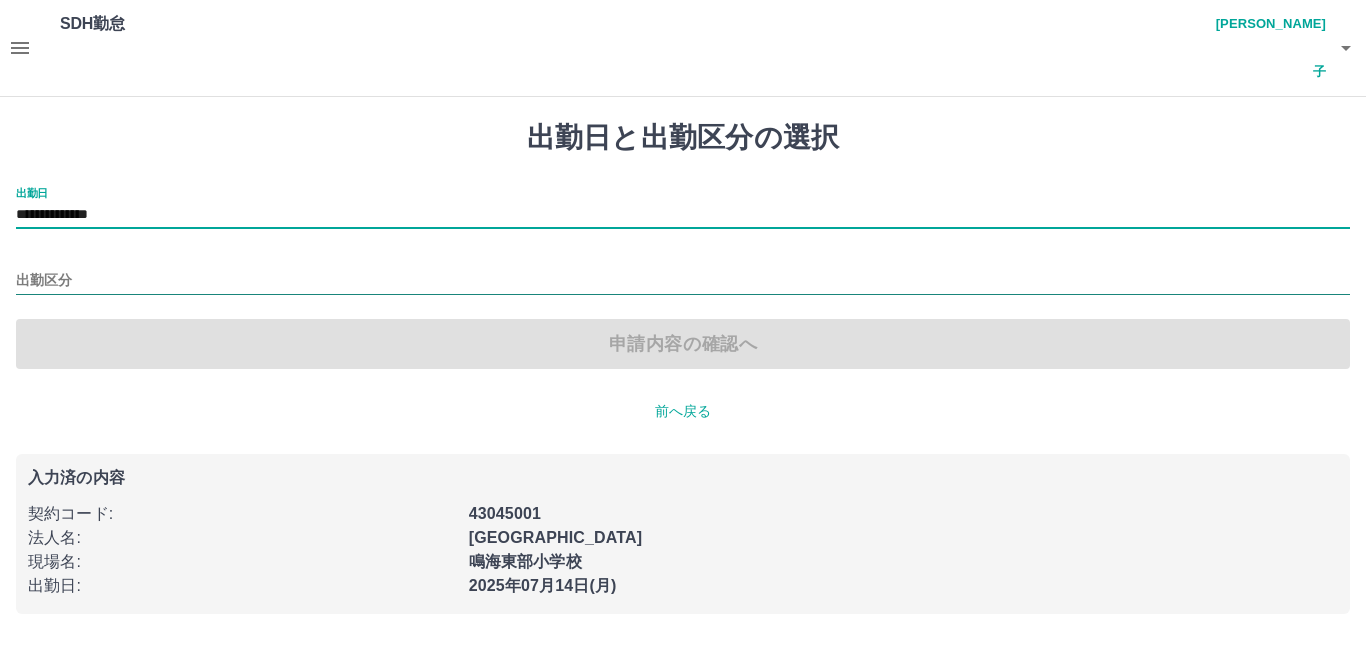 click on "出勤区分" at bounding box center [683, 281] 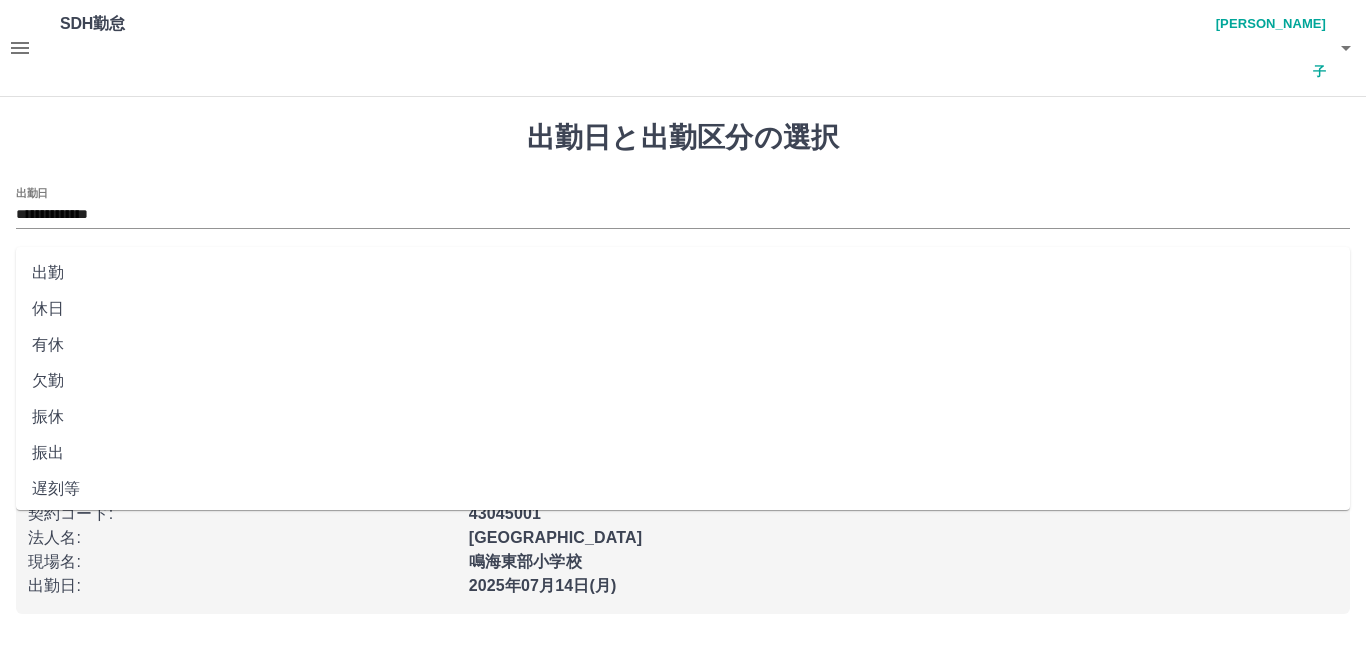 click on "出勤" at bounding box center [683, 273] 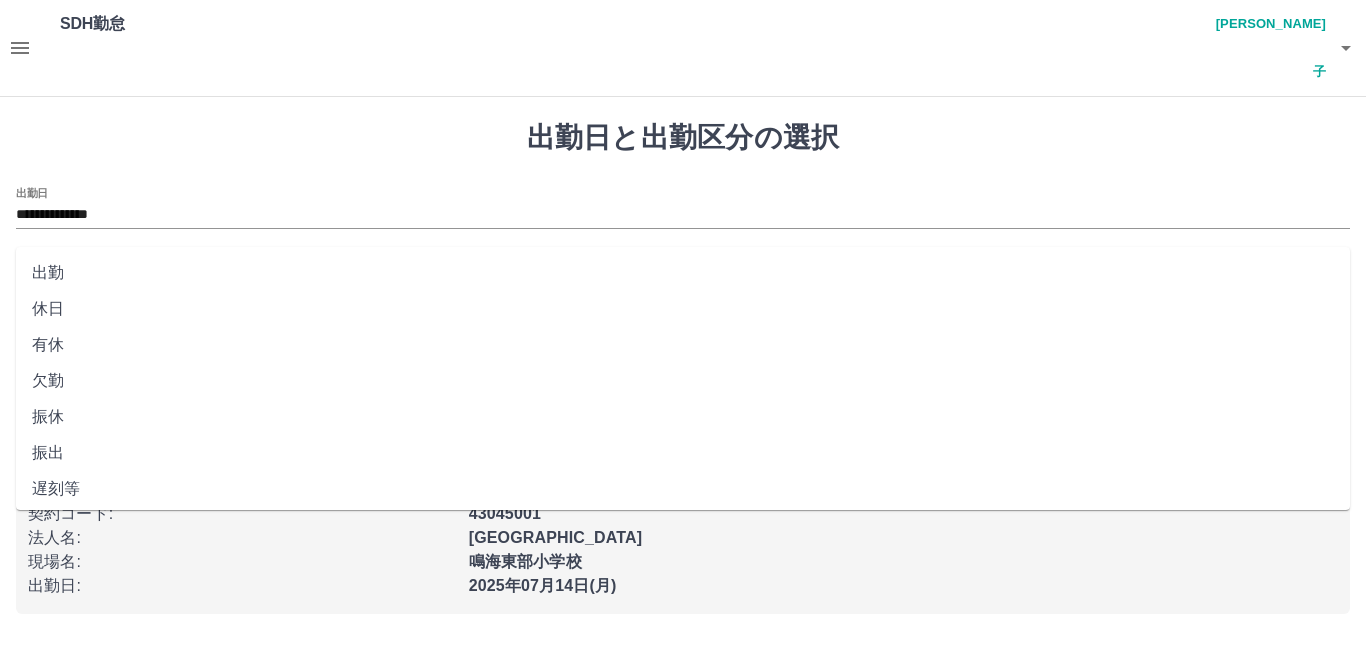 type on "**" 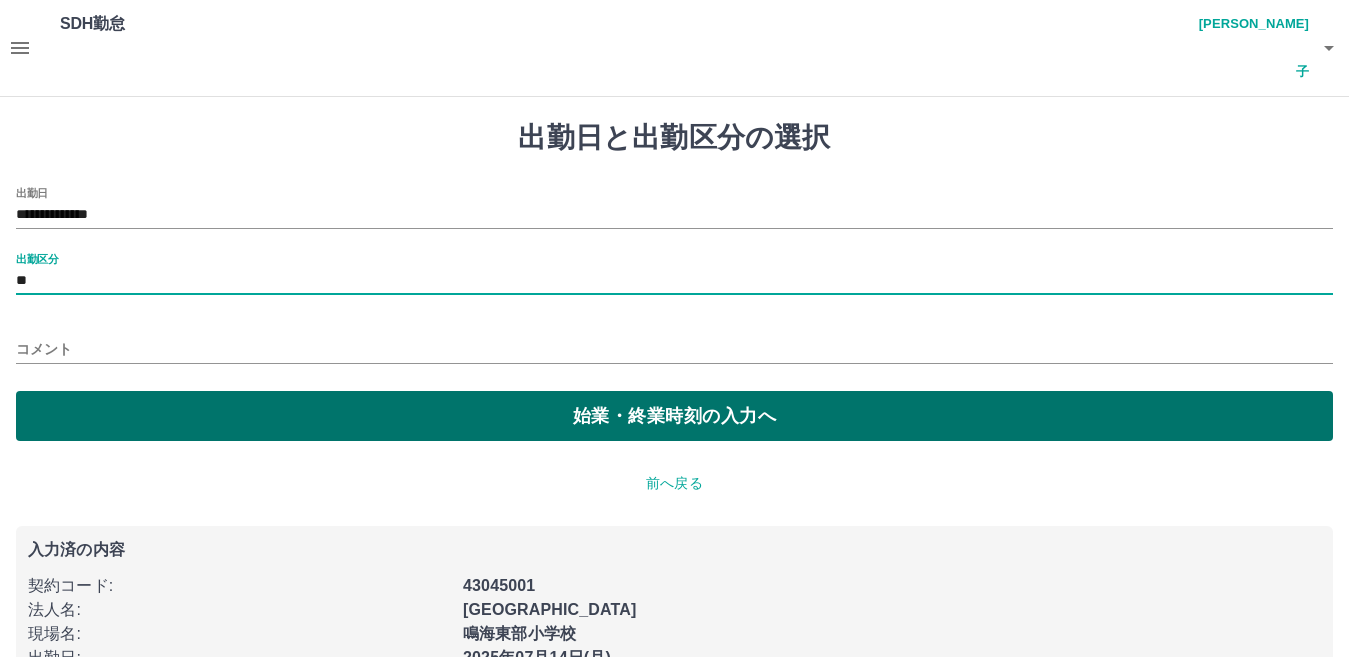 click on "始業・終業時刻の入力へ" at bounding box center (674, 416) 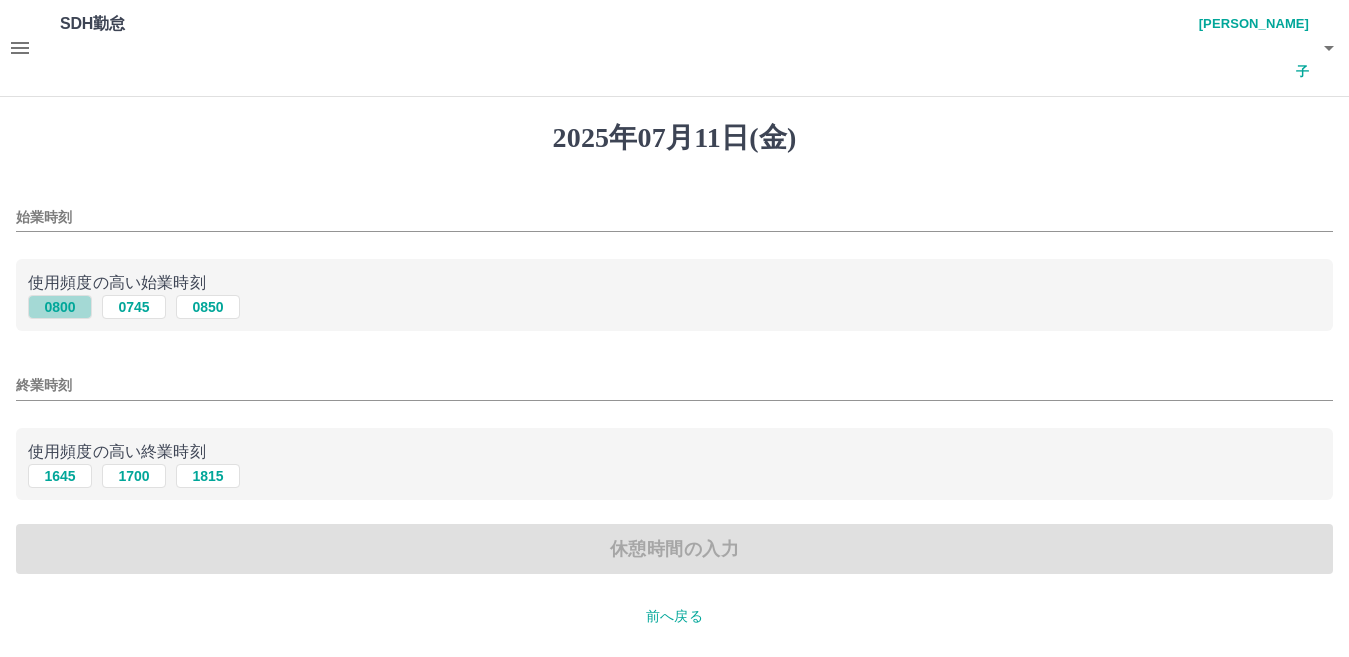 click on "0800" at bounding box center [60, 307] 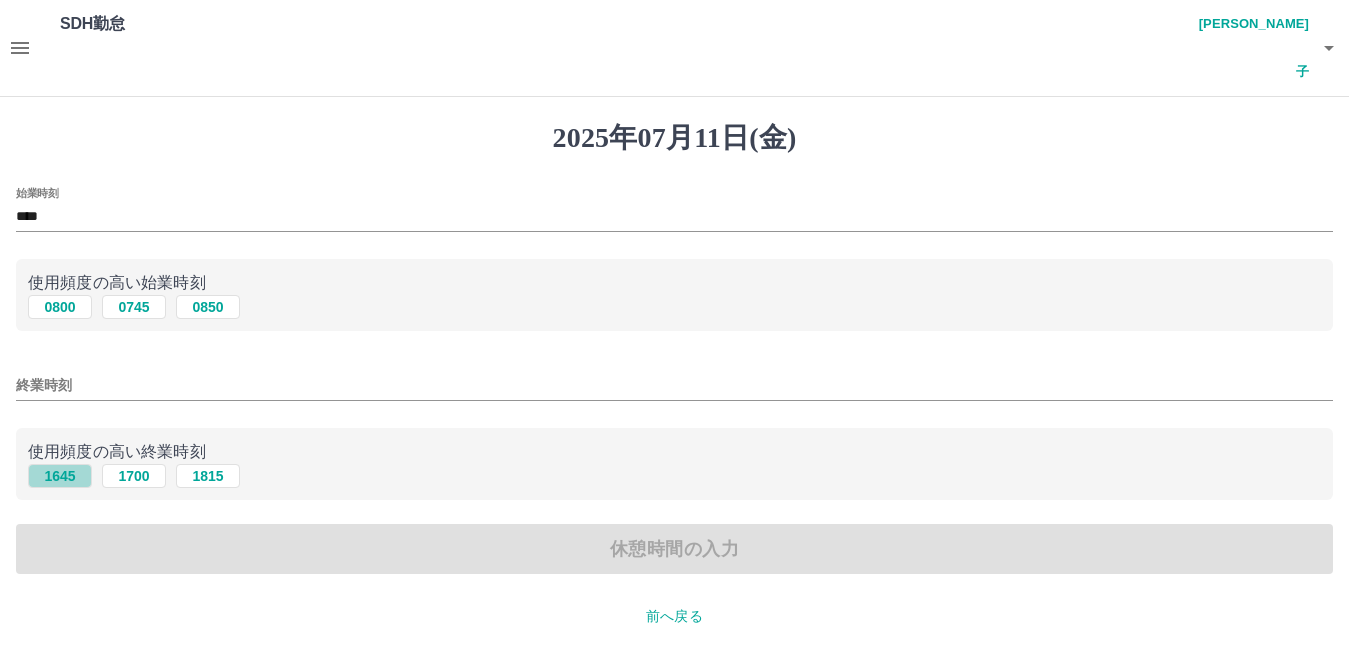 click on "1645" at bounding box center [60, 476] 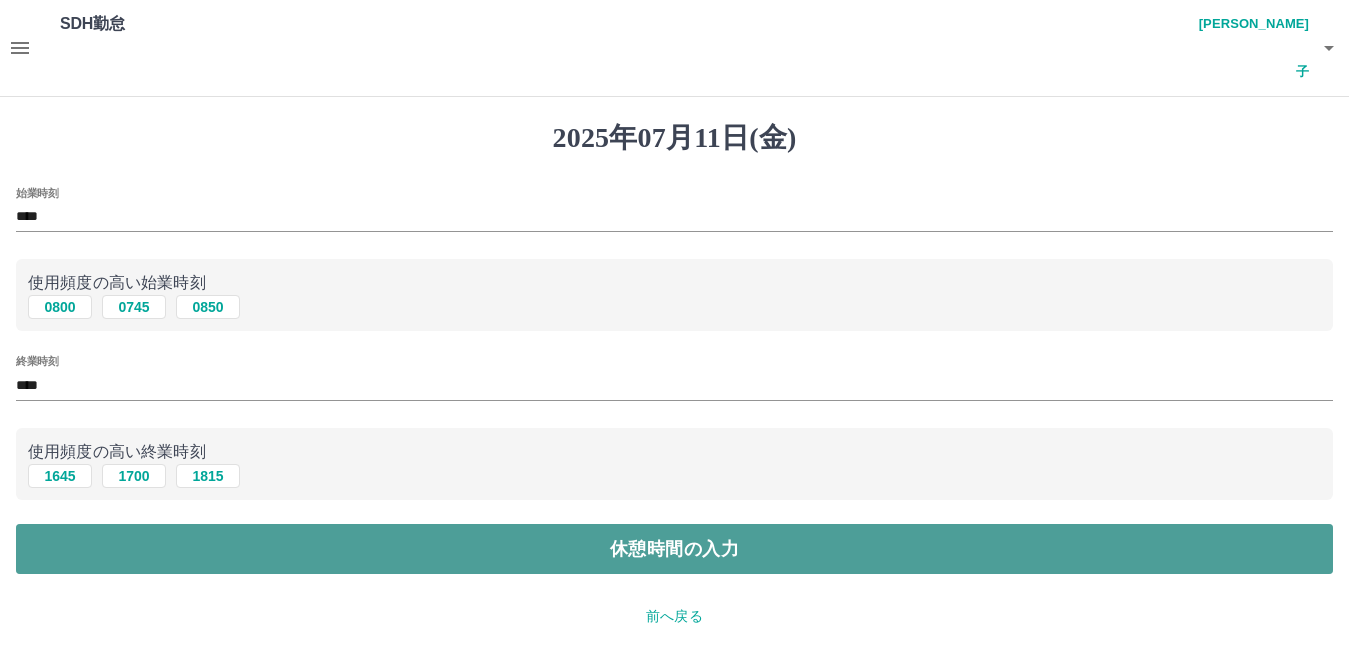 click on "休憩時間の入力" at bounding box center (674, 549) 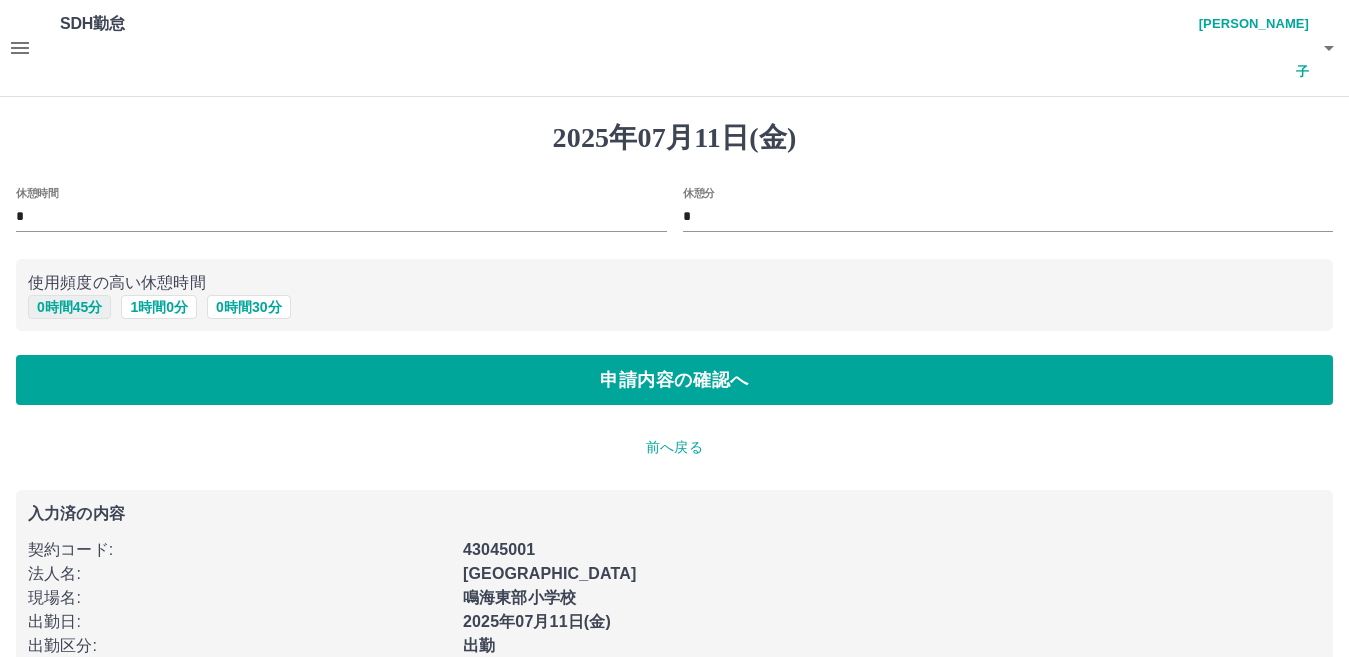 click on "0 時間 45 分" at bounding box center [69, 307] 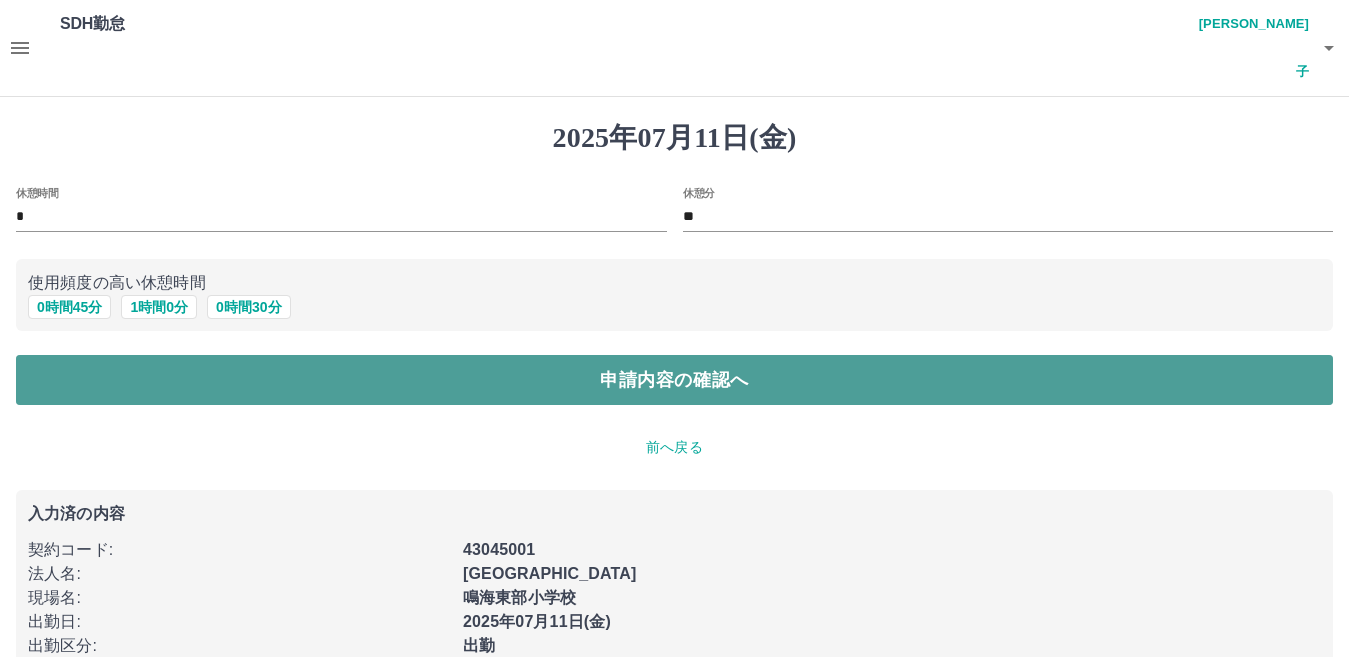click on "申請内容の確認へ" at bounding box center [674, 380] 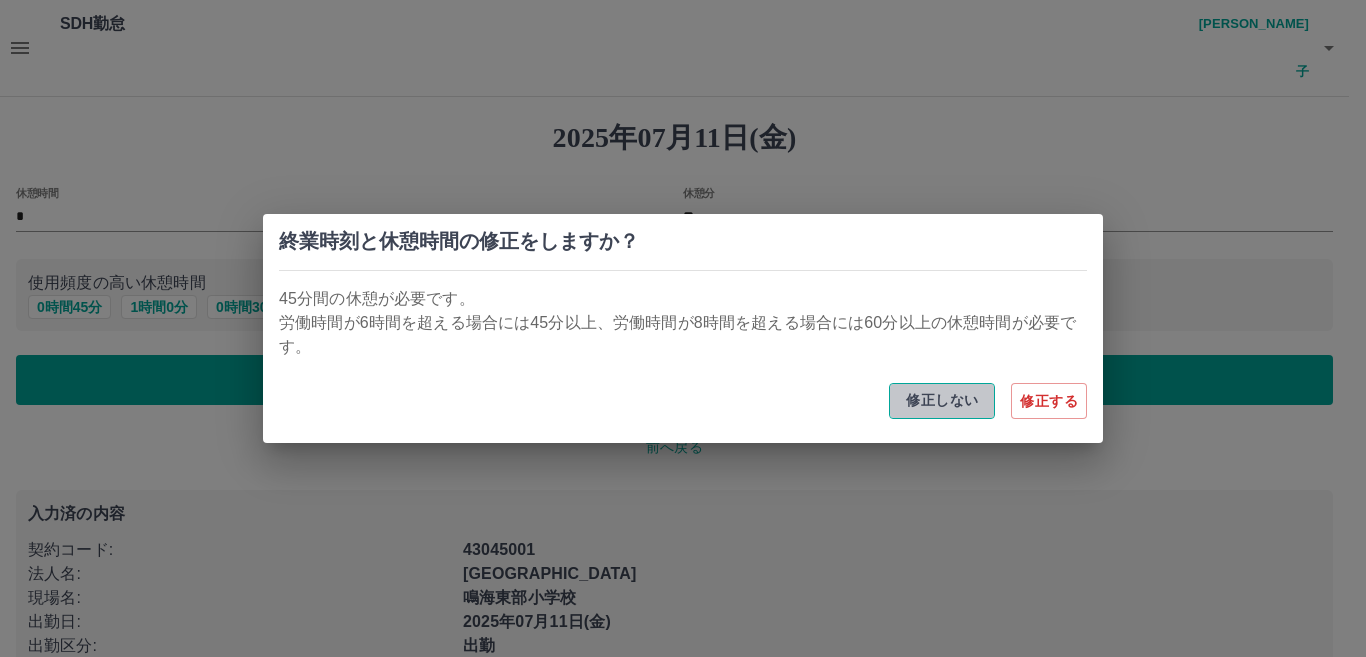 click on "修正しない" at bounding box center (942, 401) 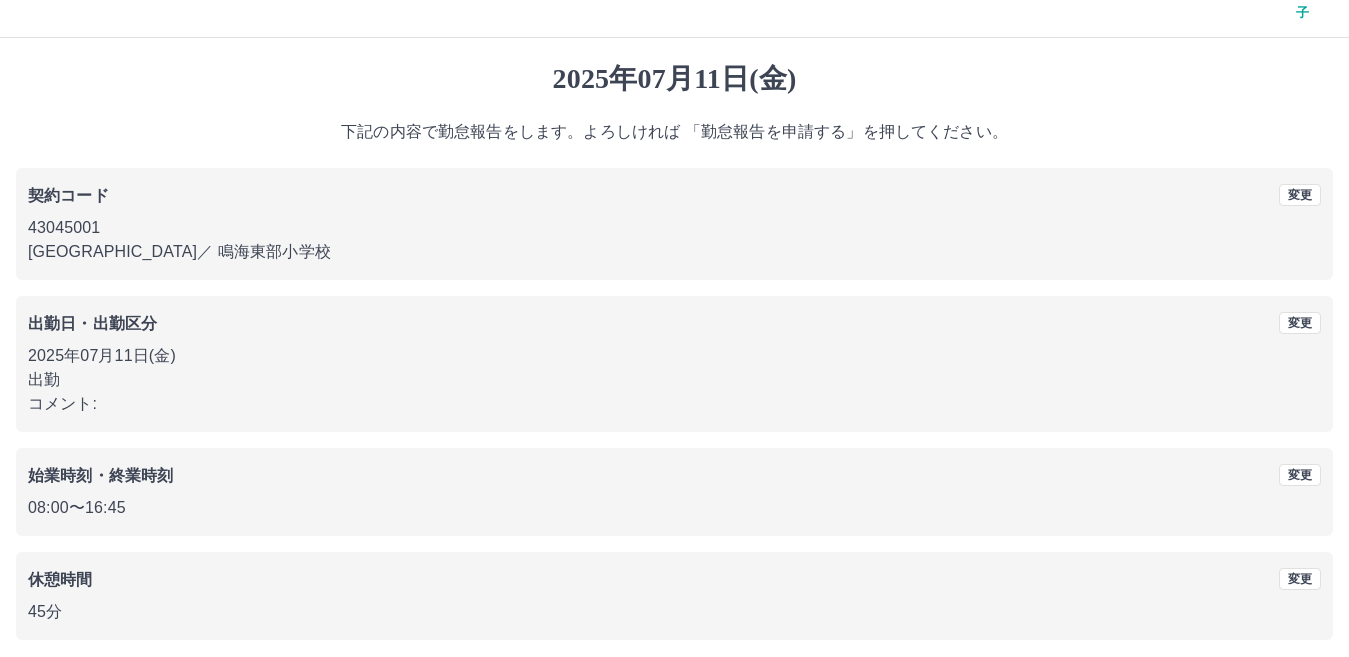scroll, scrollTop: 92, scrollLeft: 0, axis: vertical 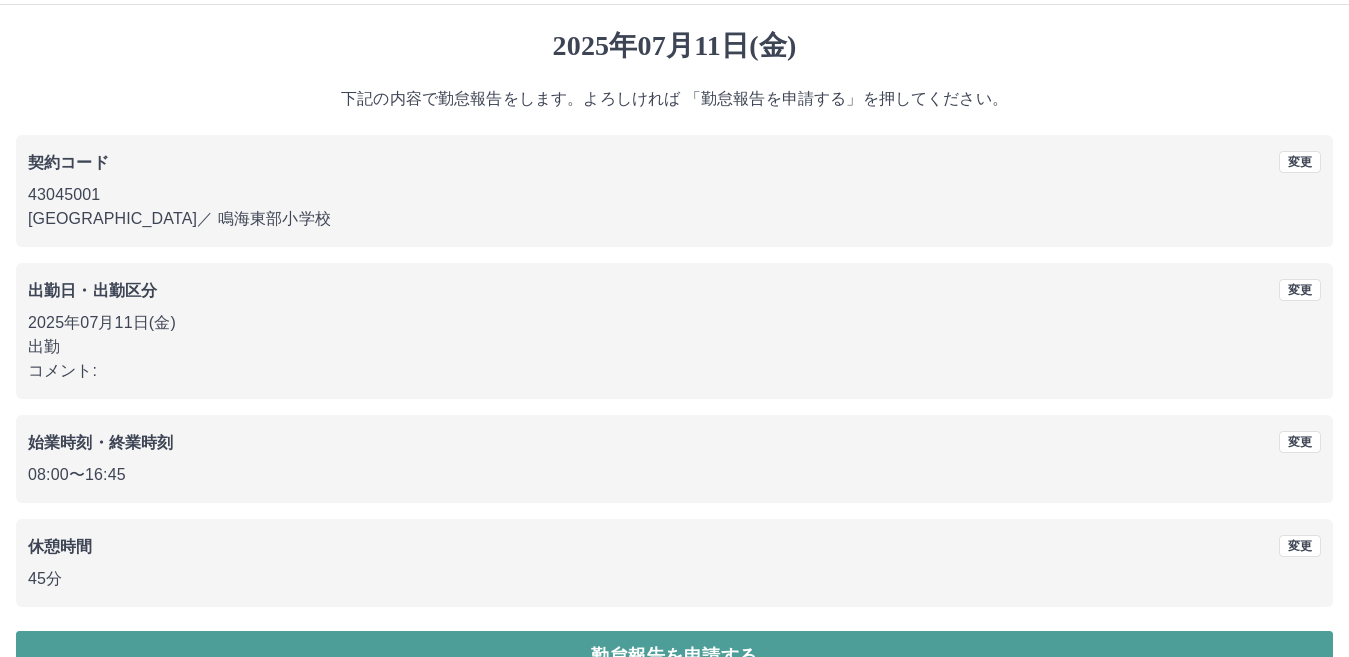 click on "勤怠報告を申請する" at bounding box center (674, 656) 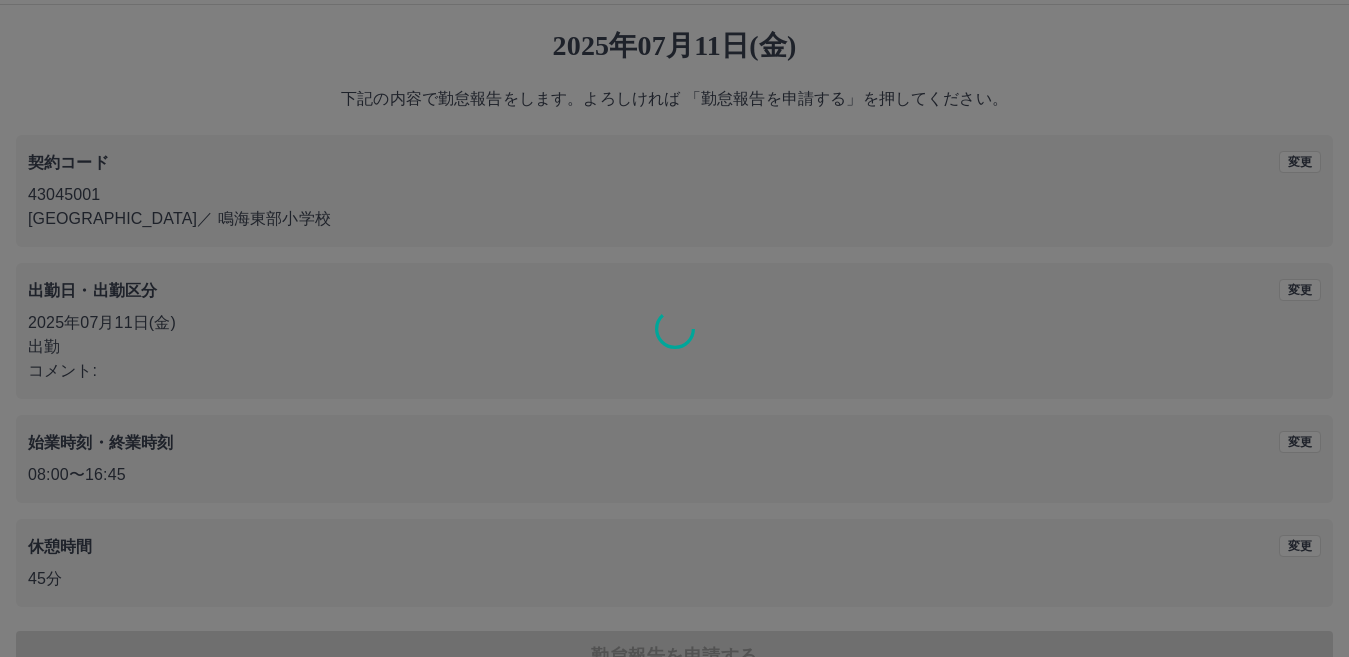 scroll, scrollTop: 0, scrollLeft: 0, axis: both 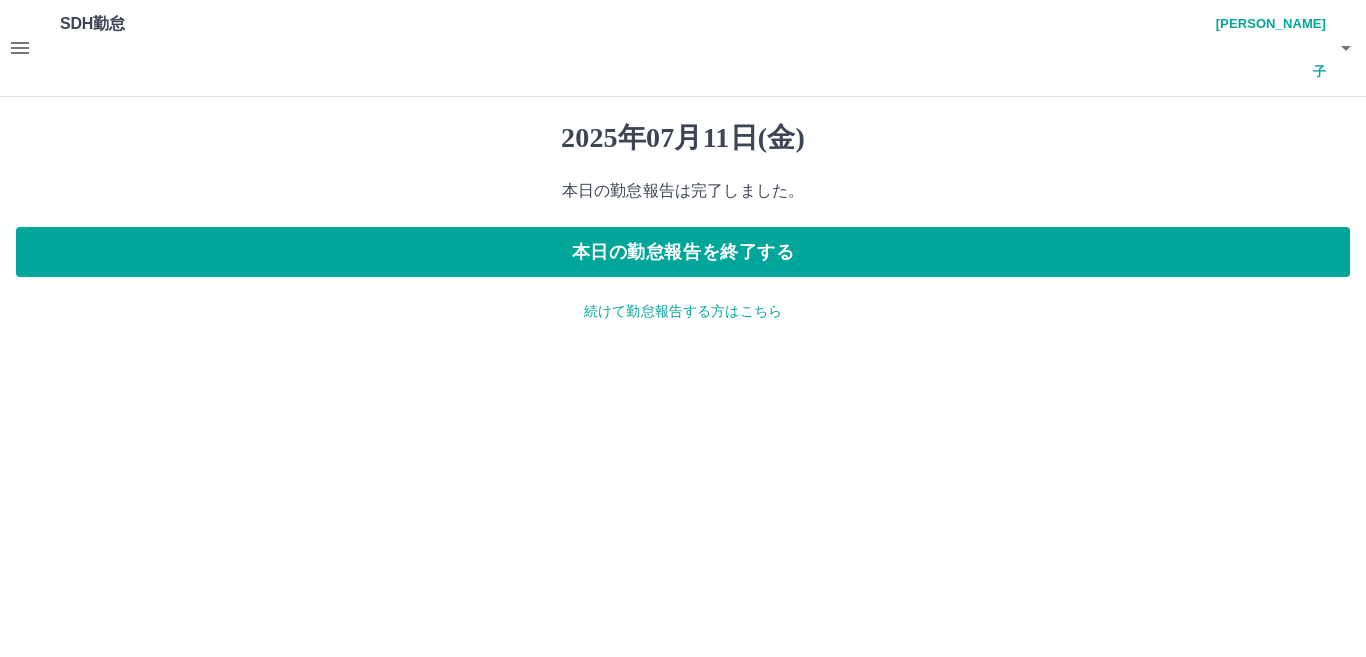 click on "続けて勤怠報告する方はこちら" at bounding box center (683, 311) 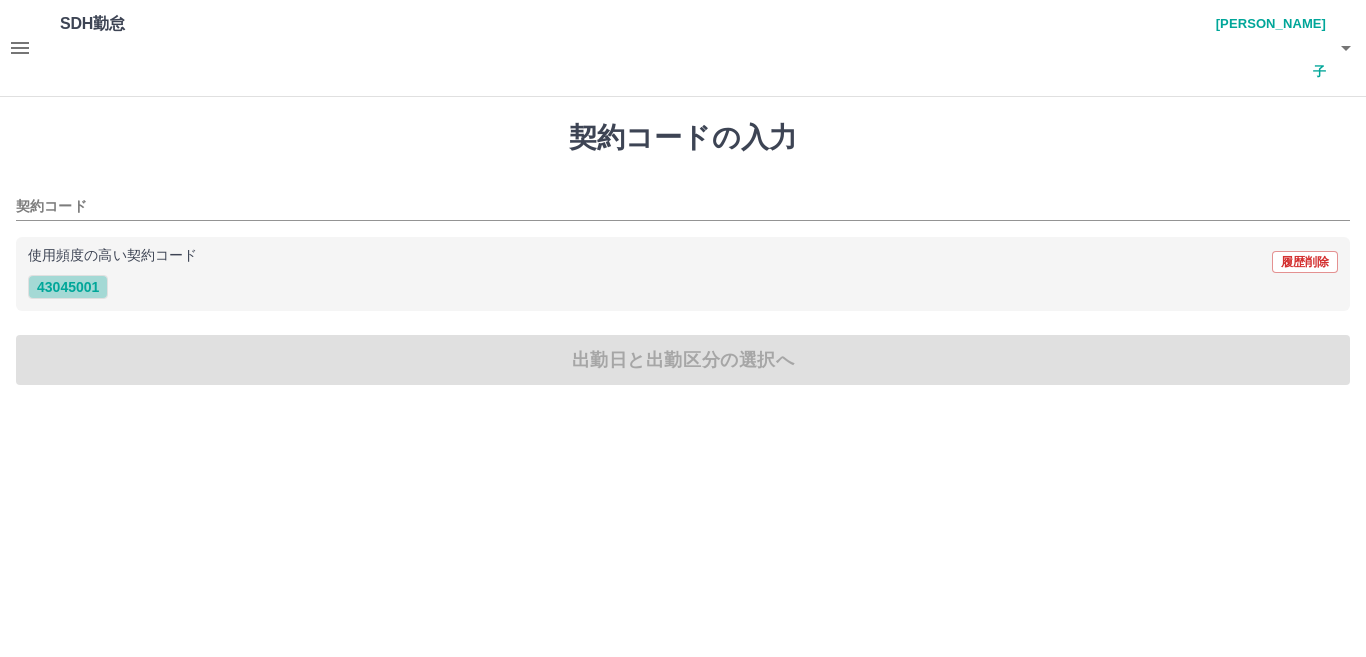 click on "43045001" at bounding box center [68, 287] 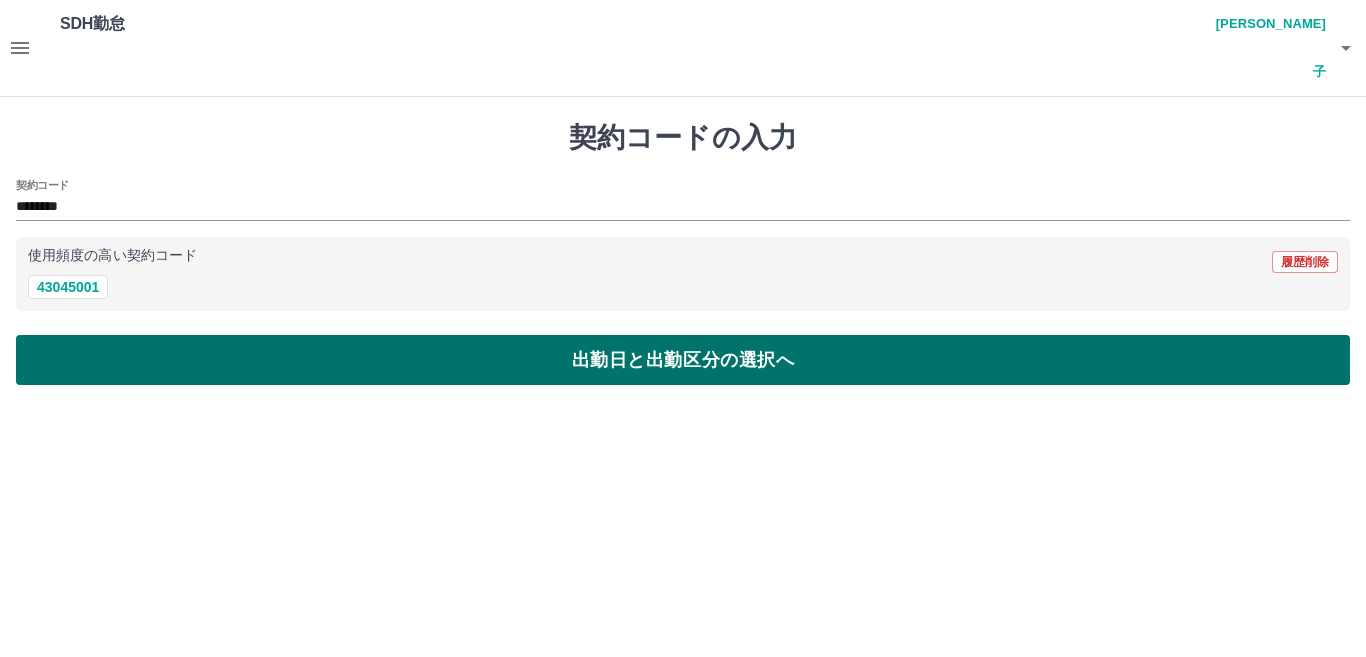 click on "出勤日と出勤区分の選択へ" at bounding box center [683, 360] 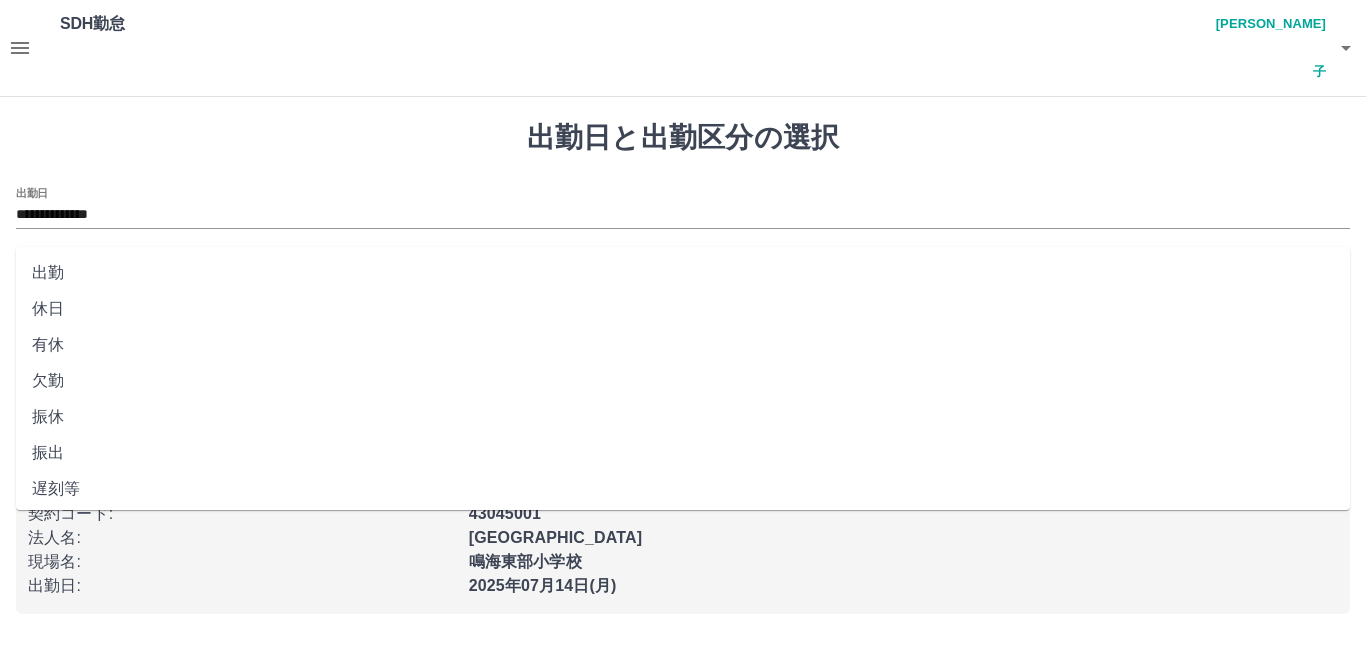 click on "出勤区分" at bounding box center [683, 281] 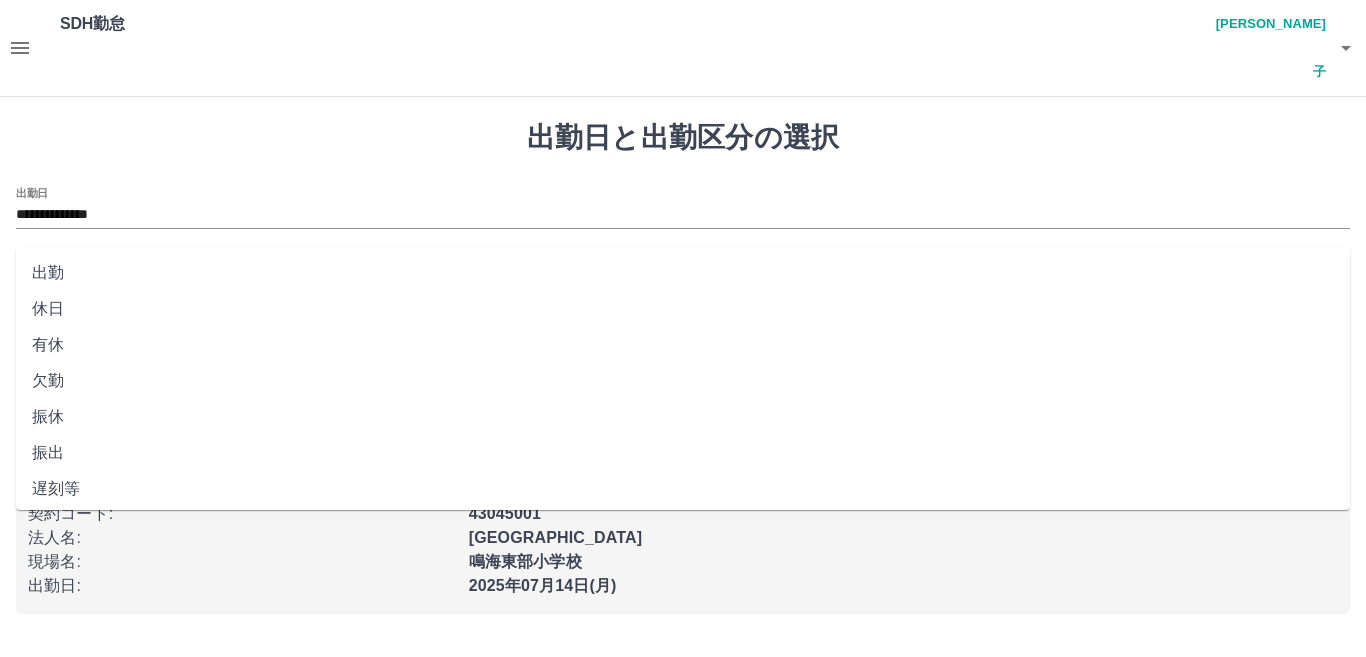 click on "出勤" at bounding box center (683, 273) 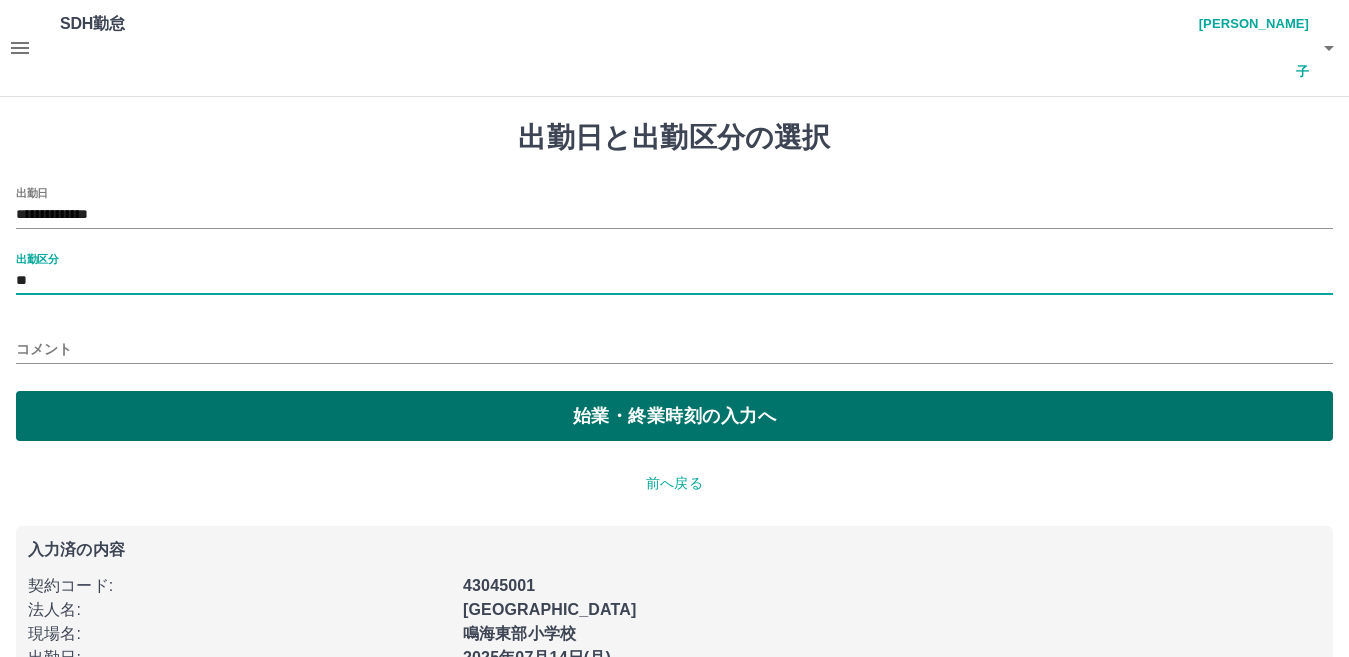 click on "始業・終業時刻の入力へ" at bounding box center (674, 416) 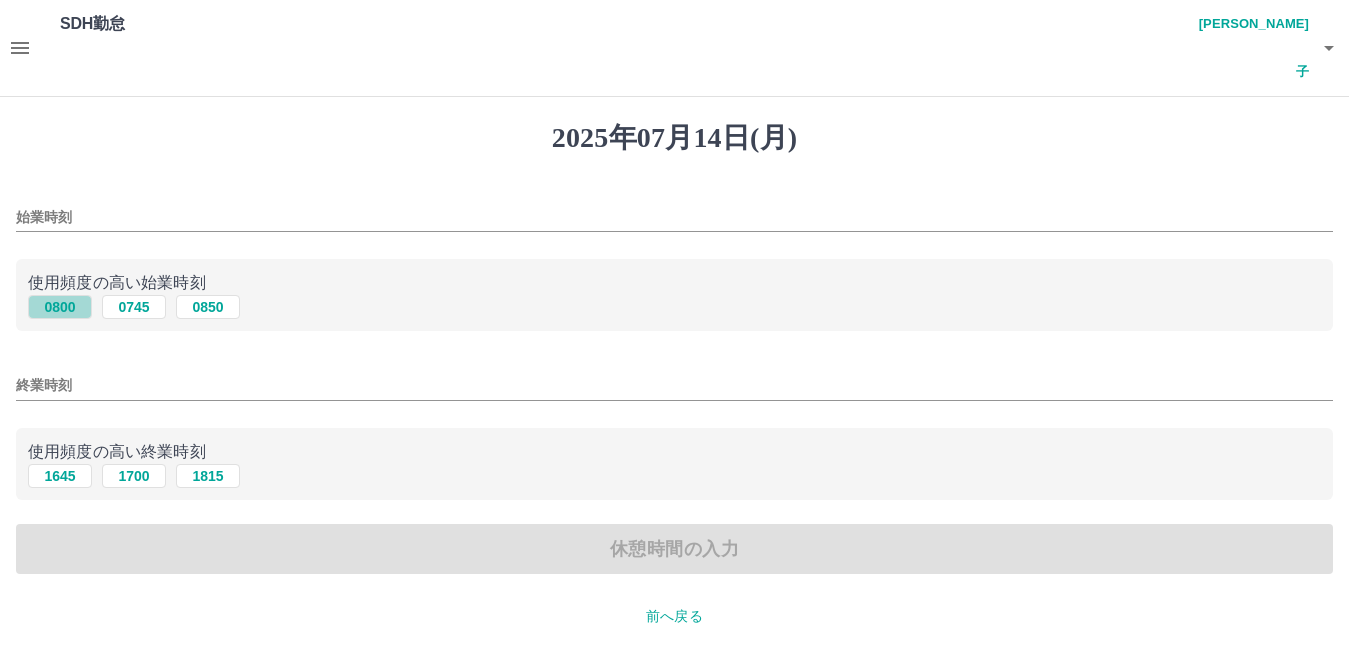 click on "0800" at bounding box center [60, 307] 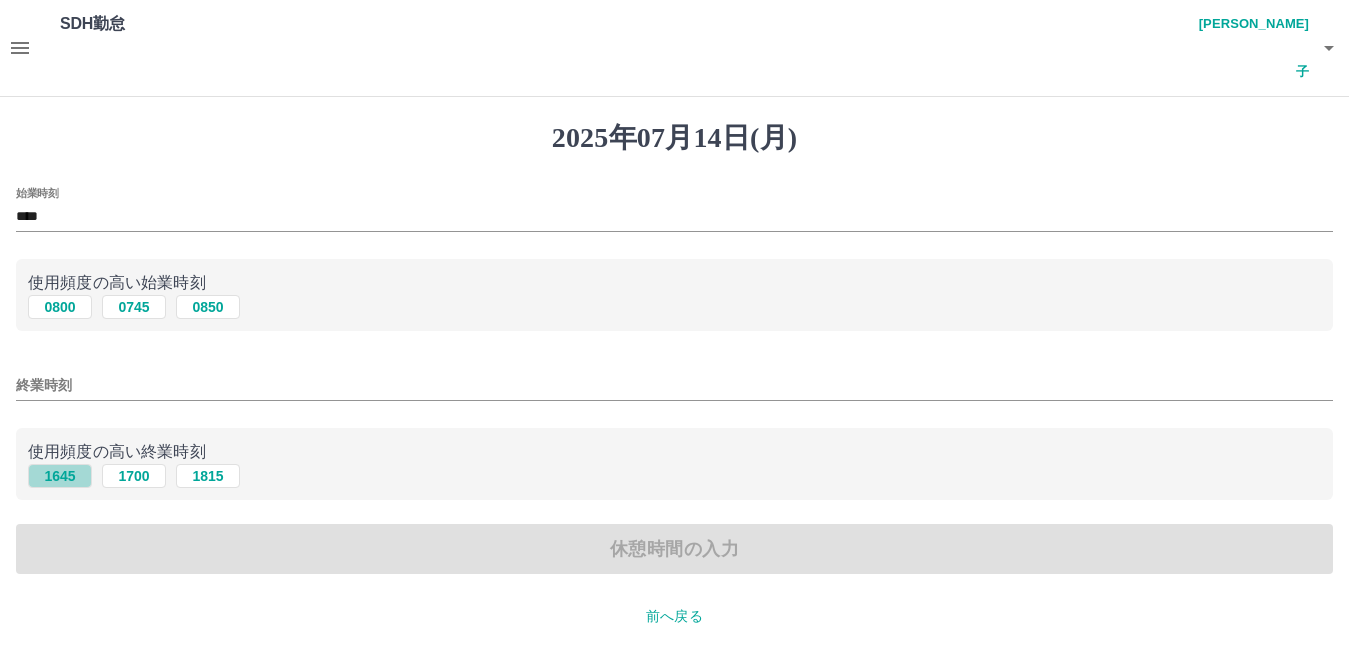 click on "1645" at bounding box center (60, 476) 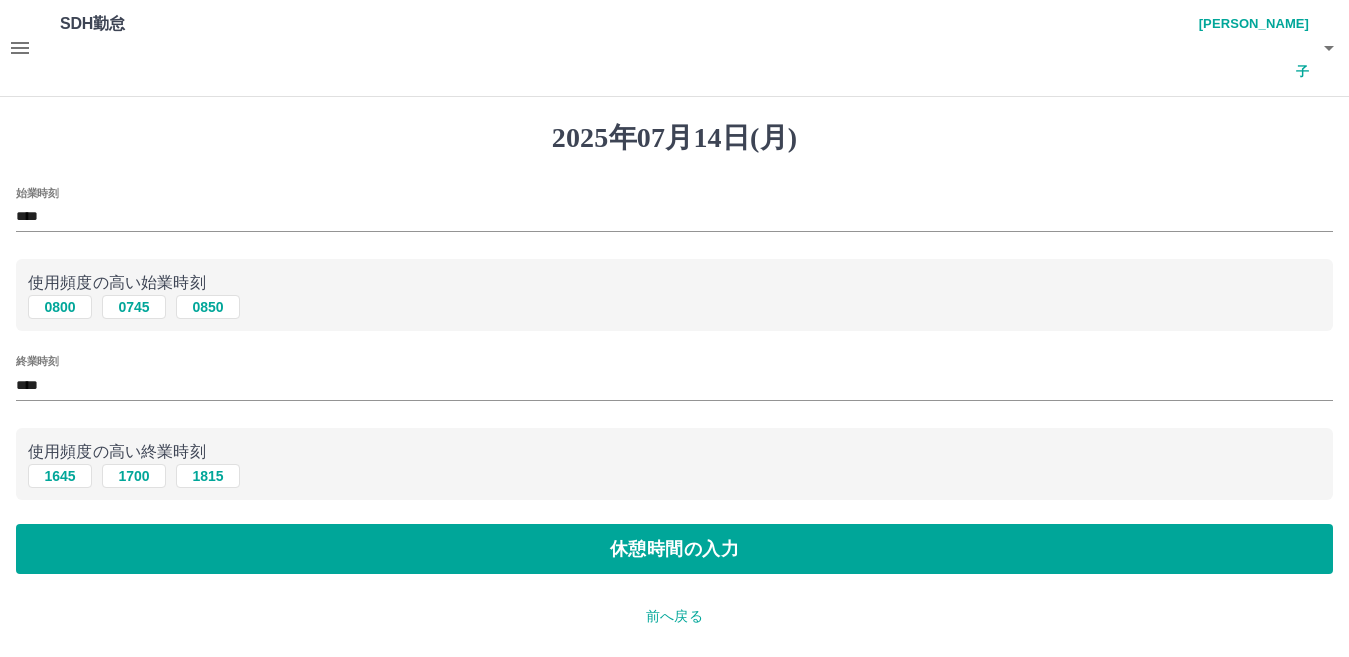 scroll, scrollTop: 100, scrollLeft: 0, axis: vertical 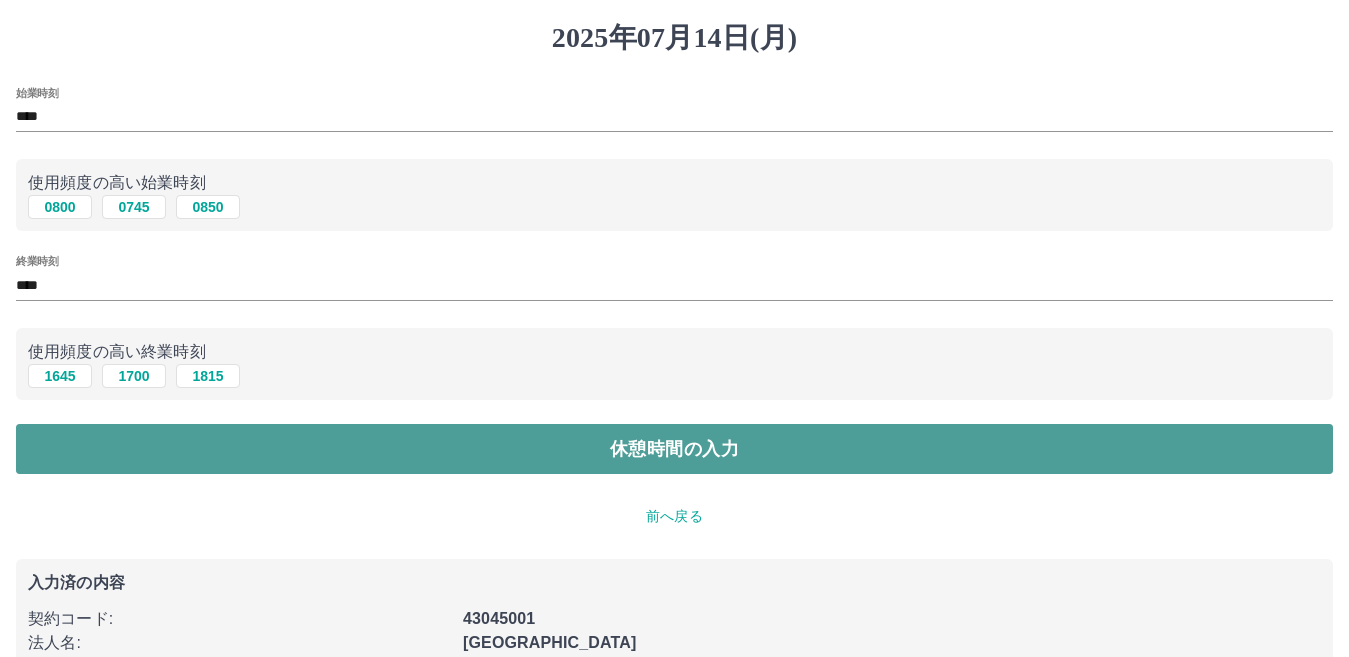 click on "休憩時間の入力" at bounding box center [674, 449] 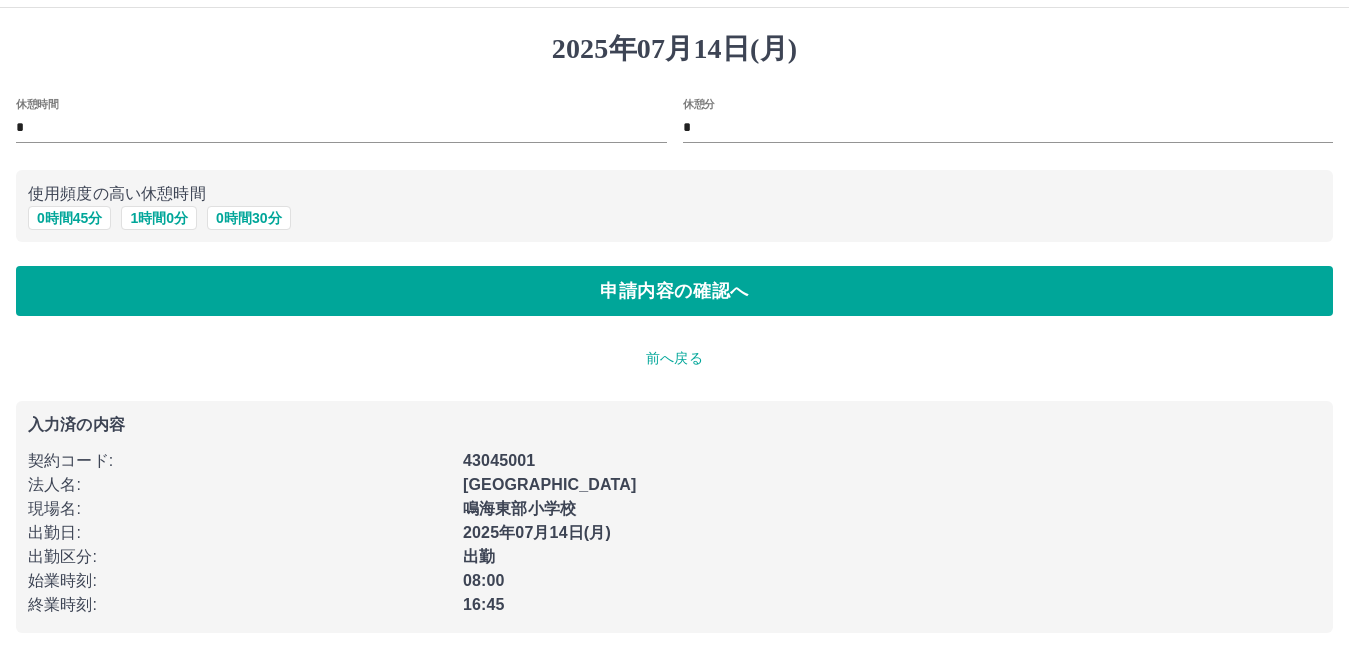 scroll, scrollTop: 0, scrollLeft: 0, axis: both 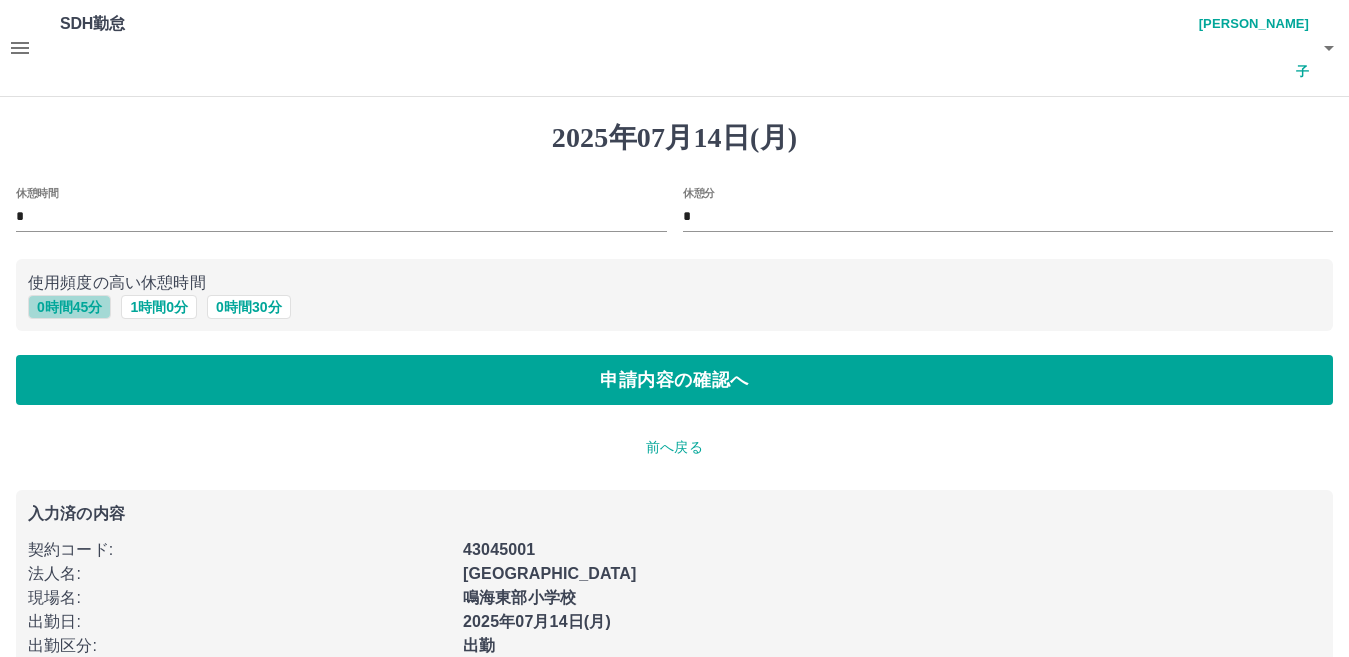 click on "0 時間 45 分" at bounding box center (69, 307) 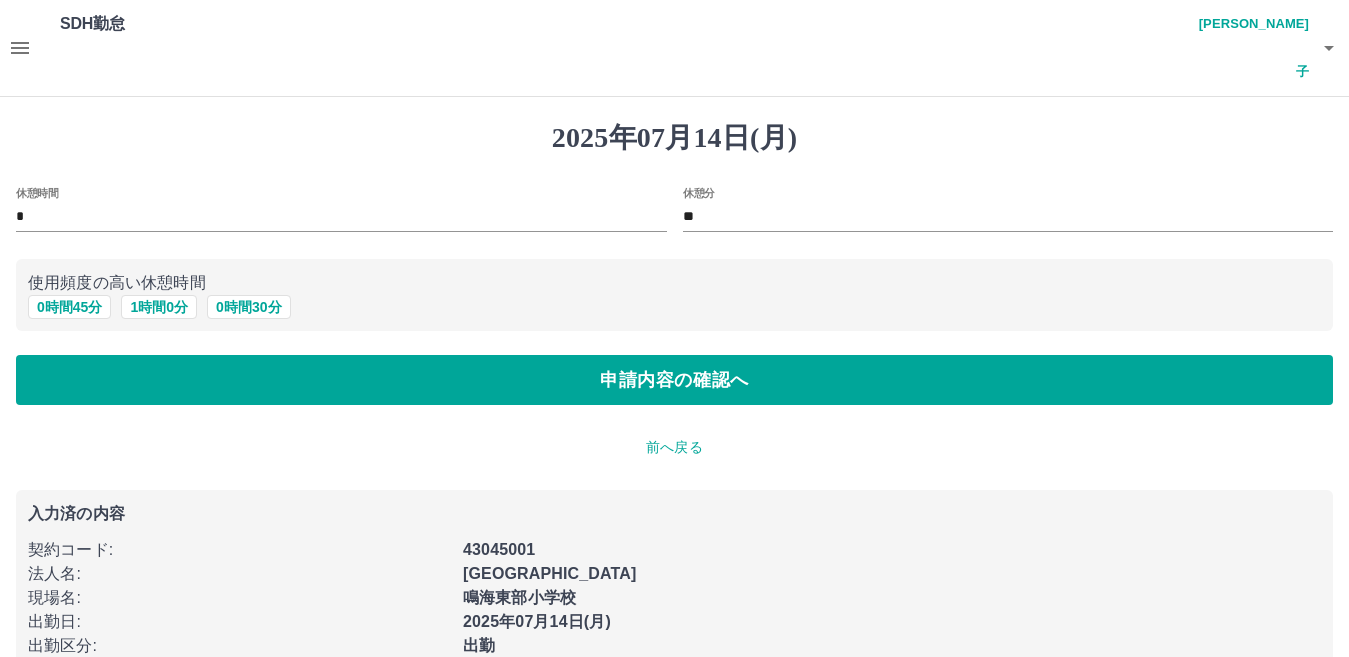 click on "2025年07月14日(月) 休憩時間 * 休憩分 ** 使用頻度の高い休憩時間 0 時間 45 分 1 時間 0 分 0 時間 30 分 申請内容の確認へ 前へ戻る 入力済の内容 契約コード : 43045001 法人名 : 名古屋市 現場名 : 鳴海東部小学校 出勤日 : 2025年07月14日(月) 出勤区分 : 出勤 始業時刻 : 08:00 終業時刻 : 16:45" at bounding box center [674, 421] 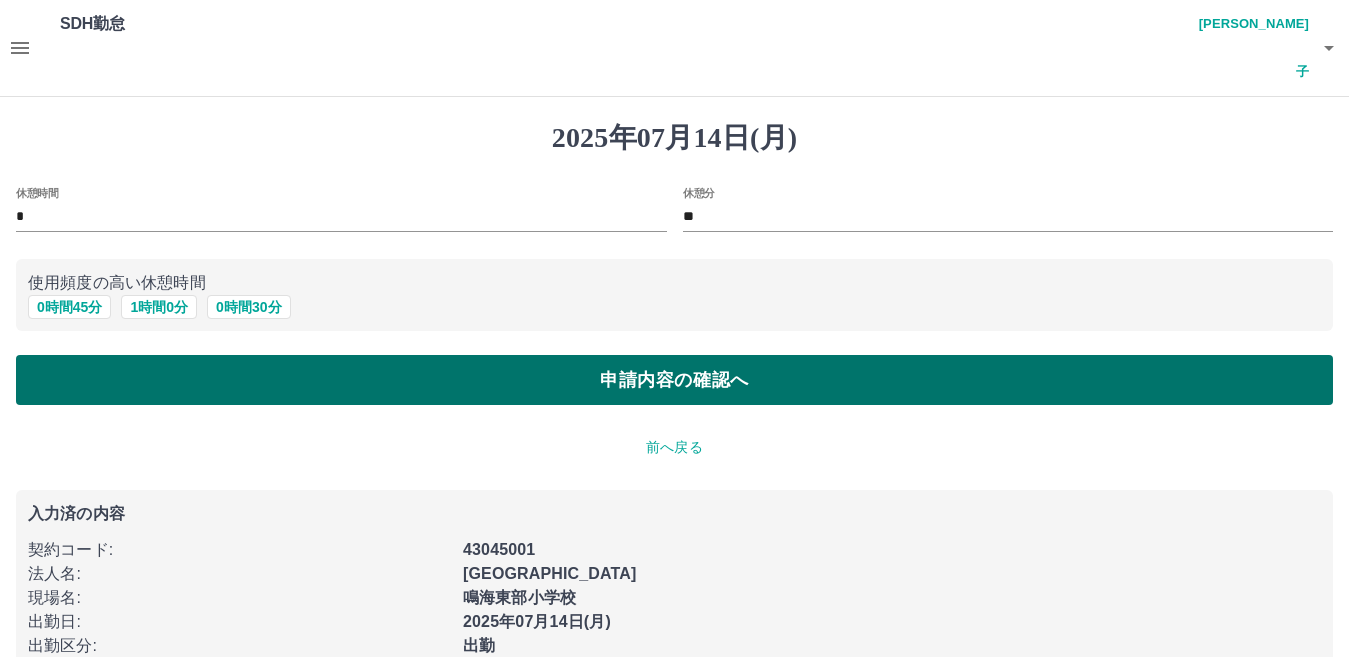 click on "申請内容の確認へ" at bounding box center [674, 380] 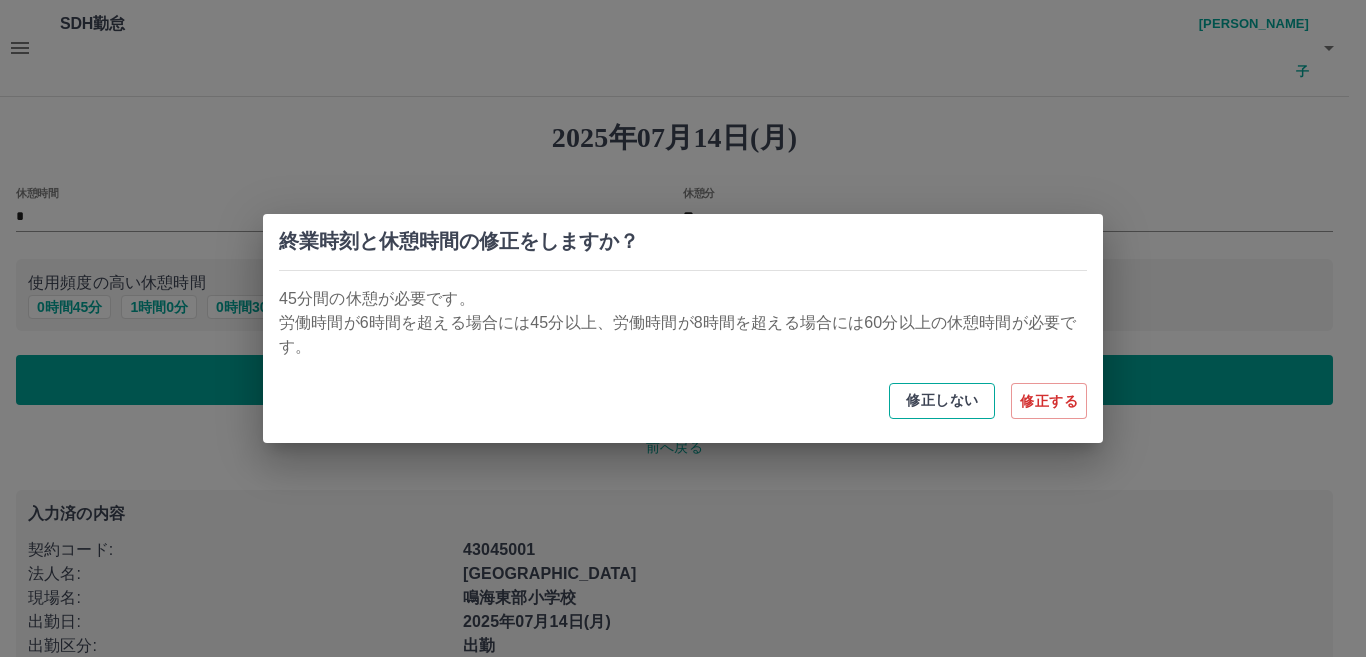 click on "修正しない" at bounding box center [942, 401] 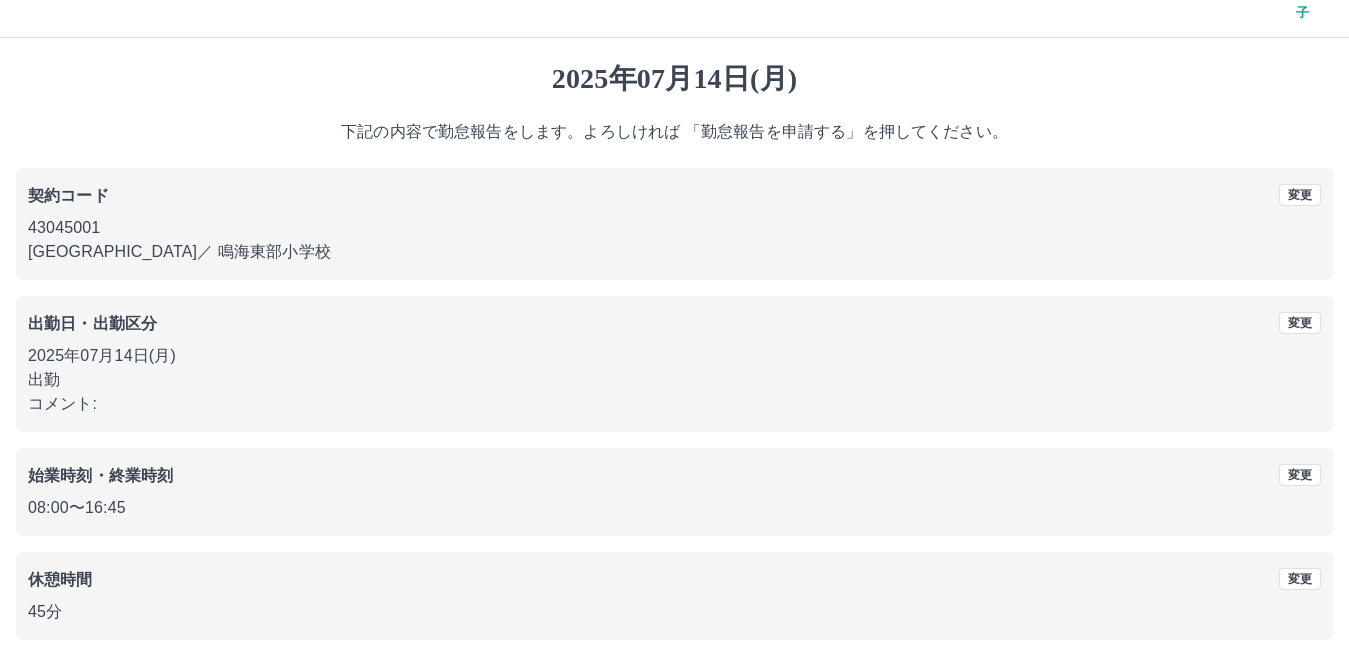scroll, scrollTop: 92, scrollLeft: 0, axis: vertical 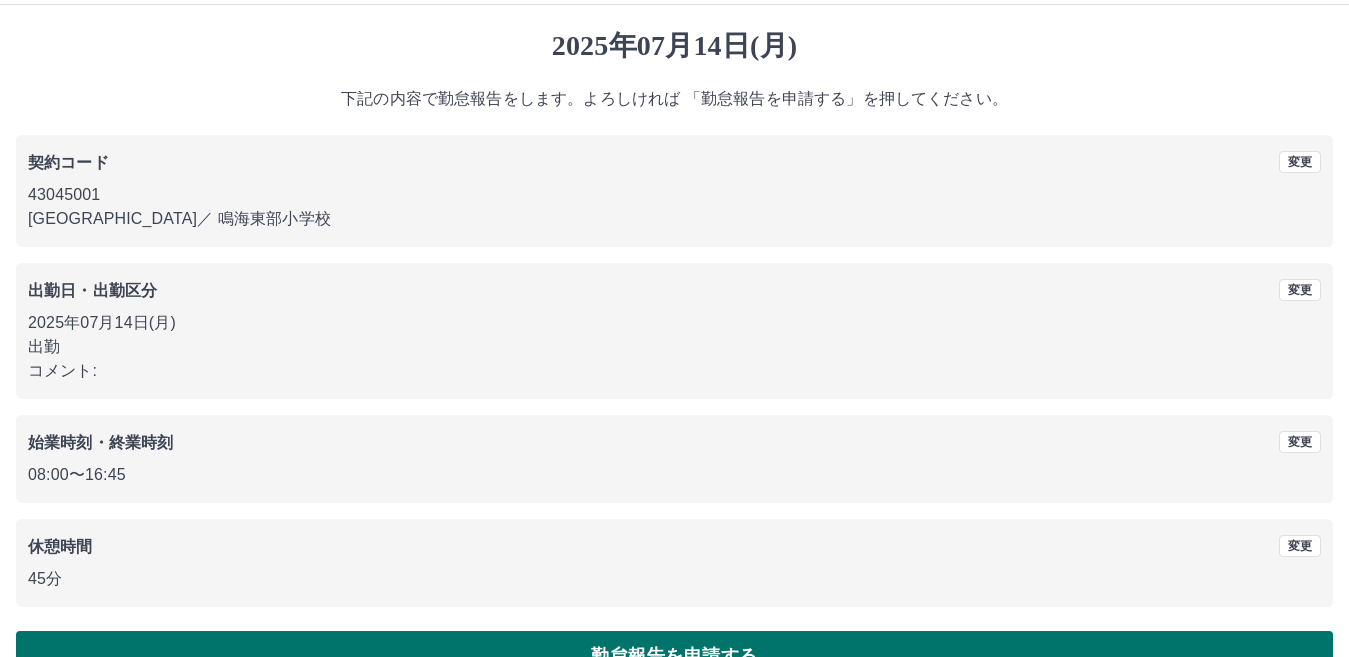 click on "勤怠報告を申請する" at bounding box center [674, 656] 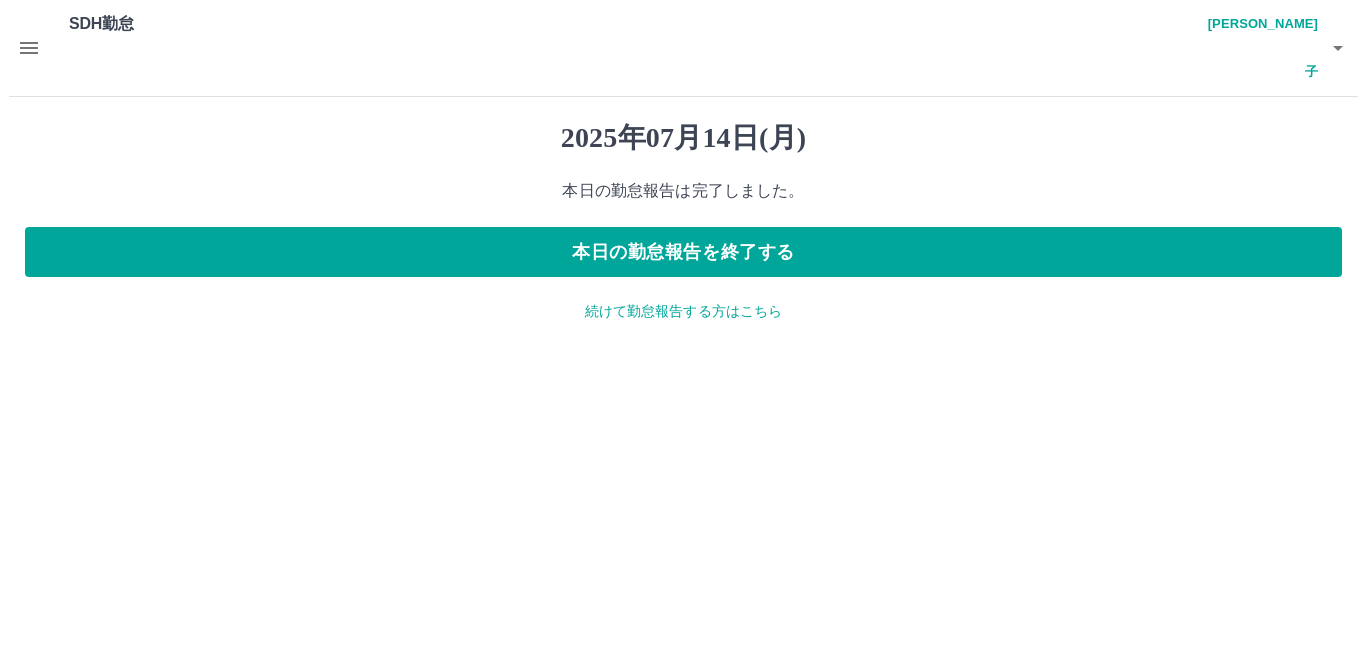 scroll, scrollTop: 0, scrollLeft: 0, axis: both 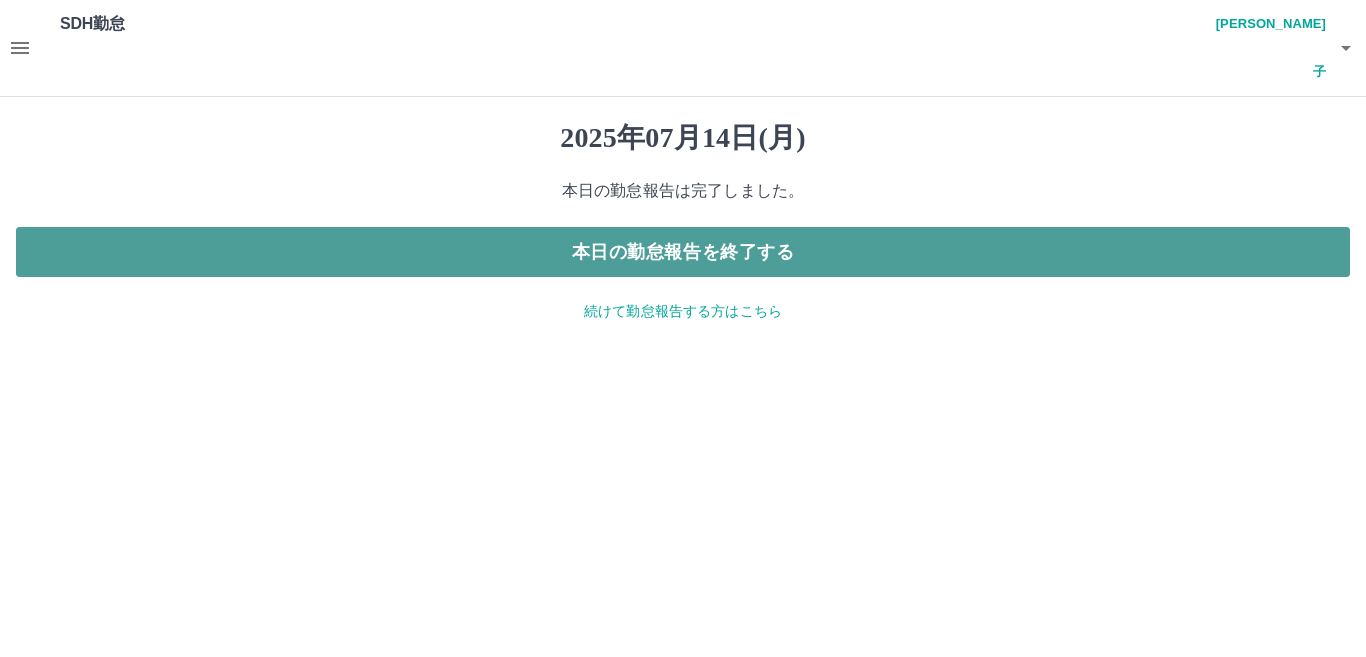click on "本日の勤怠報告を終了する" at bounding box center [683, 252] 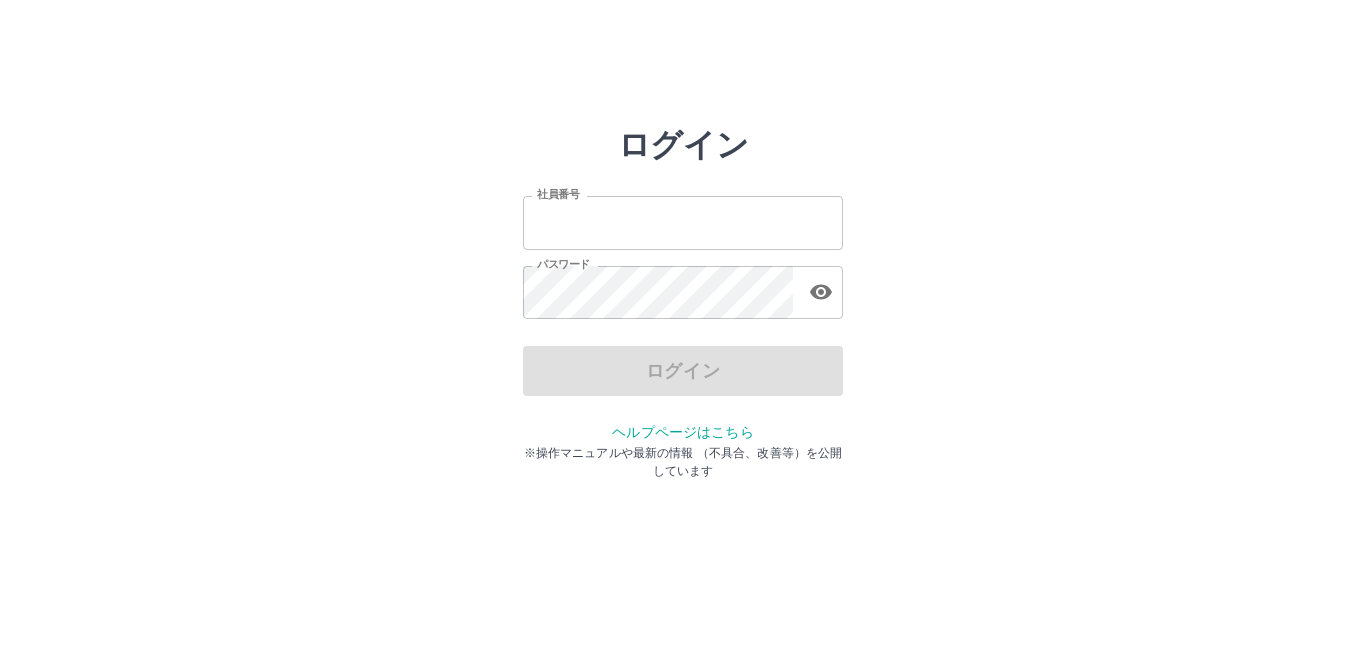 scroll, scrollTop: 0, scrollLeft: 0, axis: both 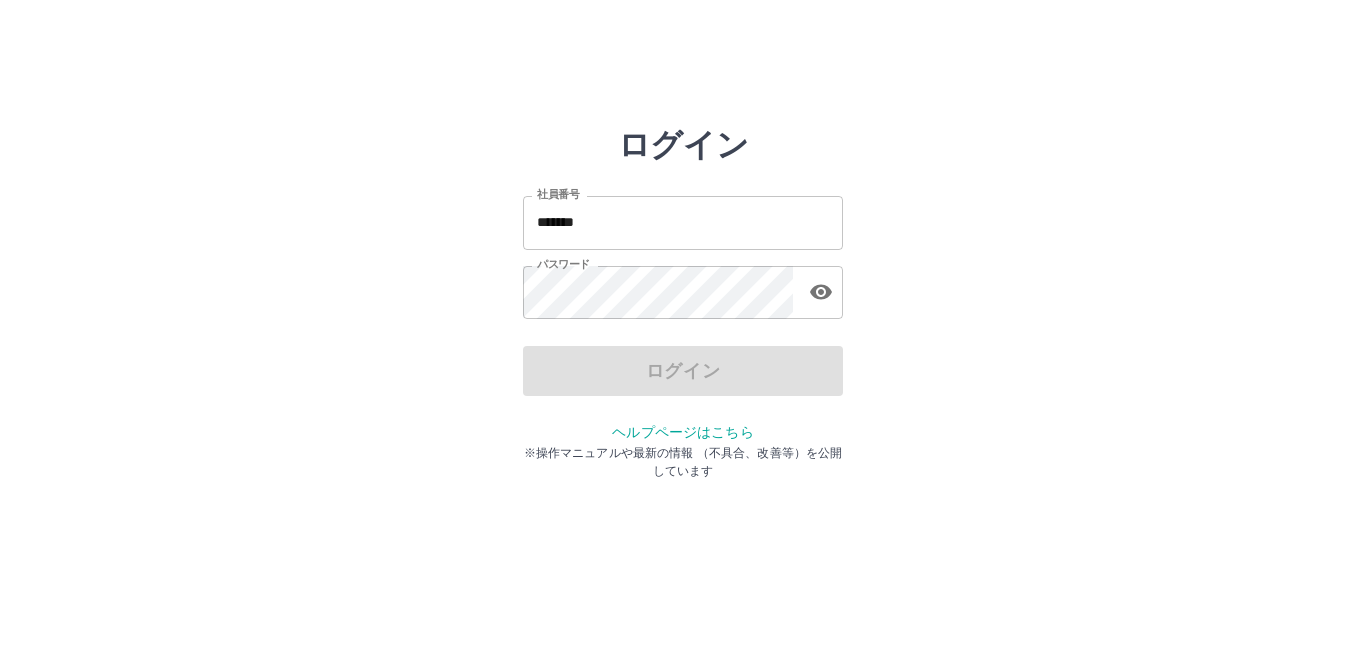 drag, startPoint x: 1336, startPoint y: 1, endPoint x: 865, endPoint y: 66, distance: 475.464 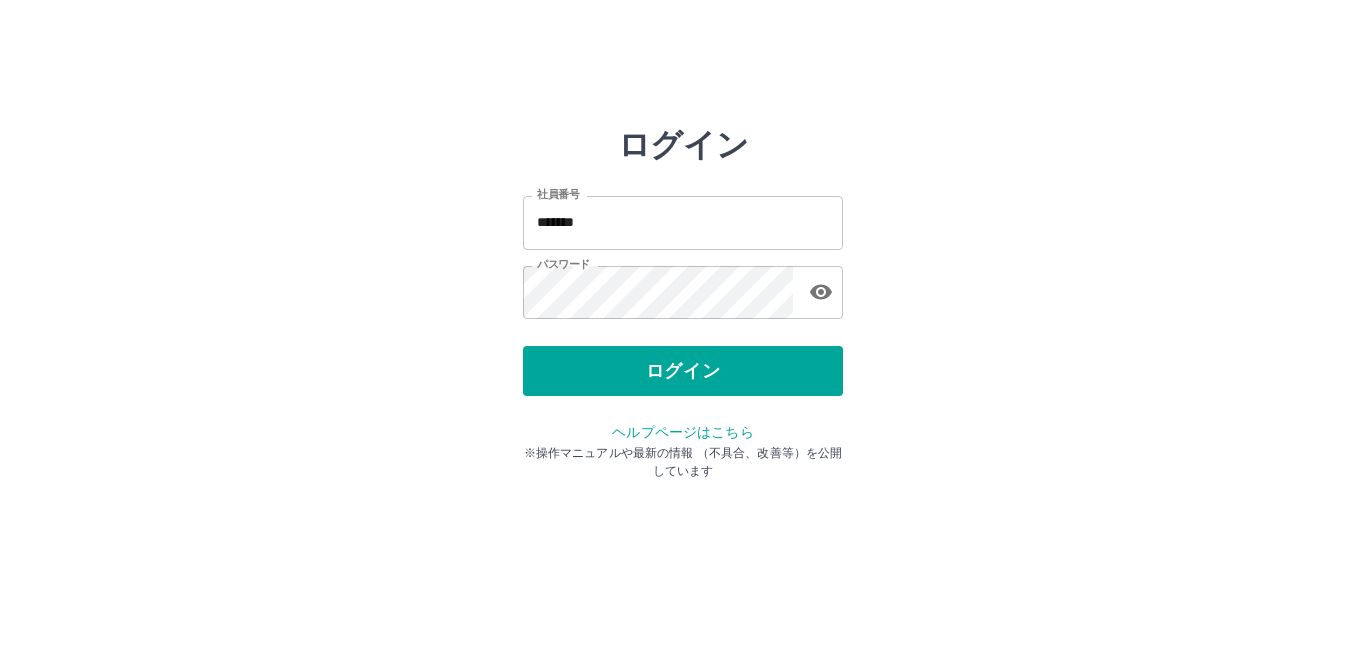click on "ログイン 社員番号 ******* 社員番号 パスワード パスワード ログイン ヘルプページはこちら ※操作マニュアルや最新の情報 （不具合、改善等）を公開しています" at bounding box center (683, 223) 